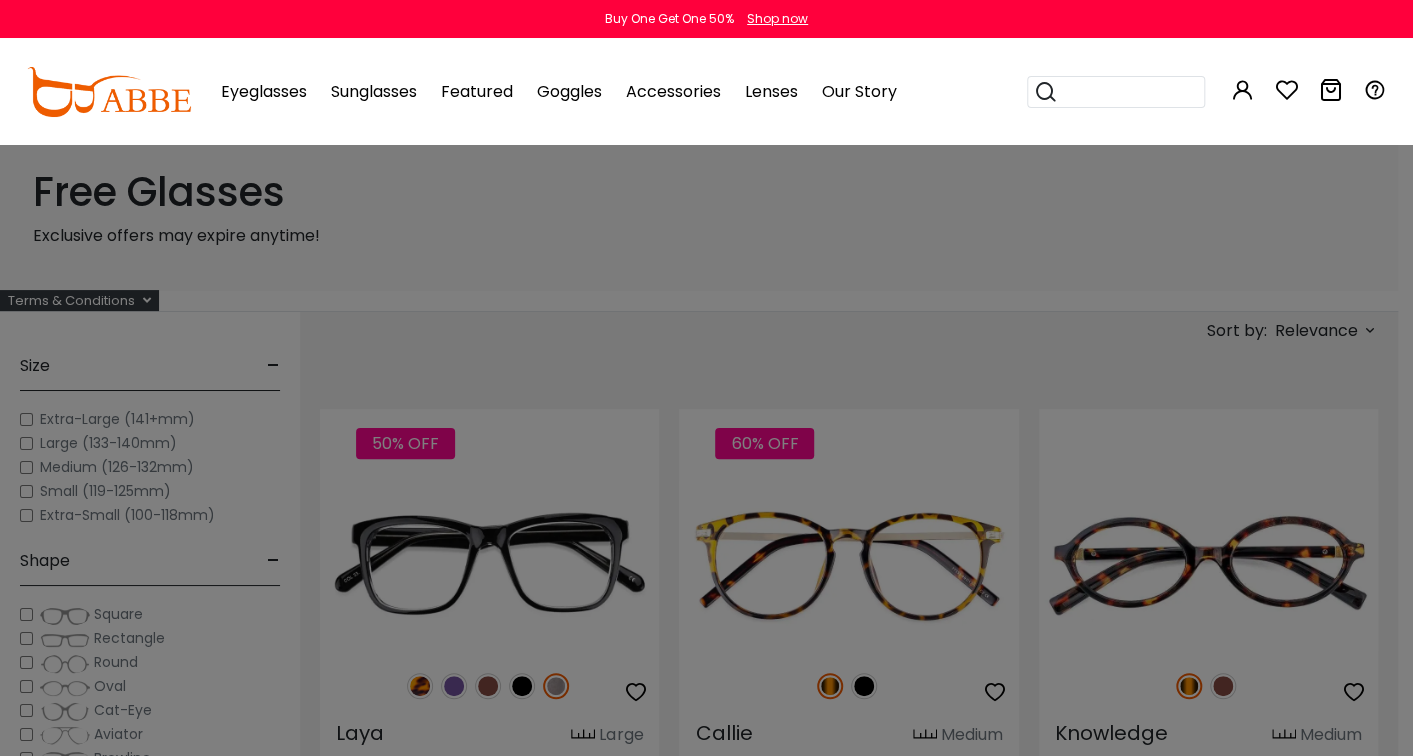 scroll, scrollTop: 0, scrollLeft: 0, axis: both 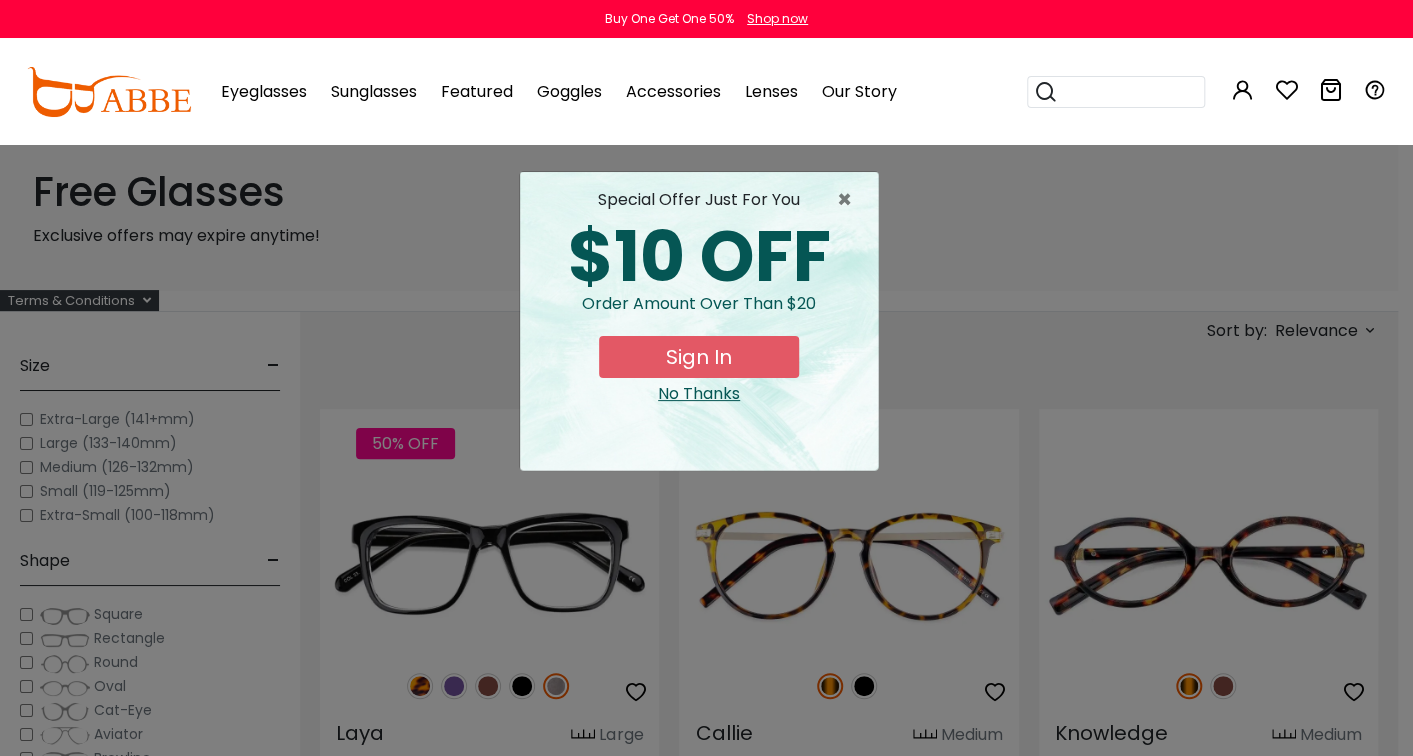 click at bounding box center (706, 0) 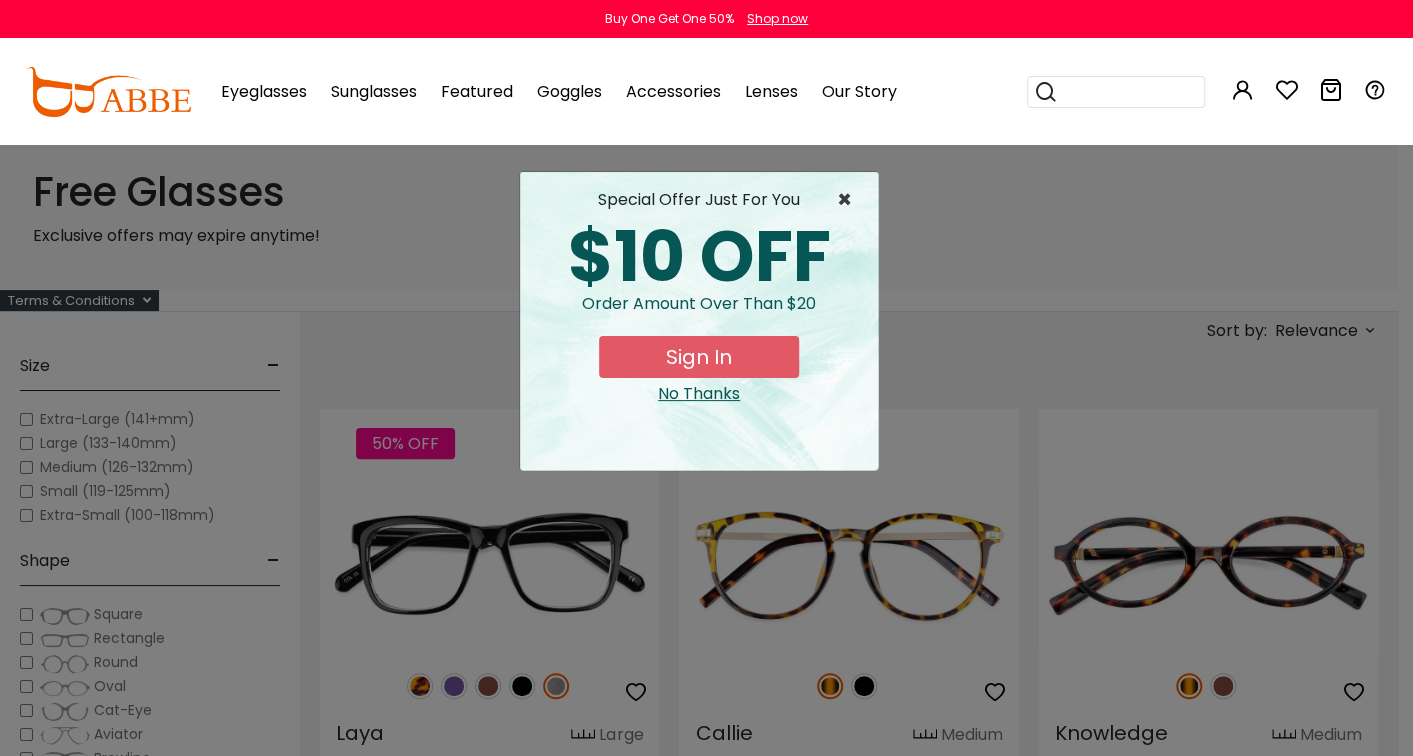 click on "×" at bounding box center [849, 200] 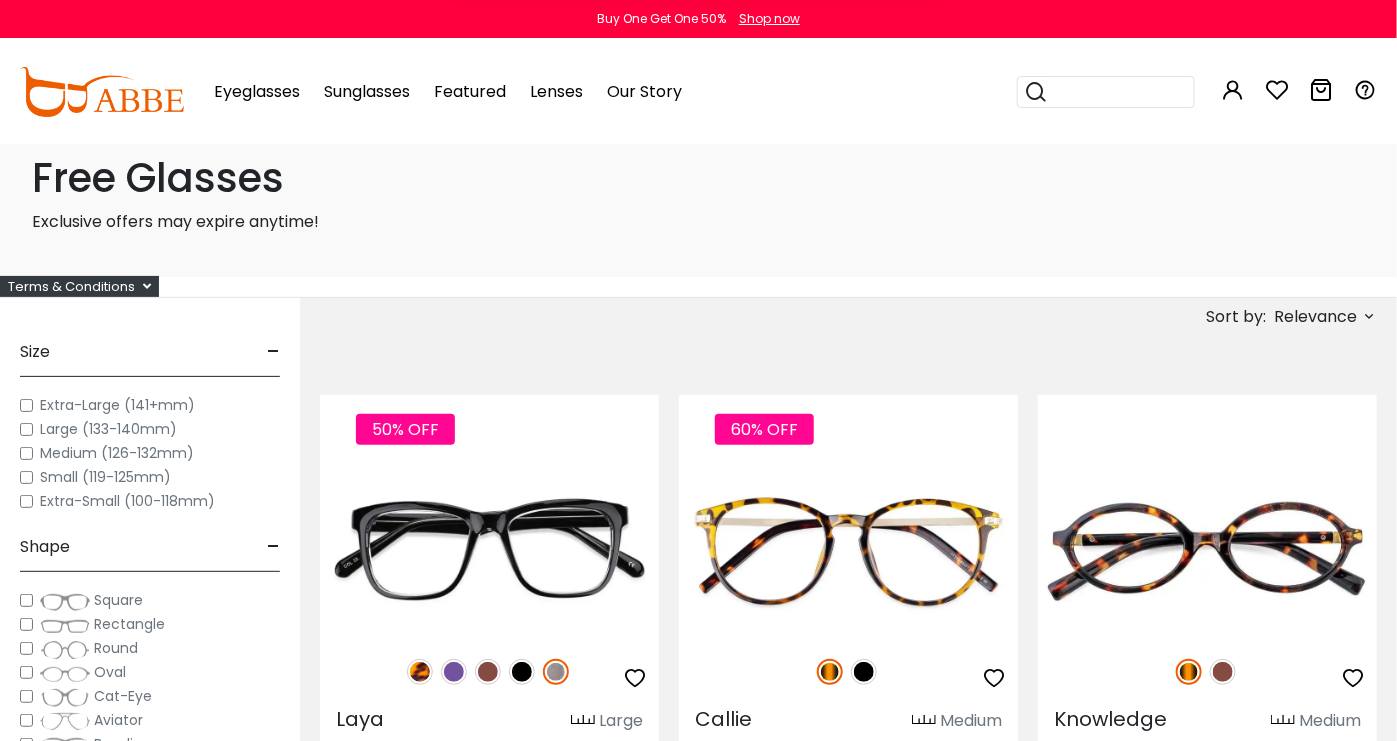 scroll, scrollTop: 0, scrollLeft: 0, axis: both 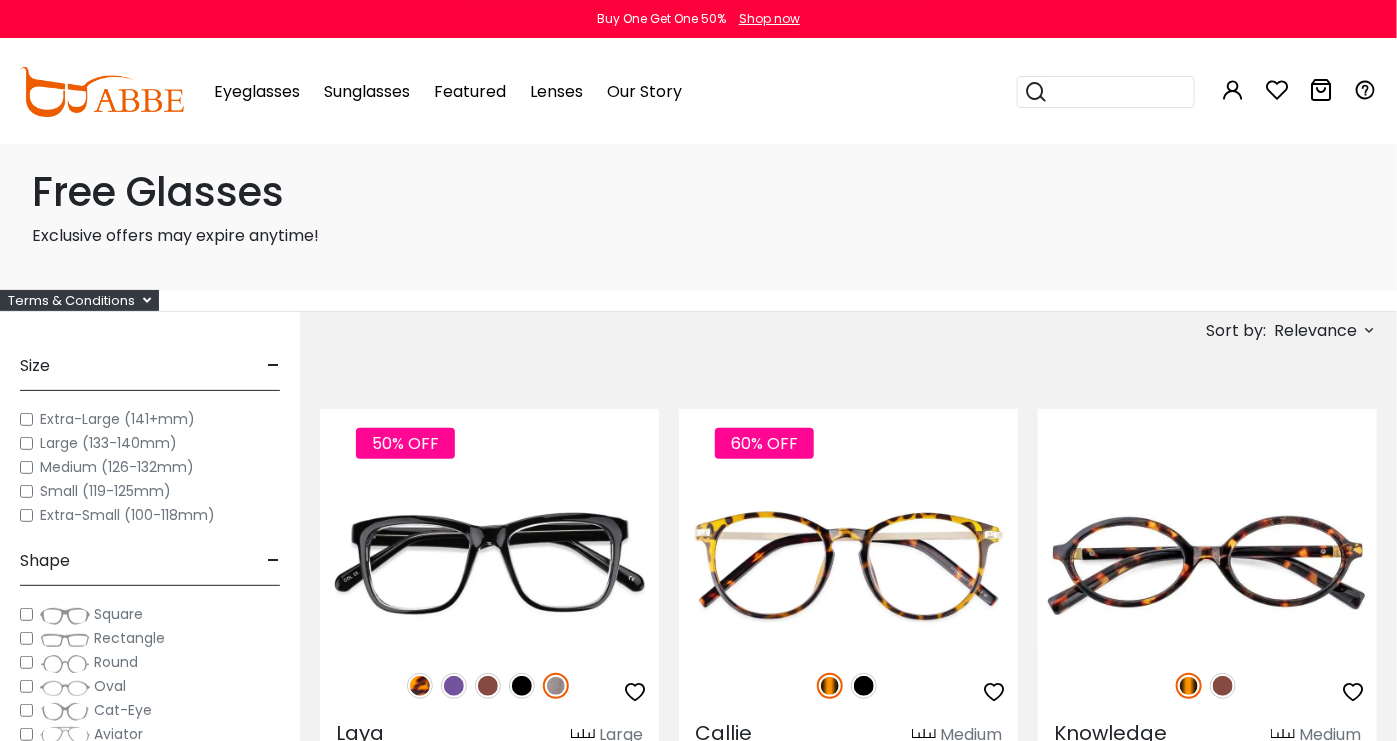 click on "Later" at bounding box center (0, 0) 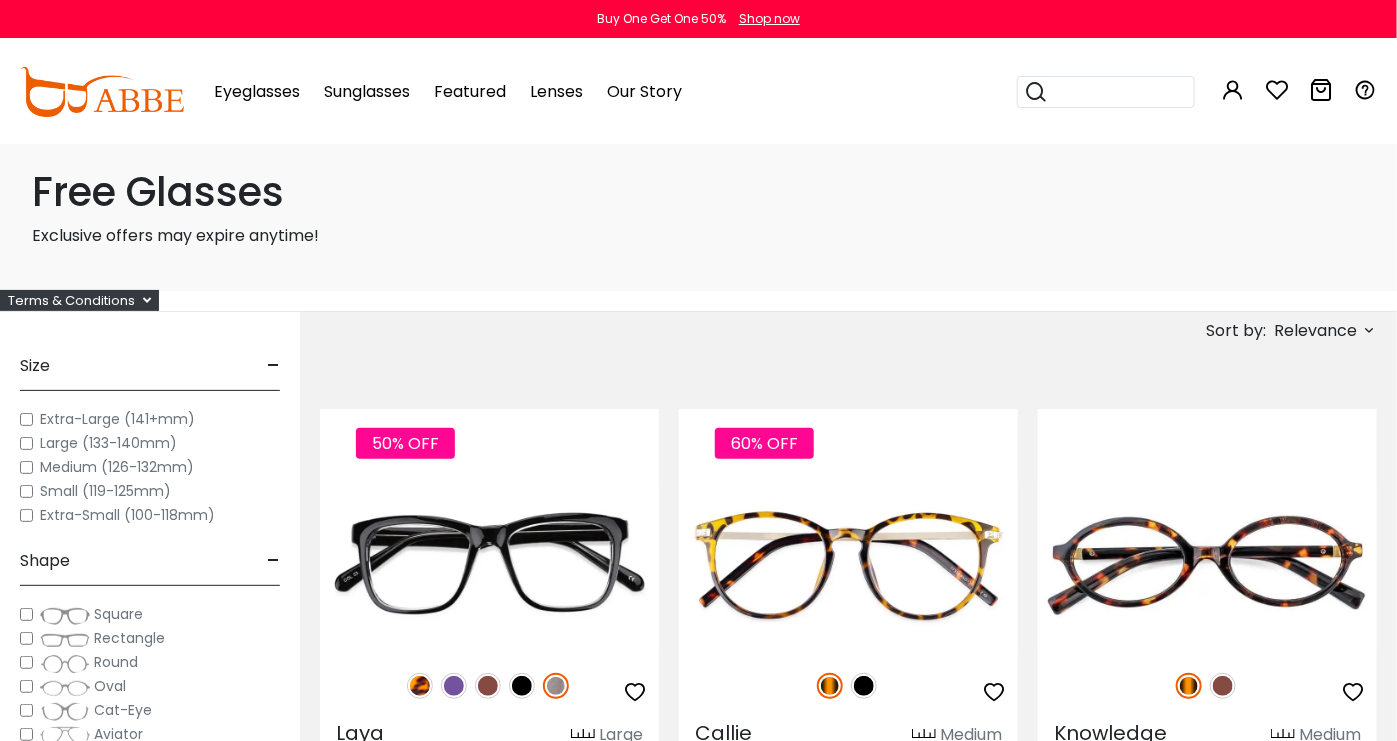 click on "Free Glasses" at bounding box center [699, 192] 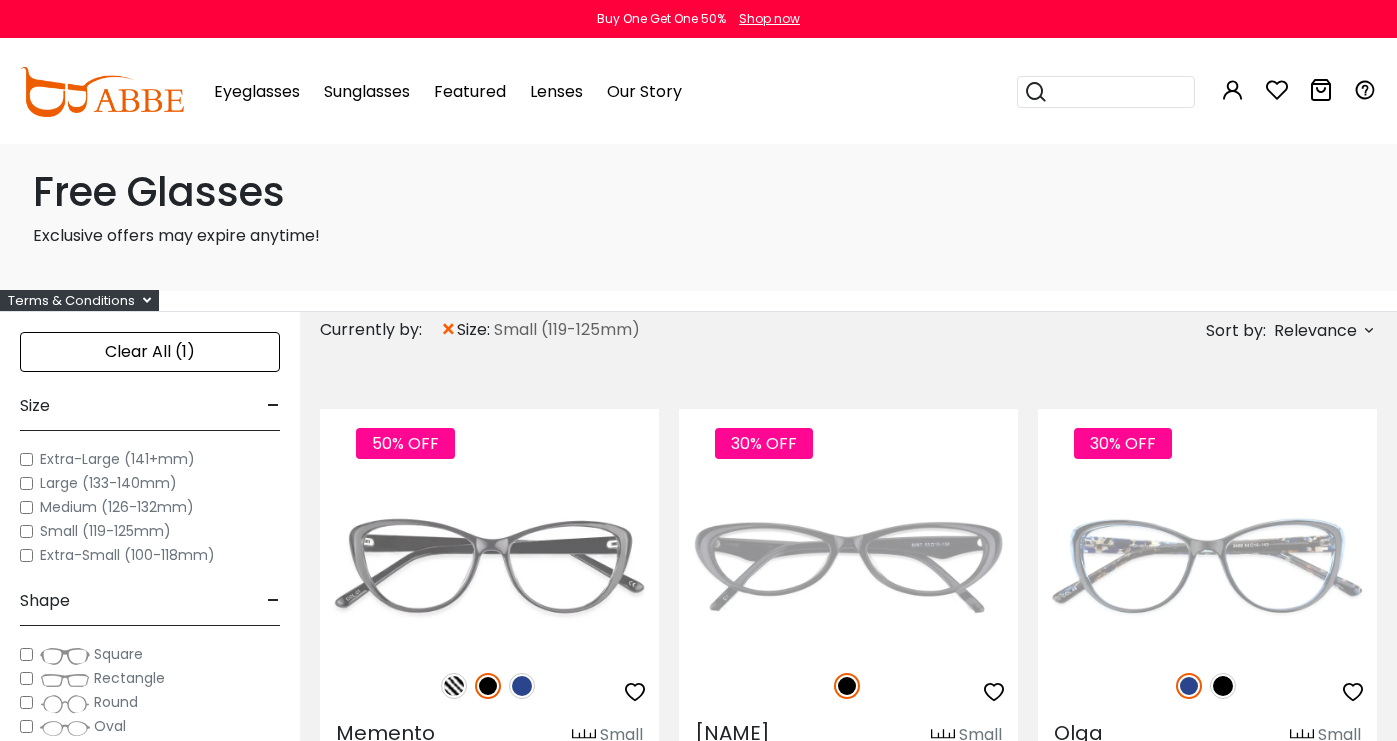 scroll, scrollTop: 0, scrollLeft: 0, axis: both 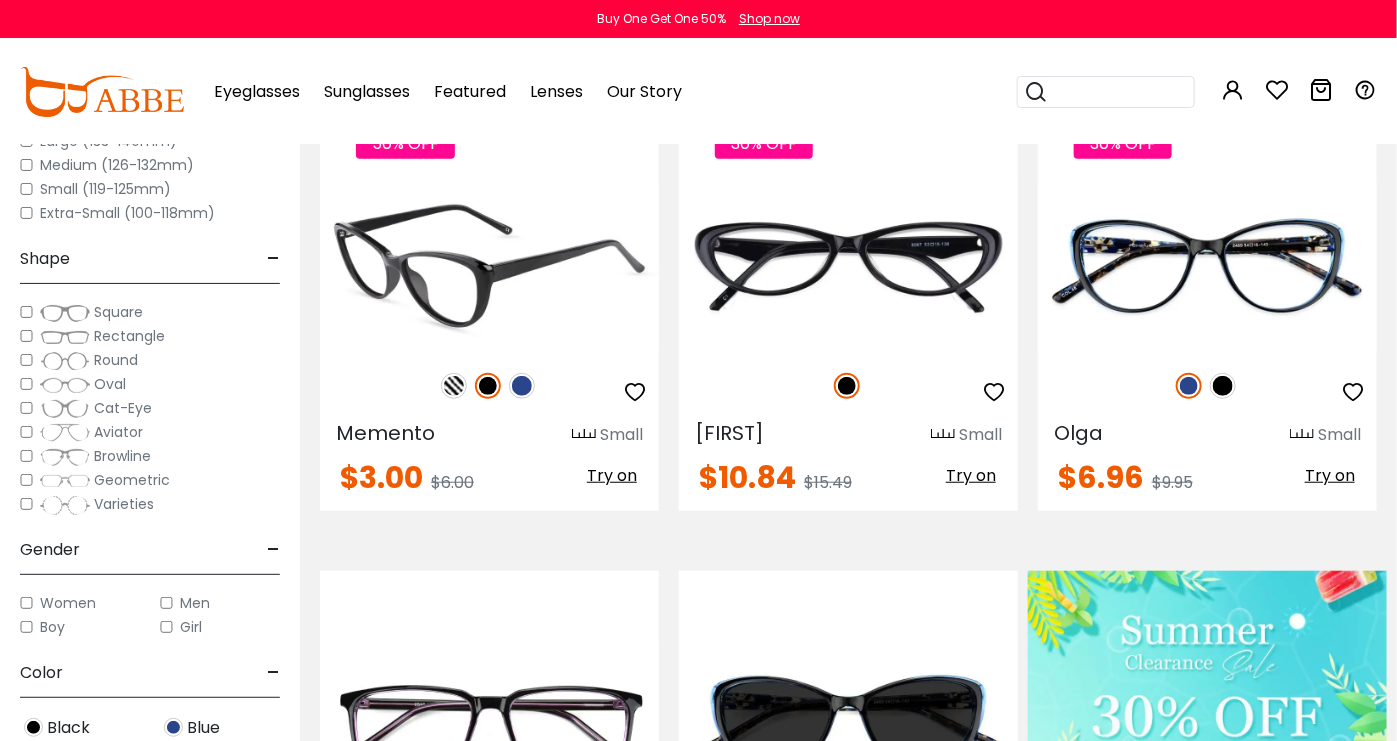 click at bounding box center [522, 386] 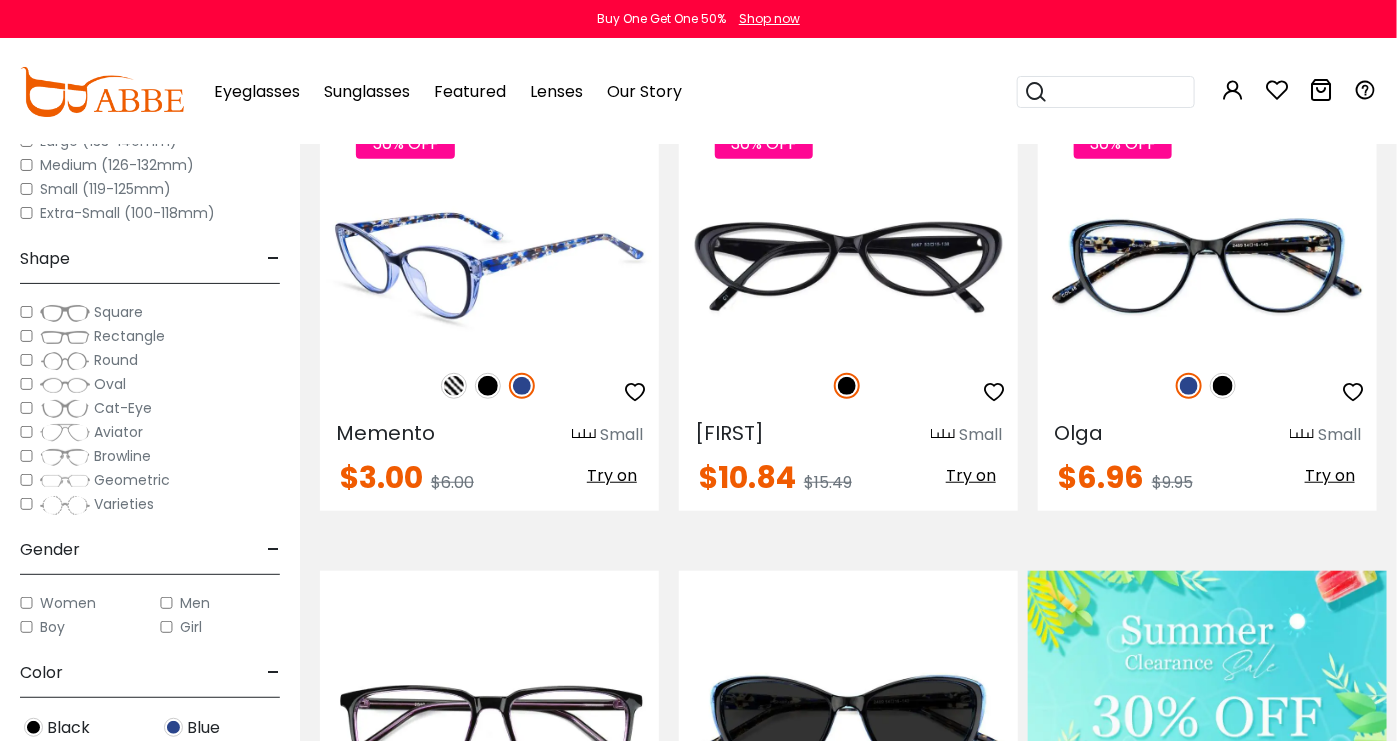 click at bounding box center [454, 386] 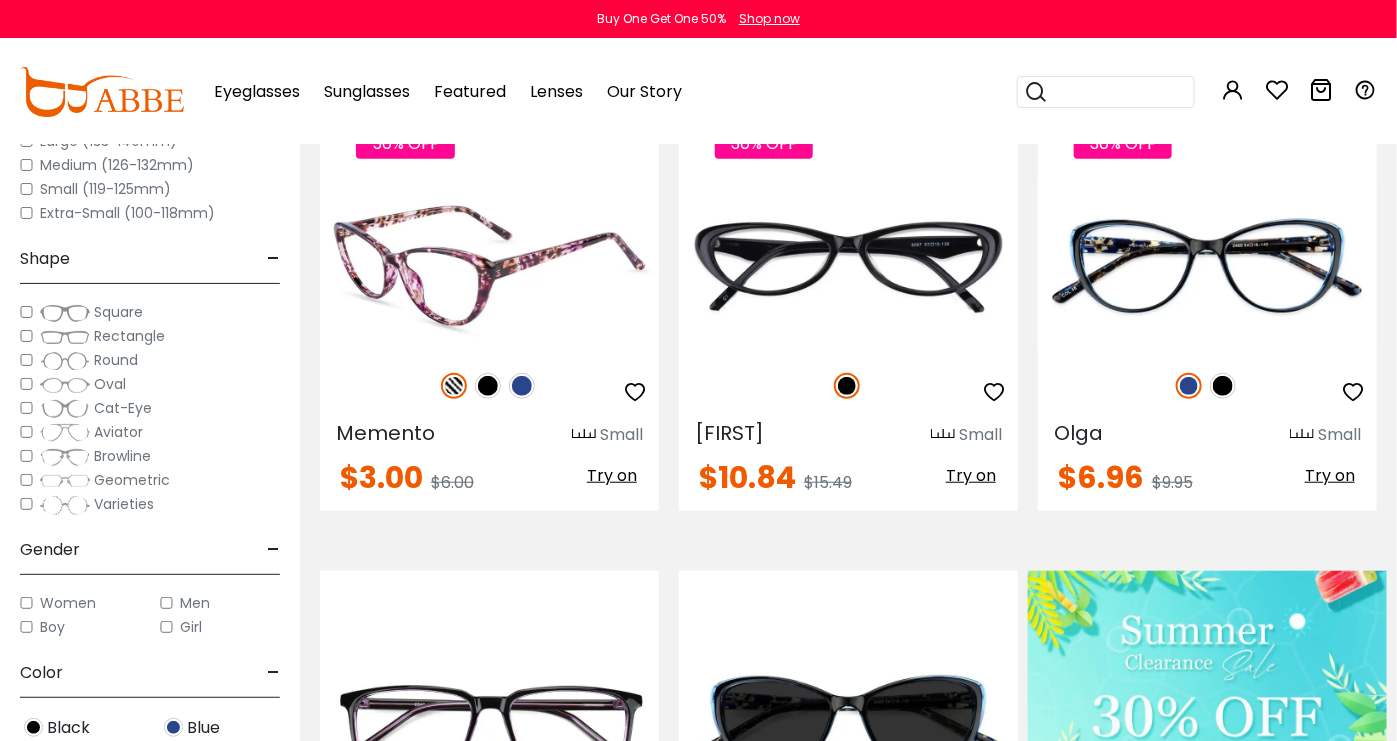 click at bounding box center [488, 386] 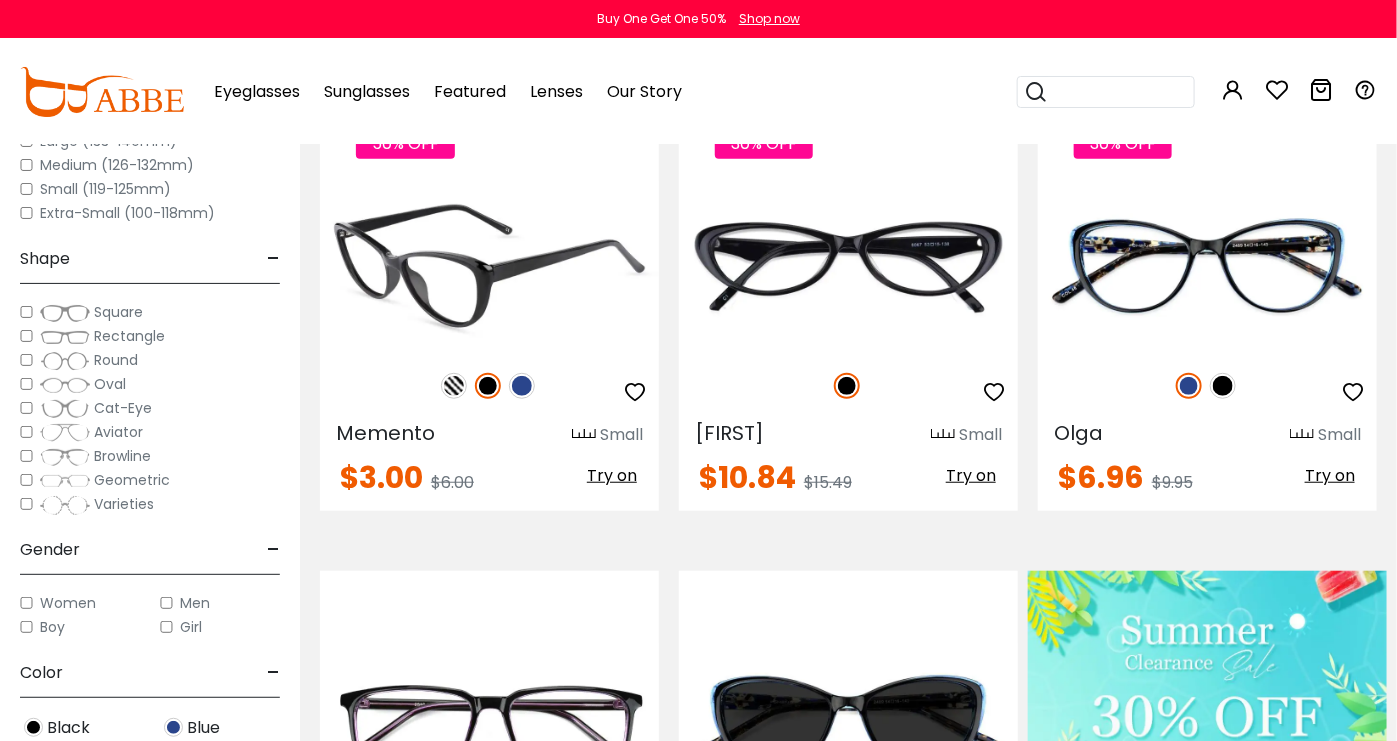 click at bounding box center (522, 386) 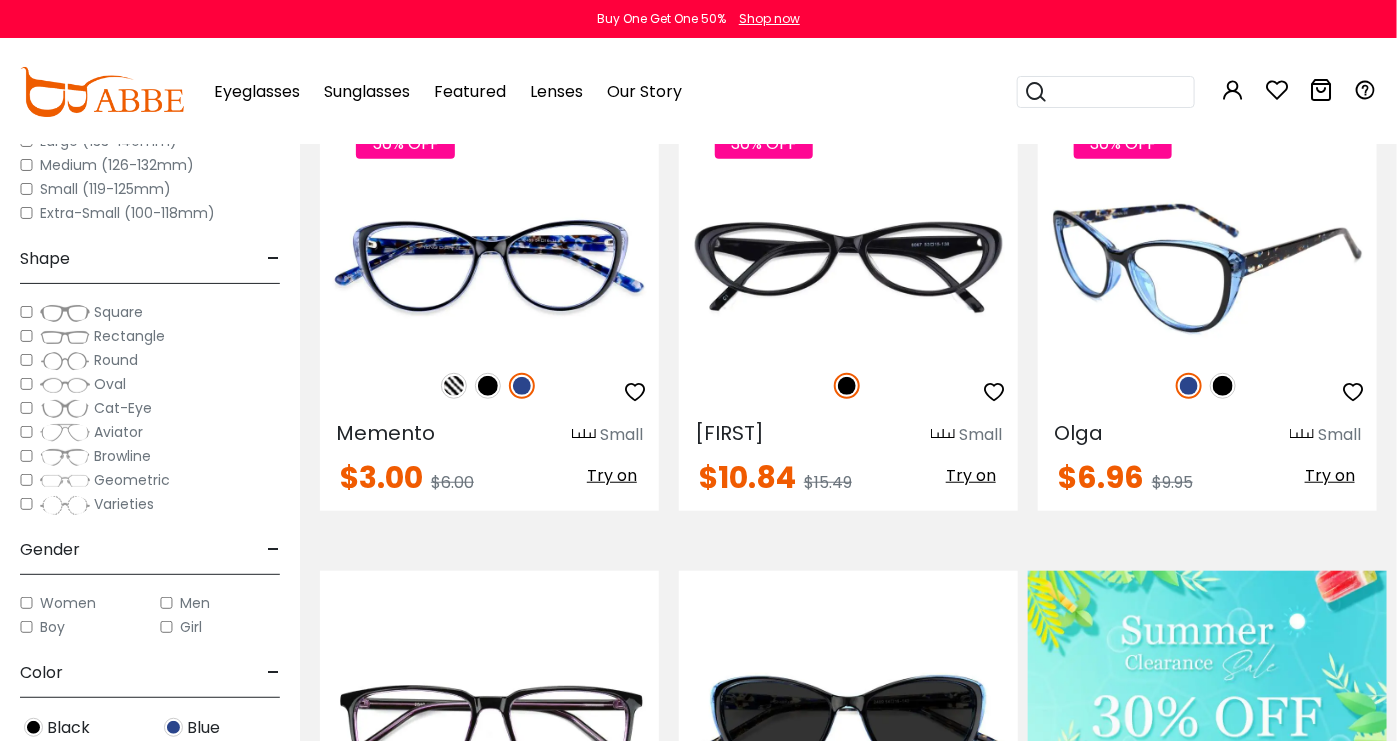click at bounding box center (1223, 386) 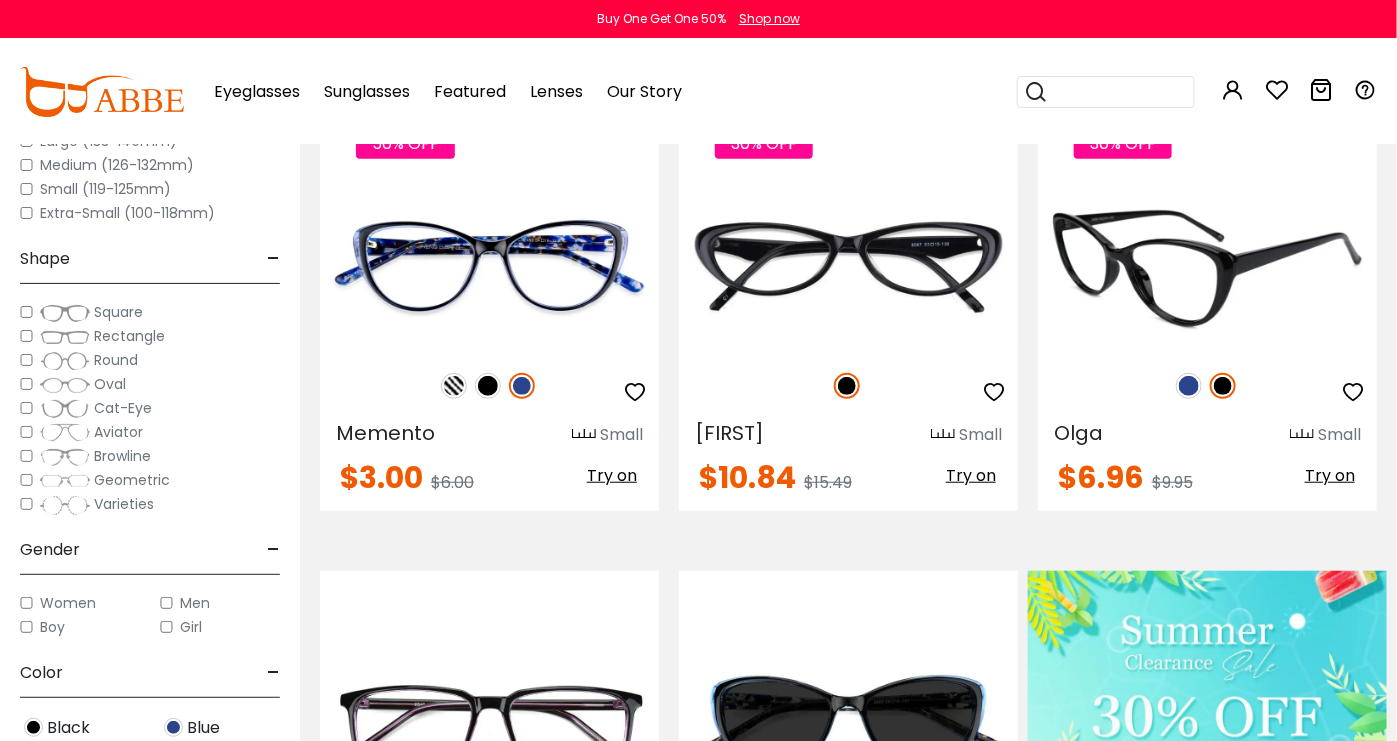 click at bounding box center (1189, 386) 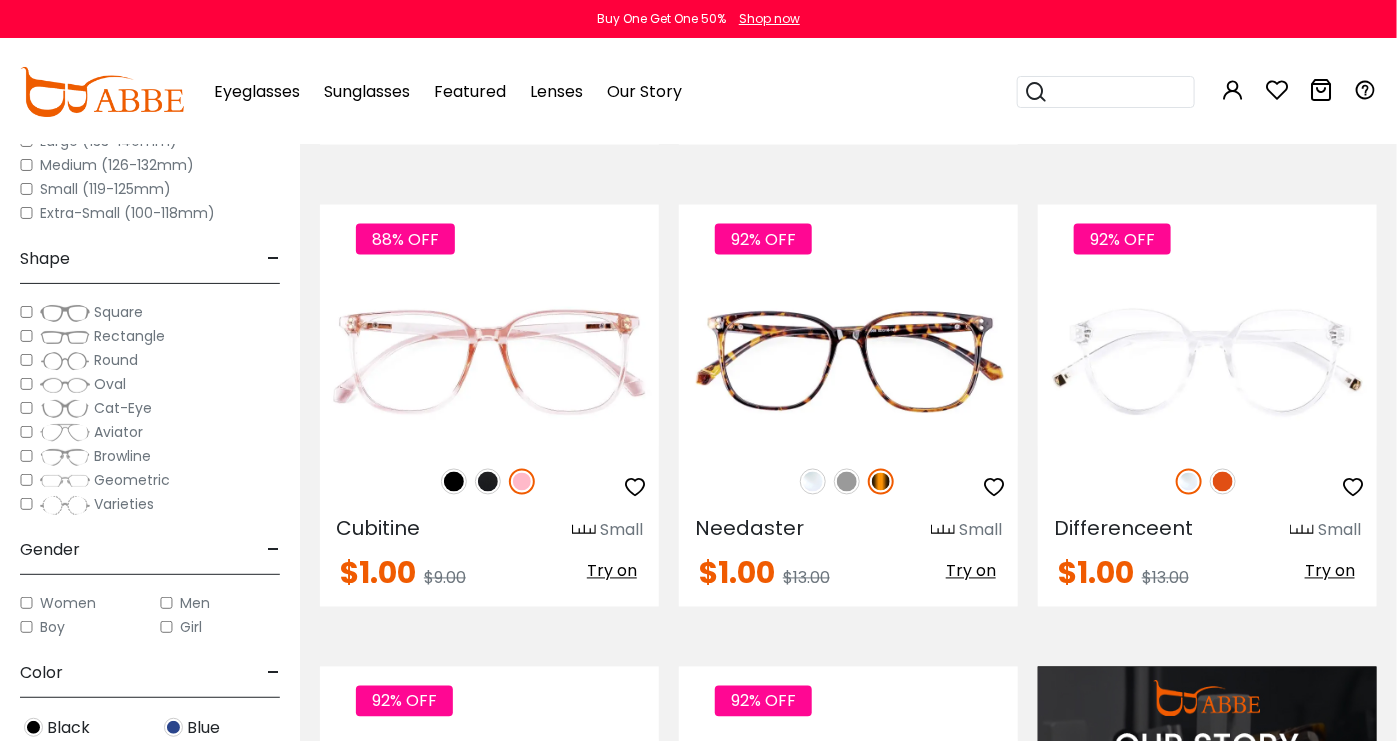scroll, scrollTop: 1147, scrollLeft: 0, axis: vertical 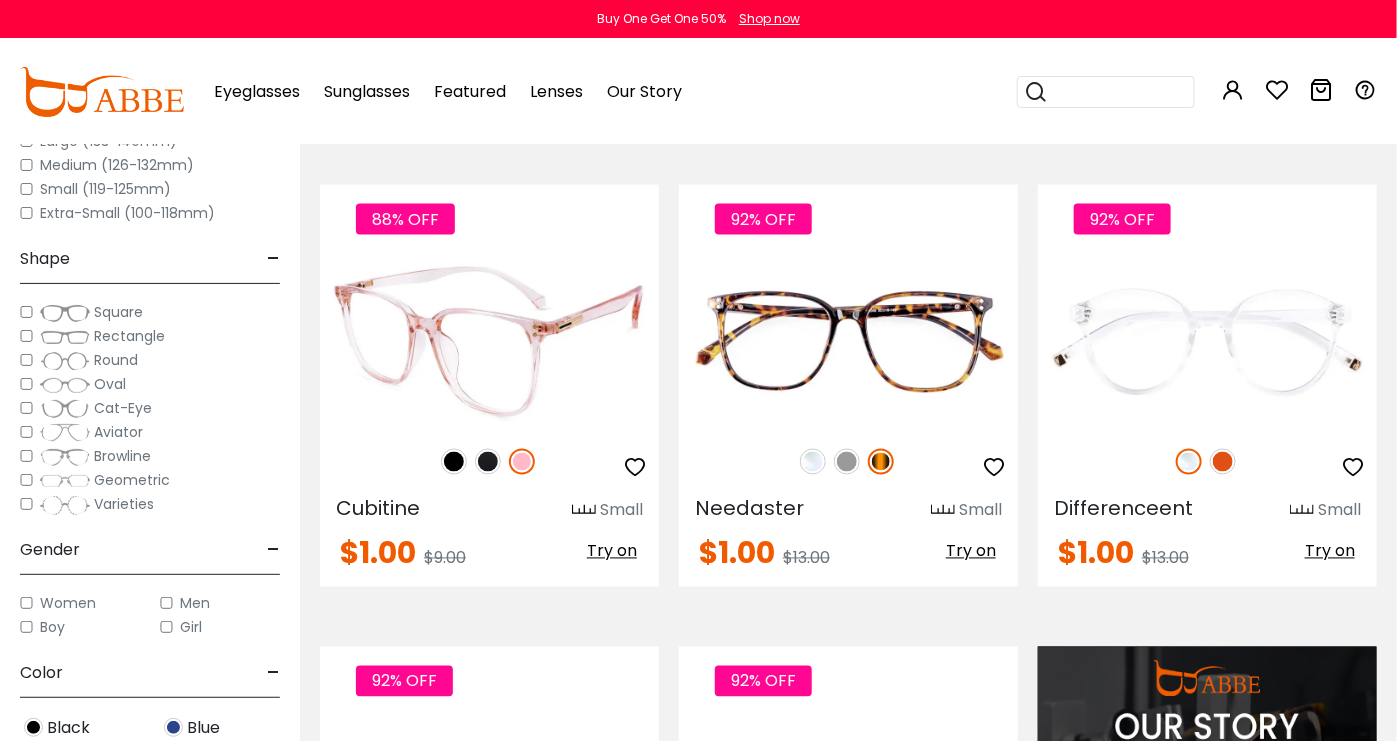 click at bounding box center [454, 462] 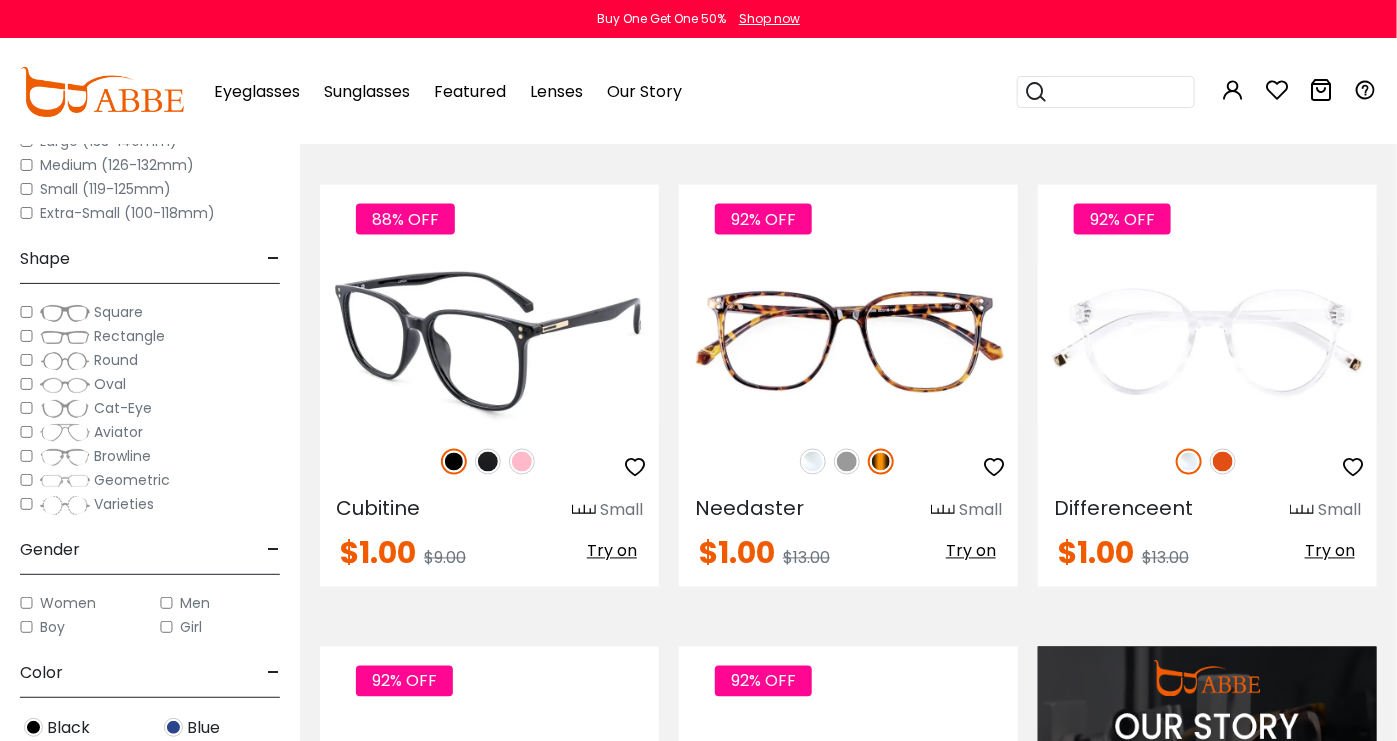 click at bounding box center [488, 462] 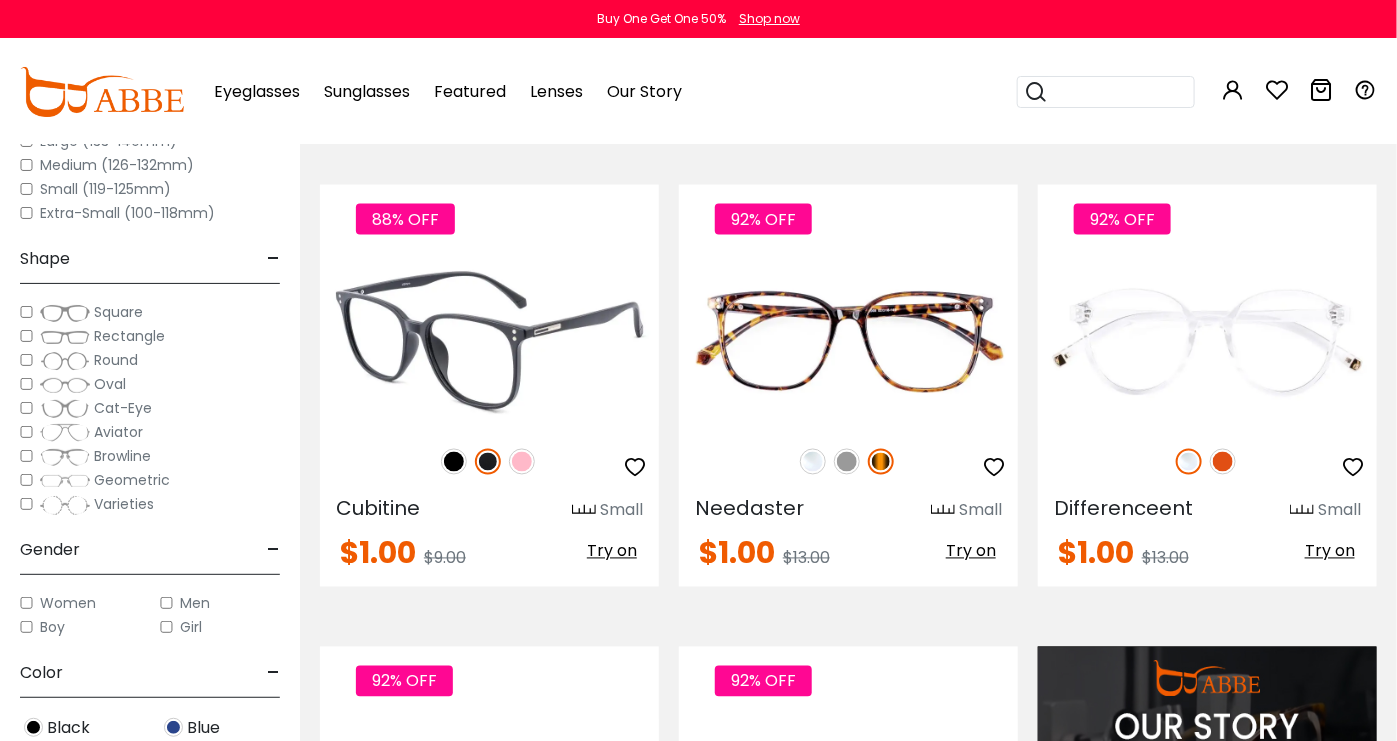 click at bounding box center [522, 462] 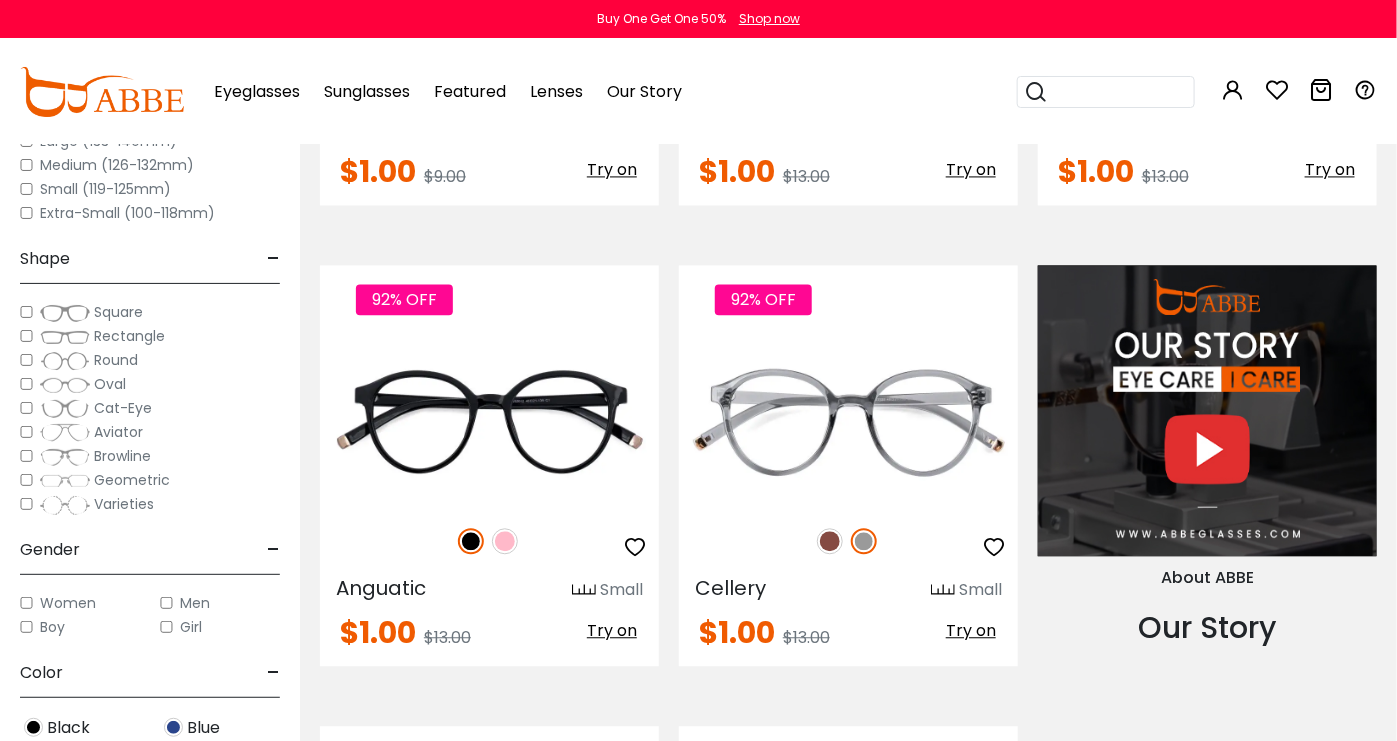 scroll, scrollTop: 1570, scrollLeft: 0, axis: vertical 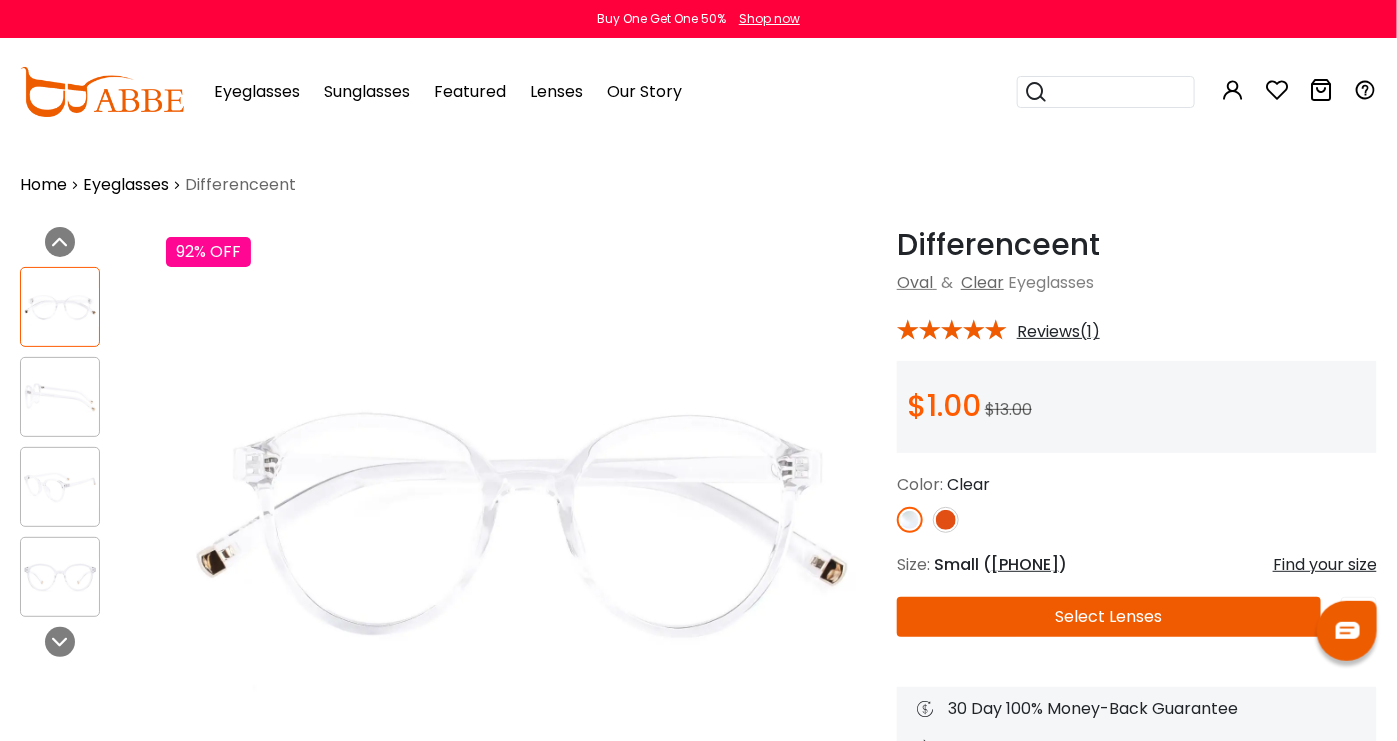 click at bounding box center [60, 397] 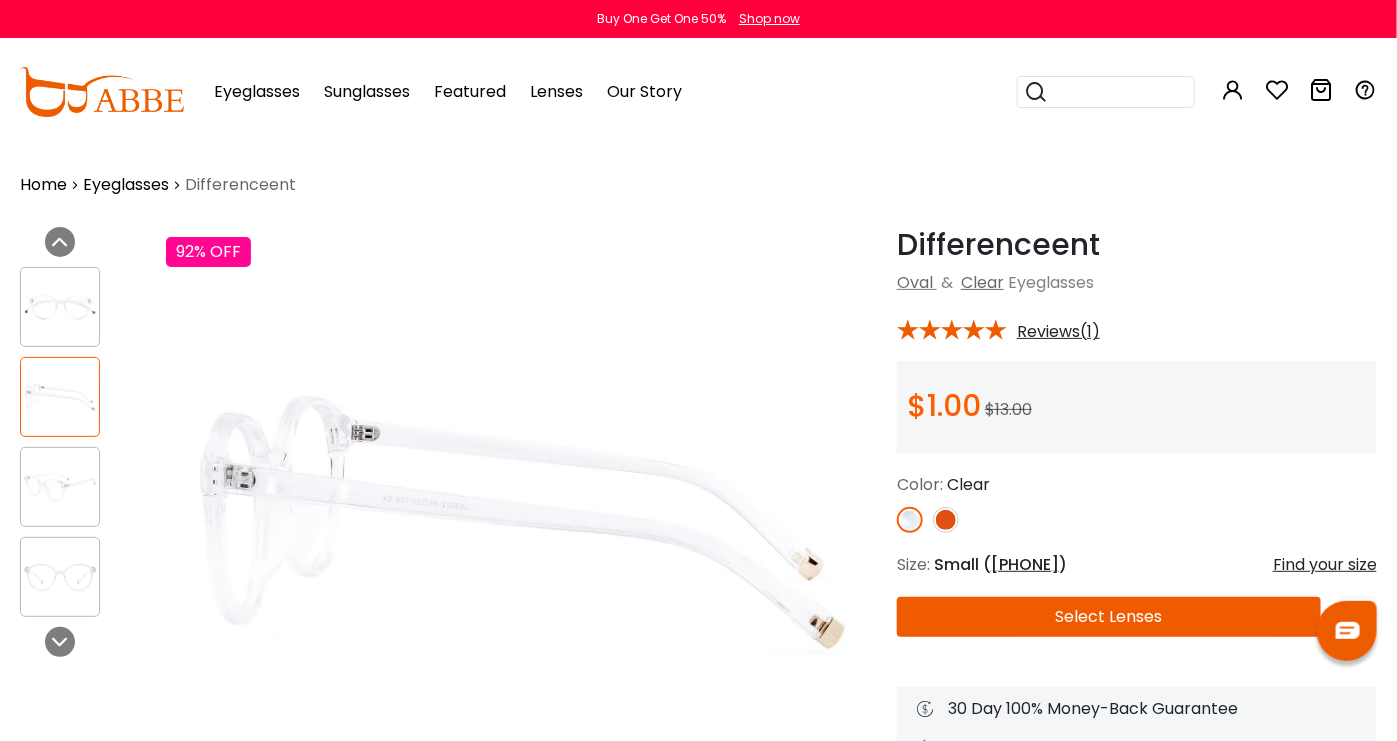 click at bounding box center [946, 520] 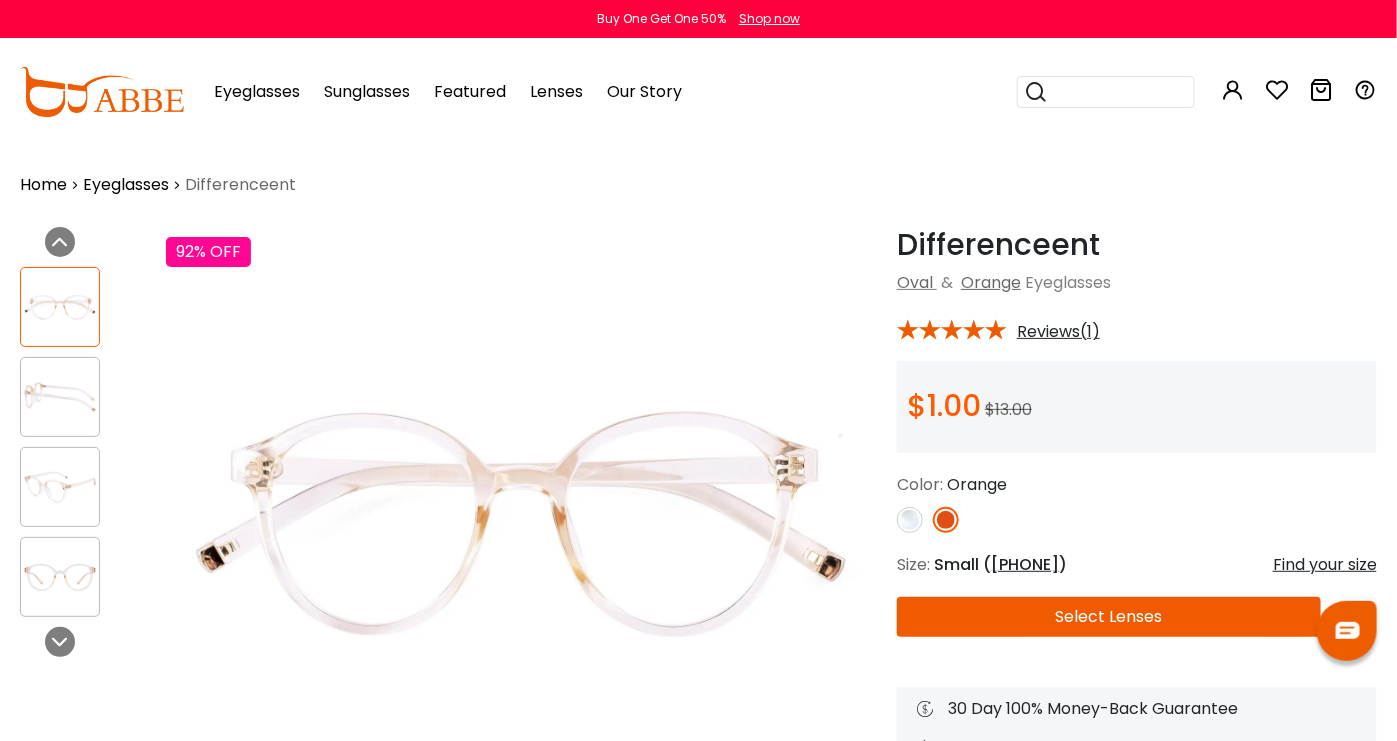 click at bounding box center (60, 397) 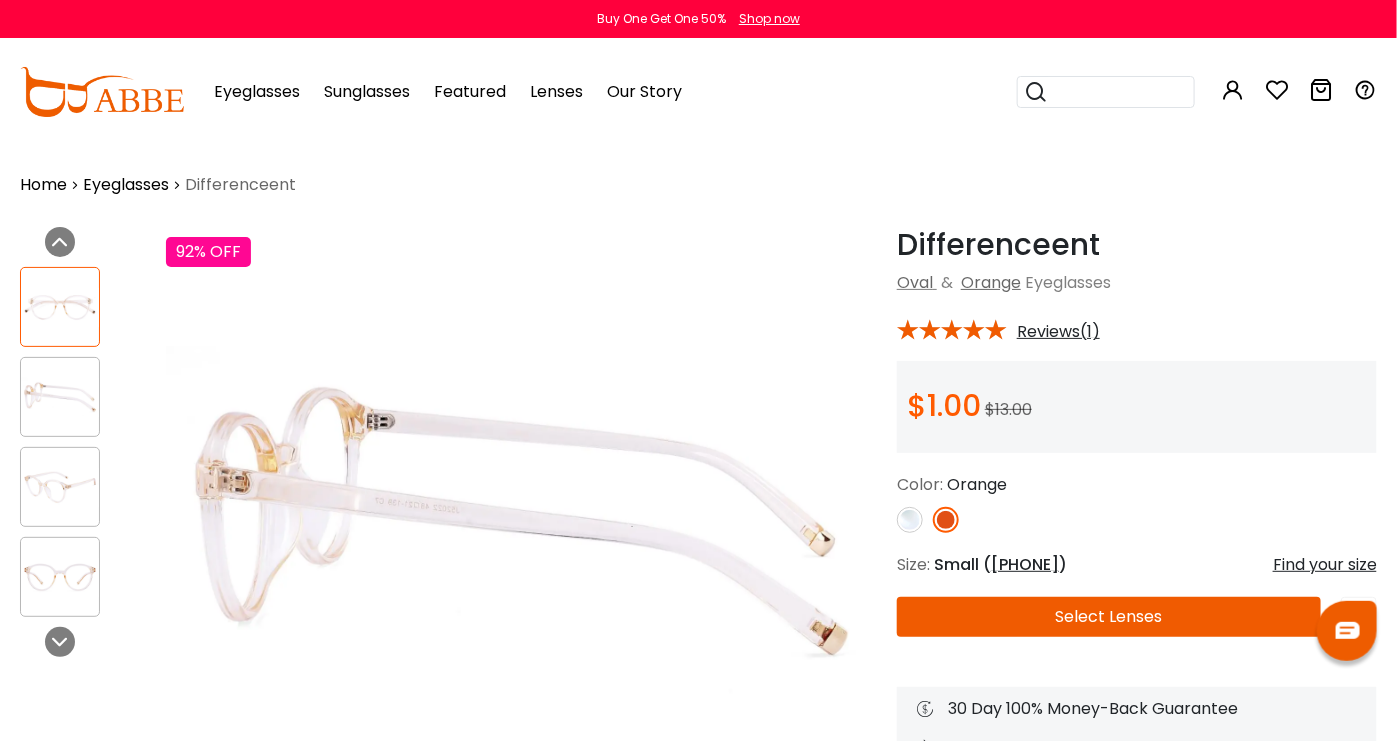 click at bounding box center (60, 487) 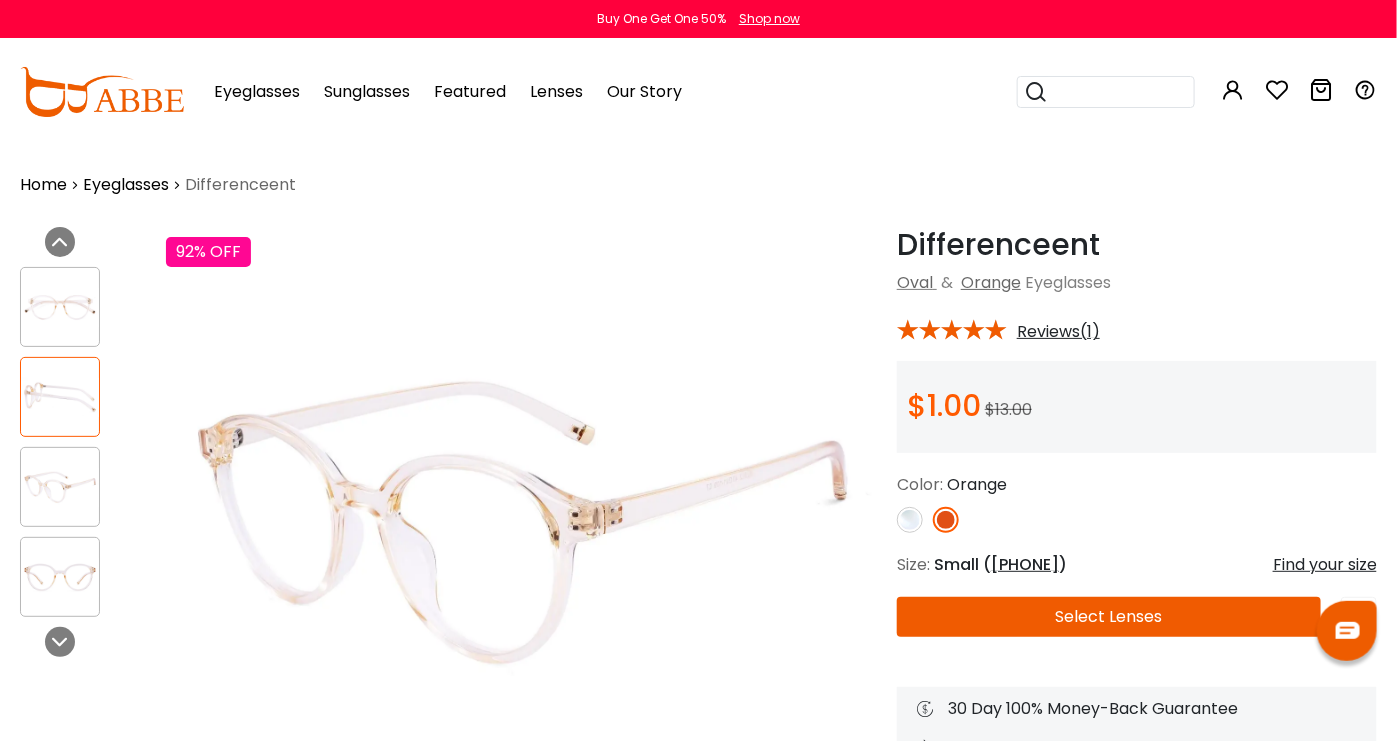 click at bounding box center [60, 307] 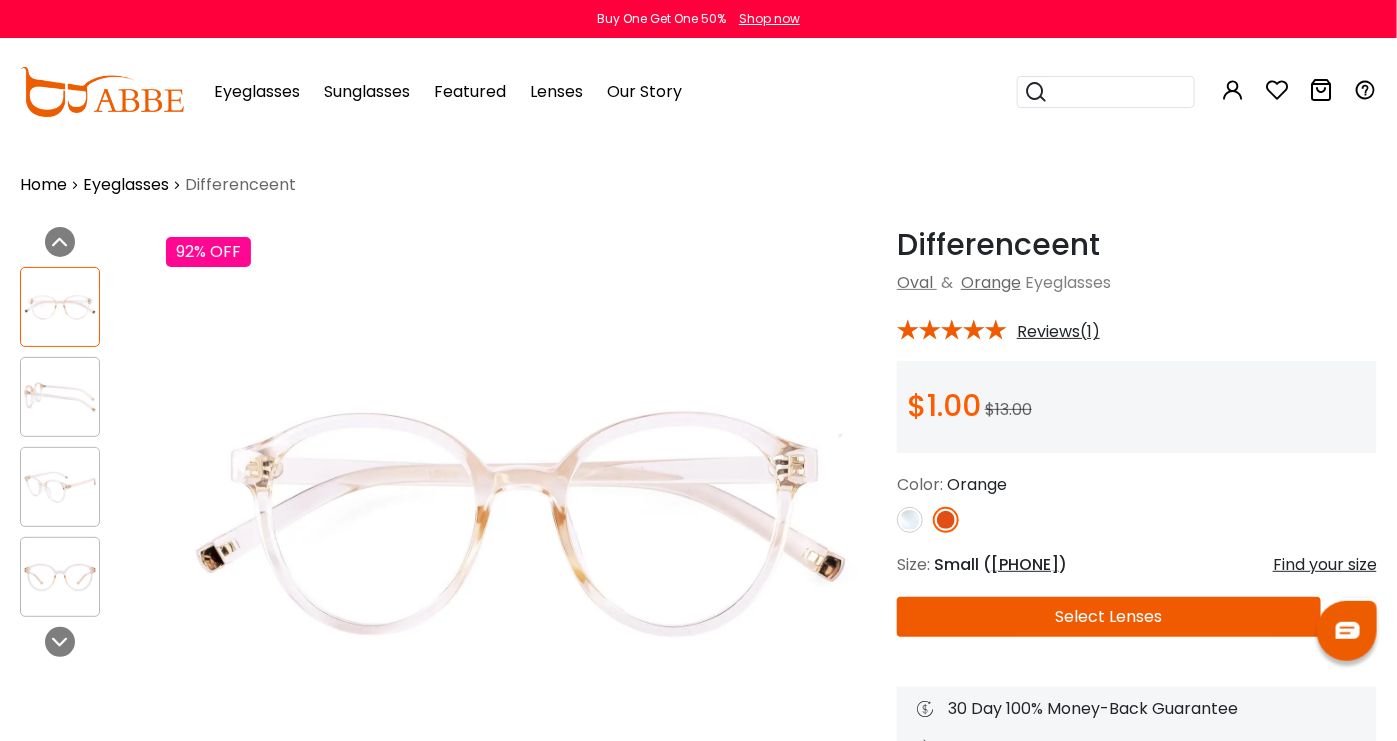 click at bounding box center [910, 520] 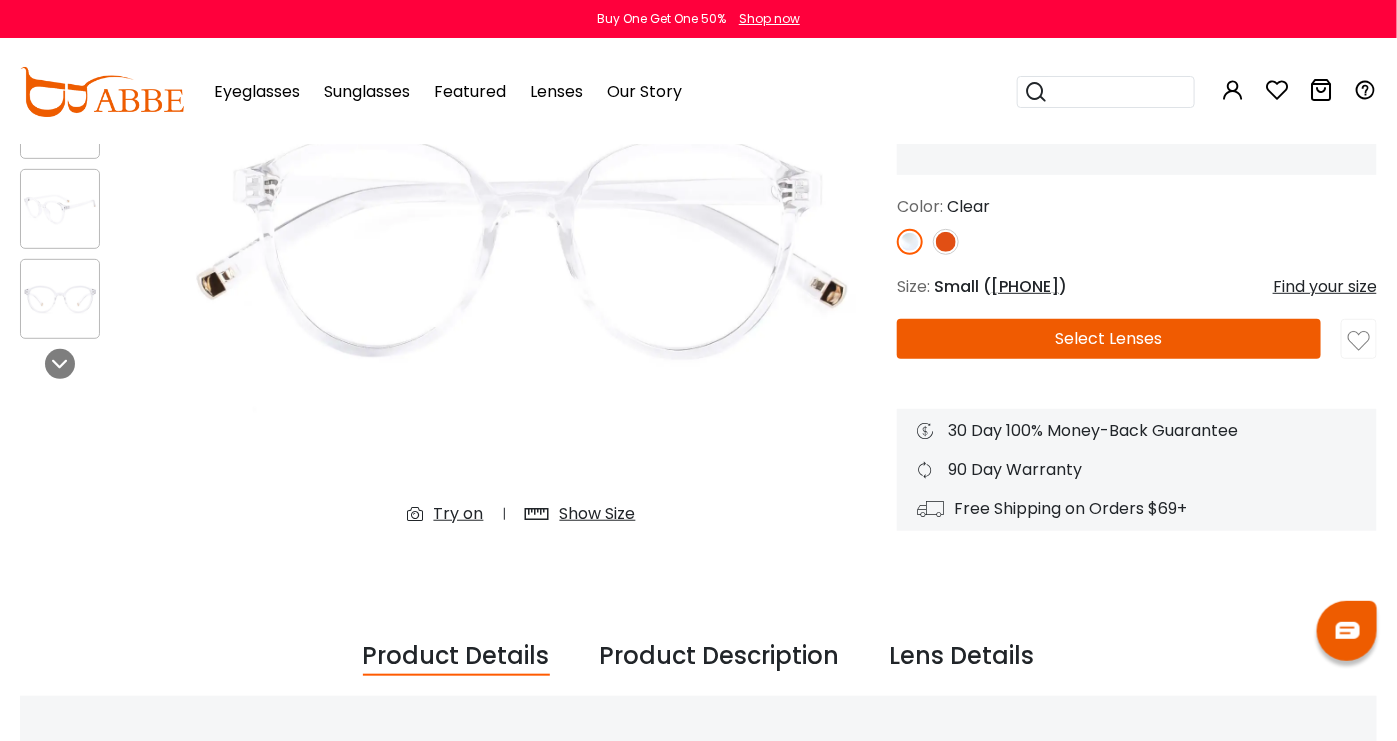 scroll, scrollTop: 300, scrollLeft: 0, axis: vertical 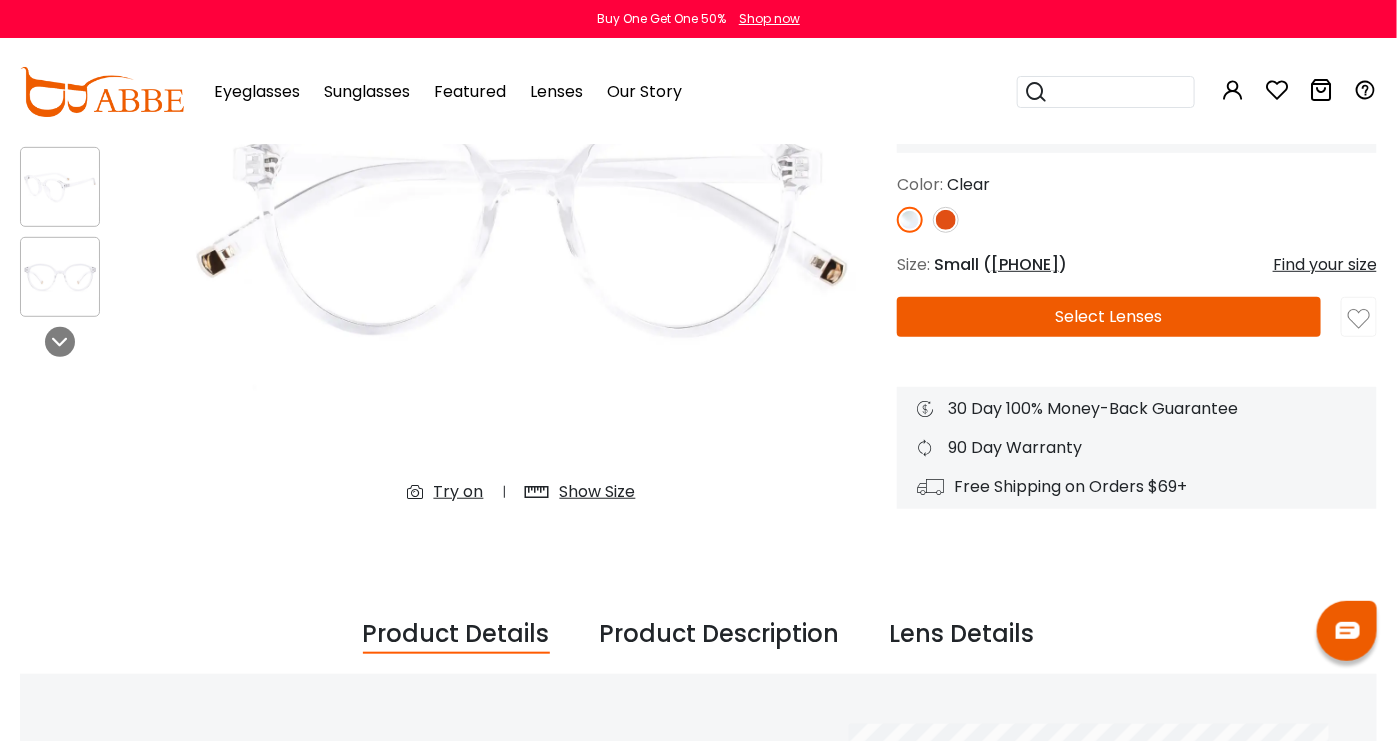 click on "Select Lenses" at bounding box center [1109, 317] 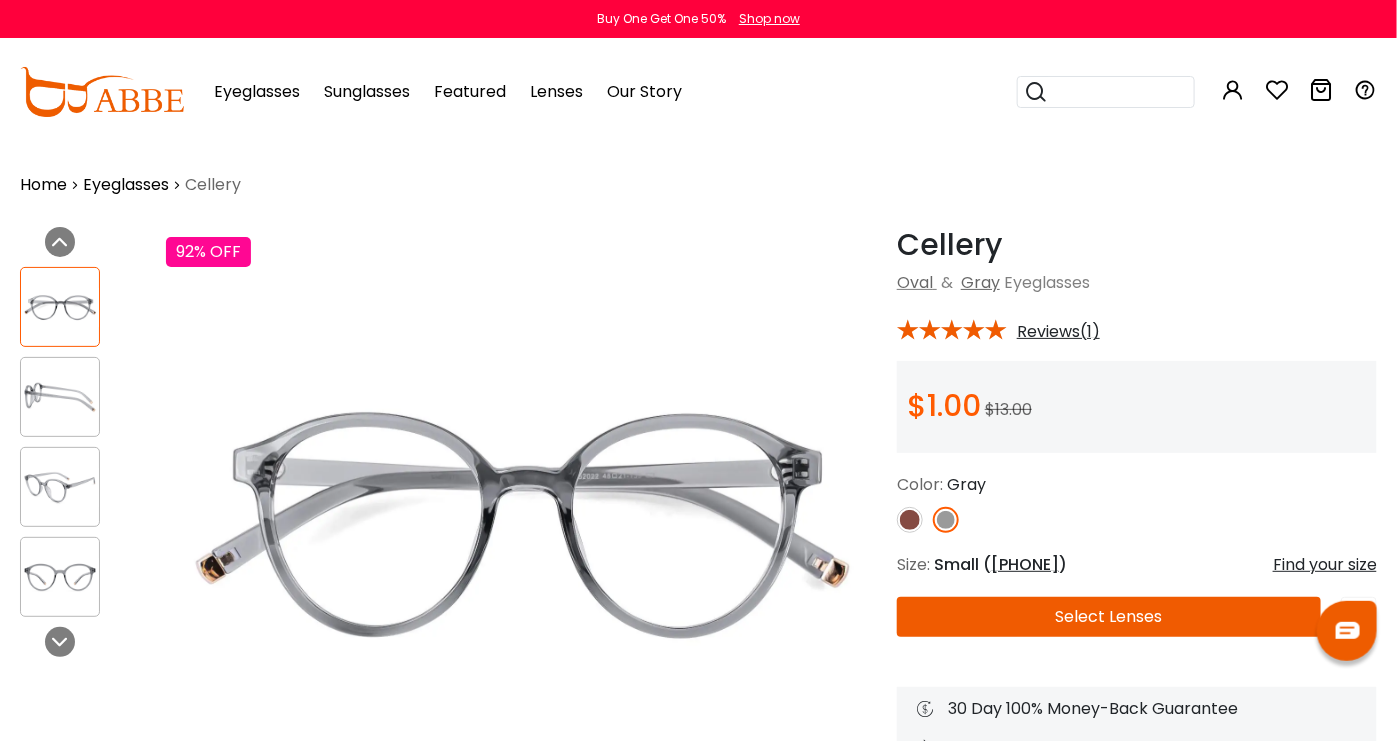 scroll, scrollTop: 0, scrollLeft: 0, axis: both 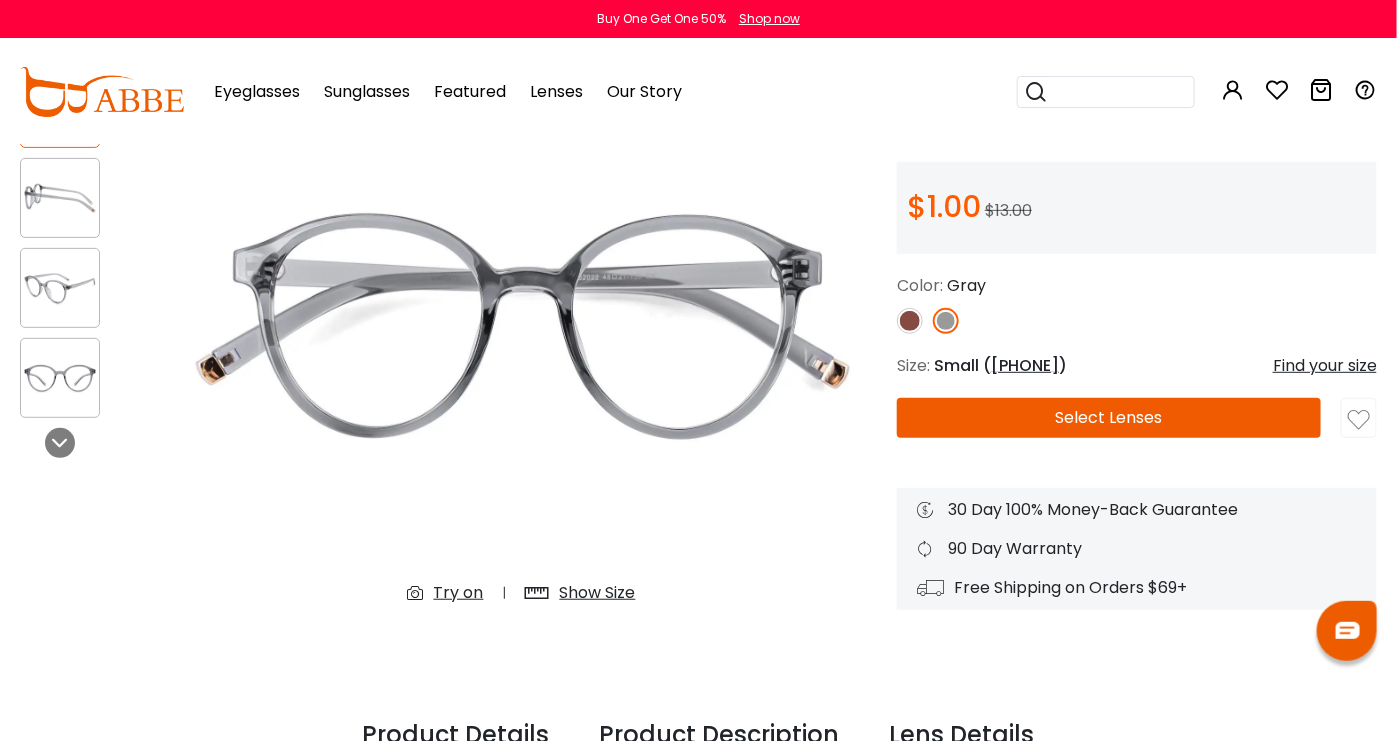 click at bounding box center (910, 321) 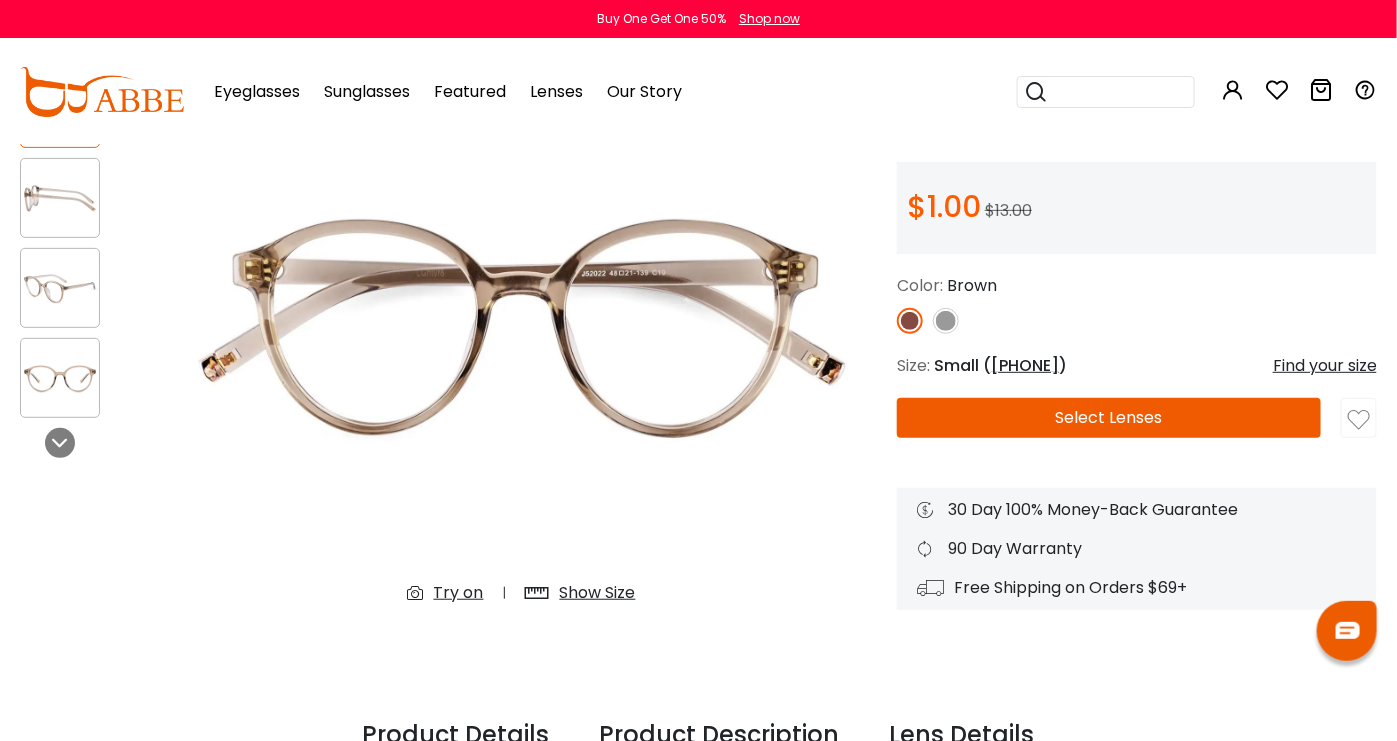 click at bounding box center (946, 321) 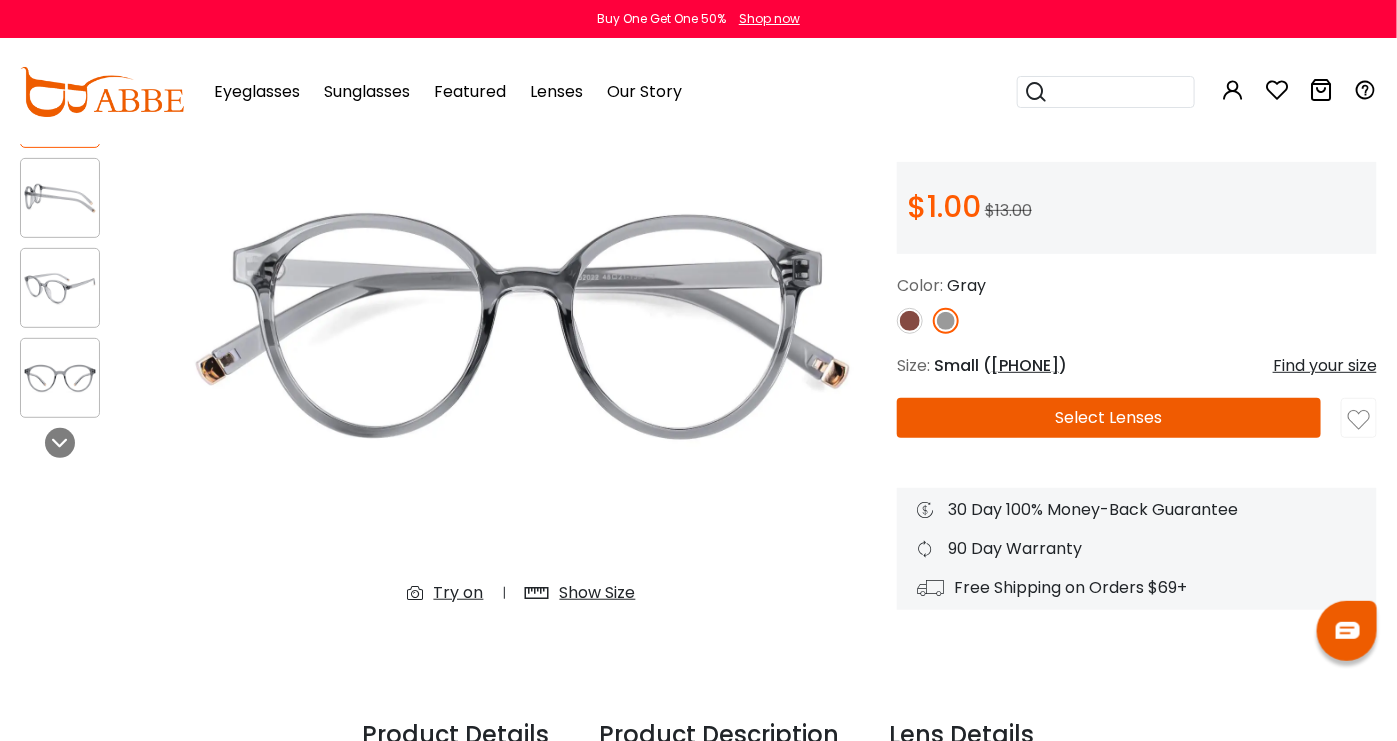 click on "Select Lenses" at bounding box center [1109, 418] 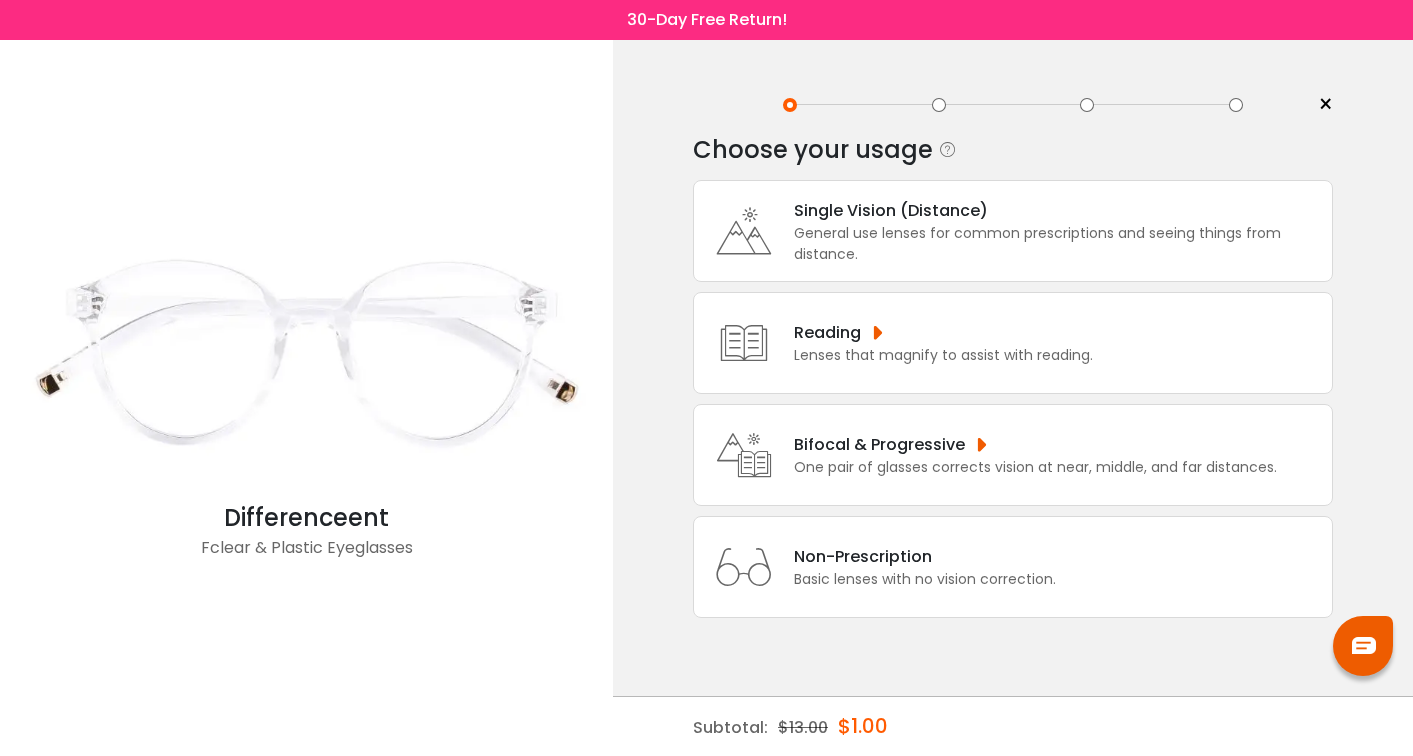 scroll, scrollTop: 0, scrollLeft: 0, axis: both 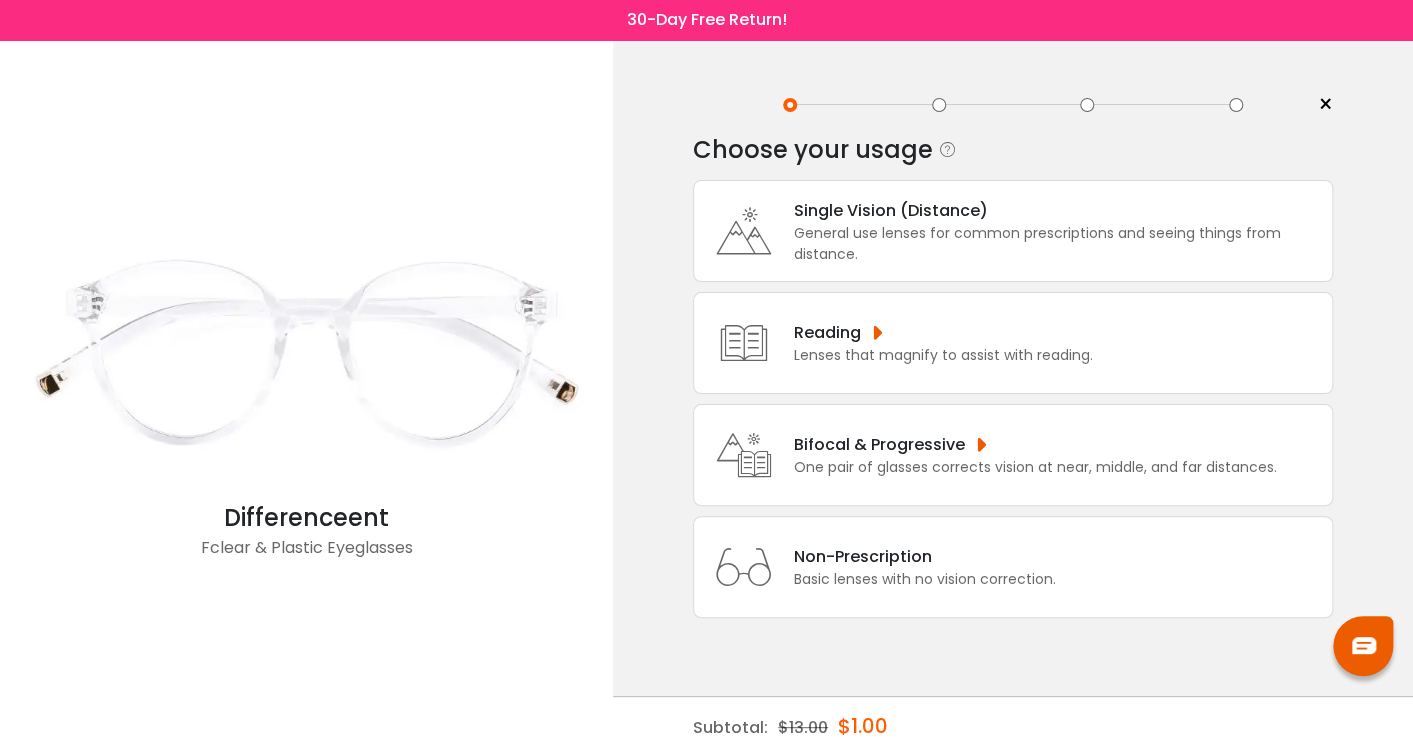 click on "General use lenses for common prescriptions and seeing things from distance." at bounding box center (1058, 244) 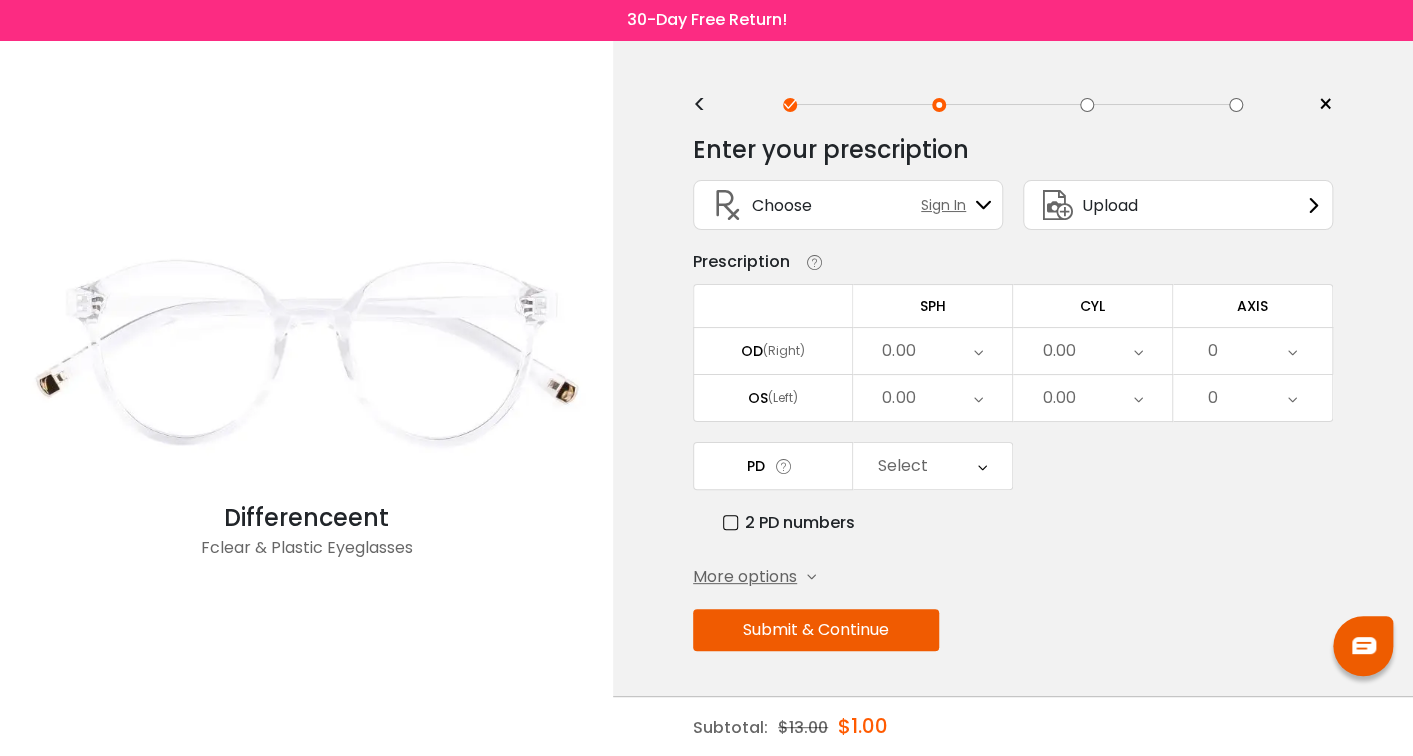 click on "0.00" at bounding box center (932, 351) 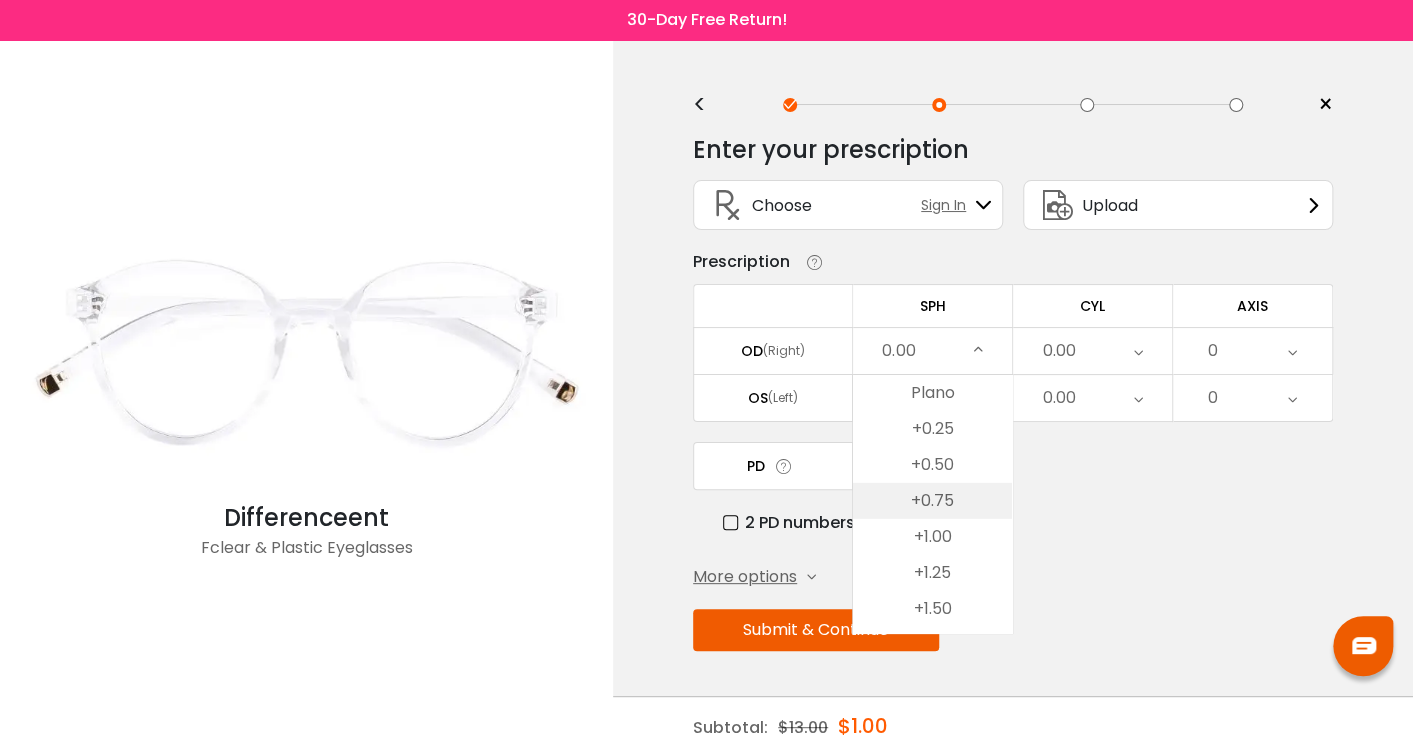 scroll, scrollTop: 3050, scrollLeft: 0, axis: vertical 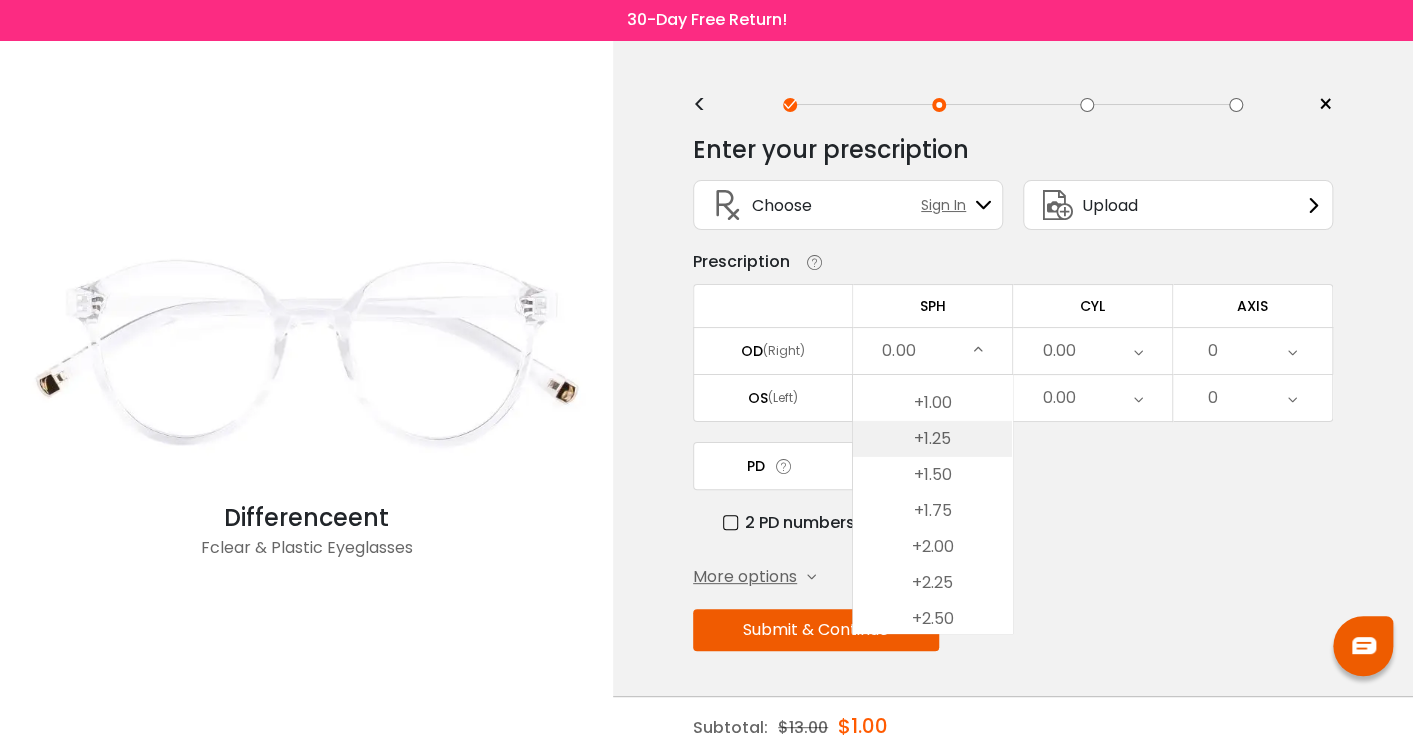 click on "+1.25" at bounding box center (932, 439) 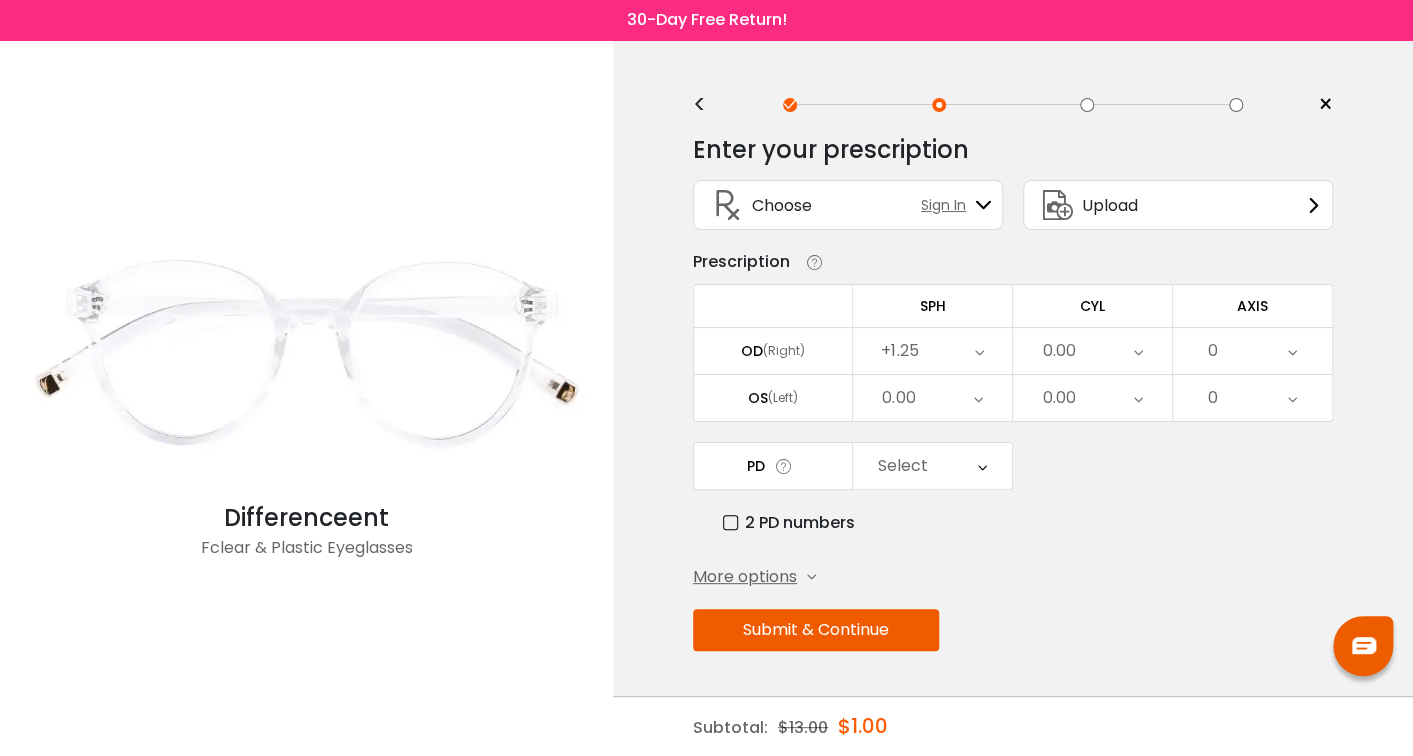 click on "0.00" at bounding box center (932, 398) 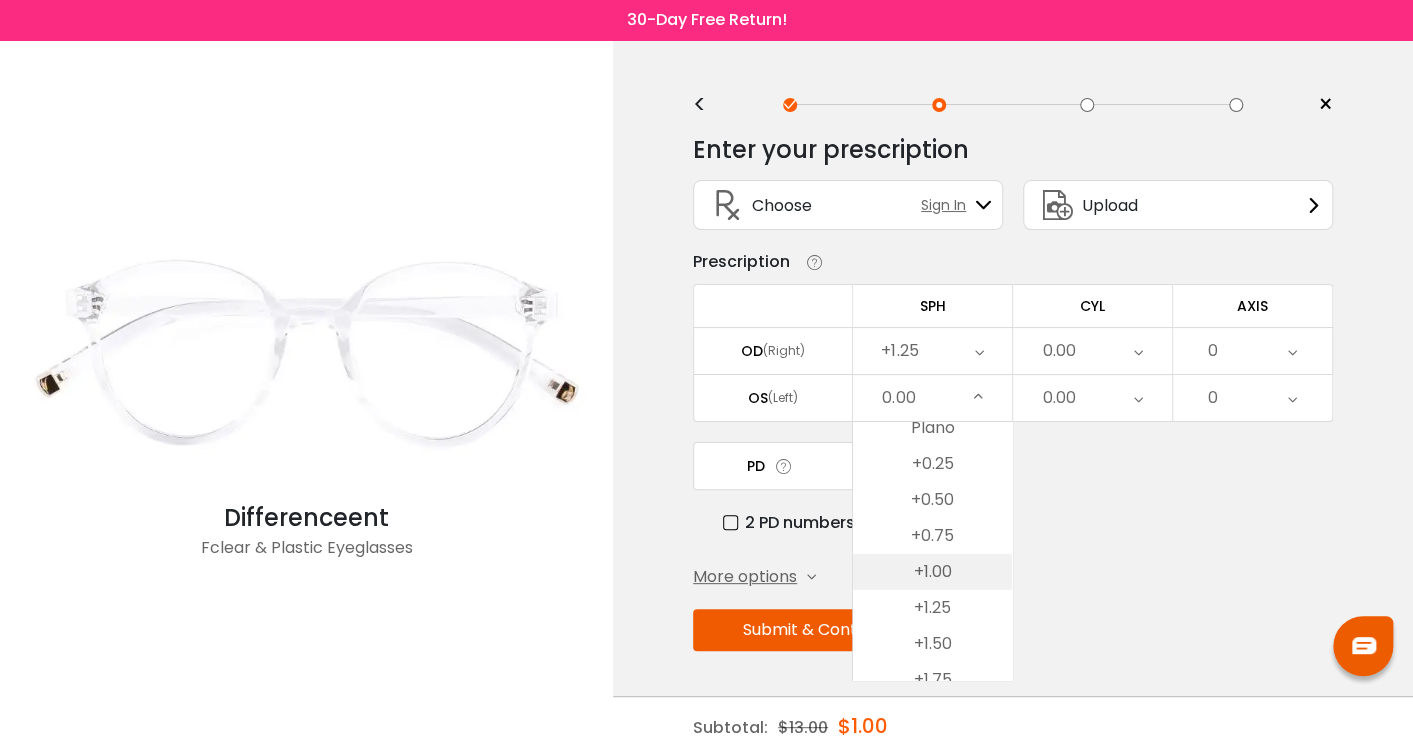 scroll, scrollTop: 2950, scrollLeft: 0, axis: vertical 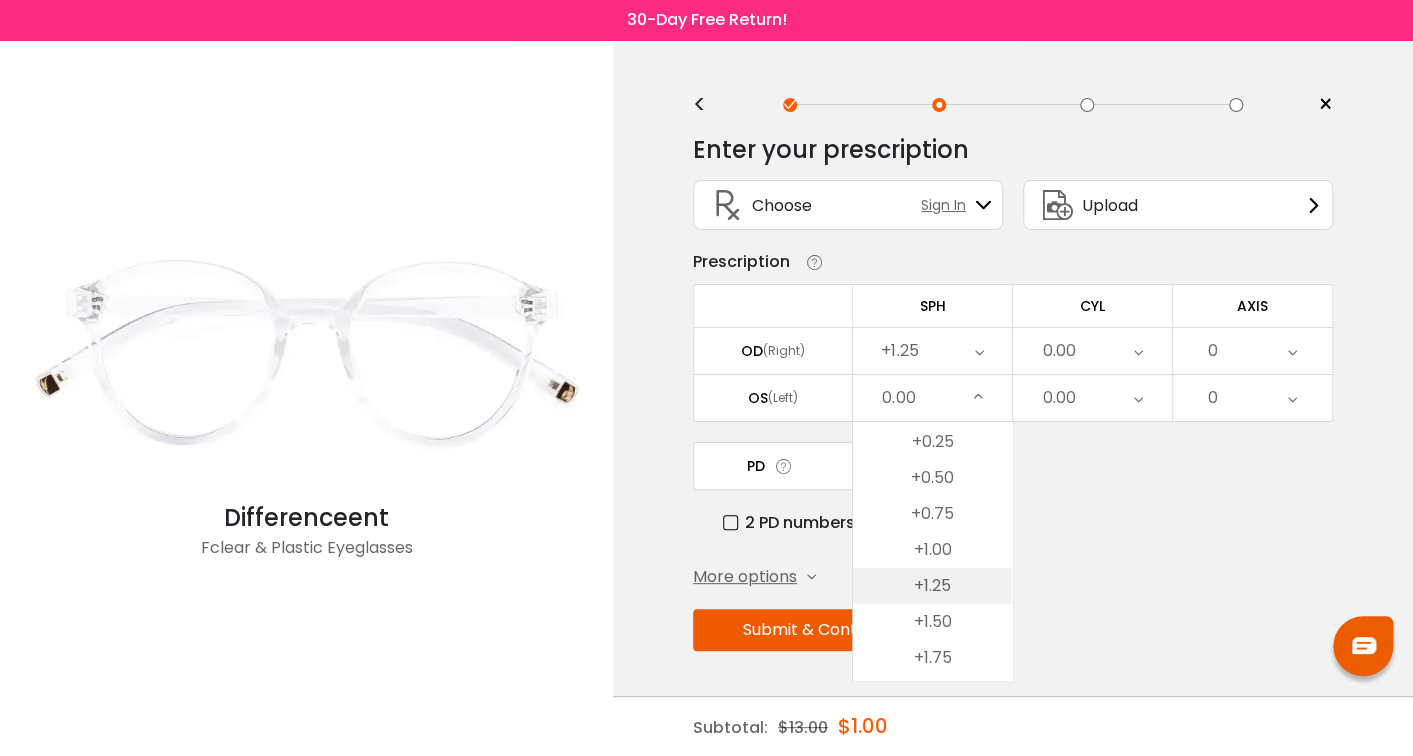 click on "+1.25" at bounding box center [932, 586] 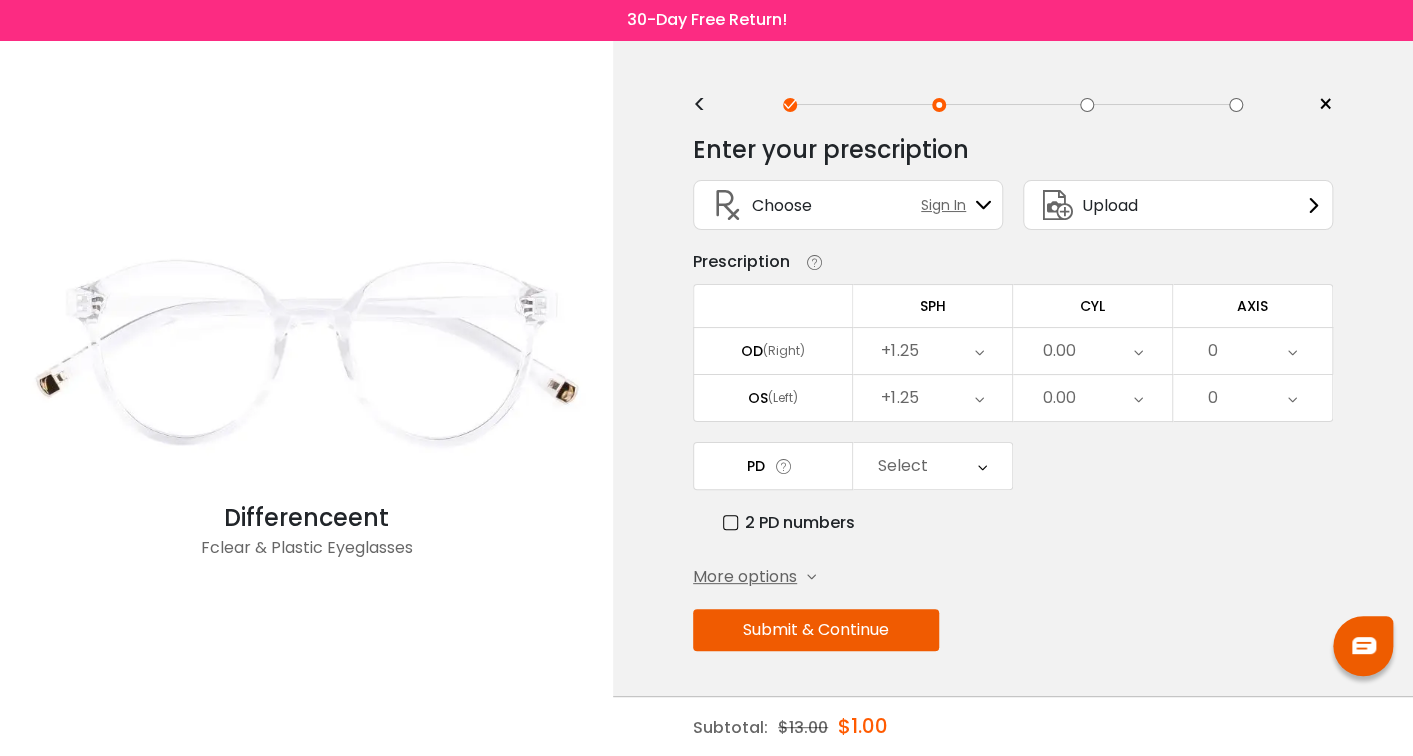 click on "0.00" at bounding box center [1058, 351] 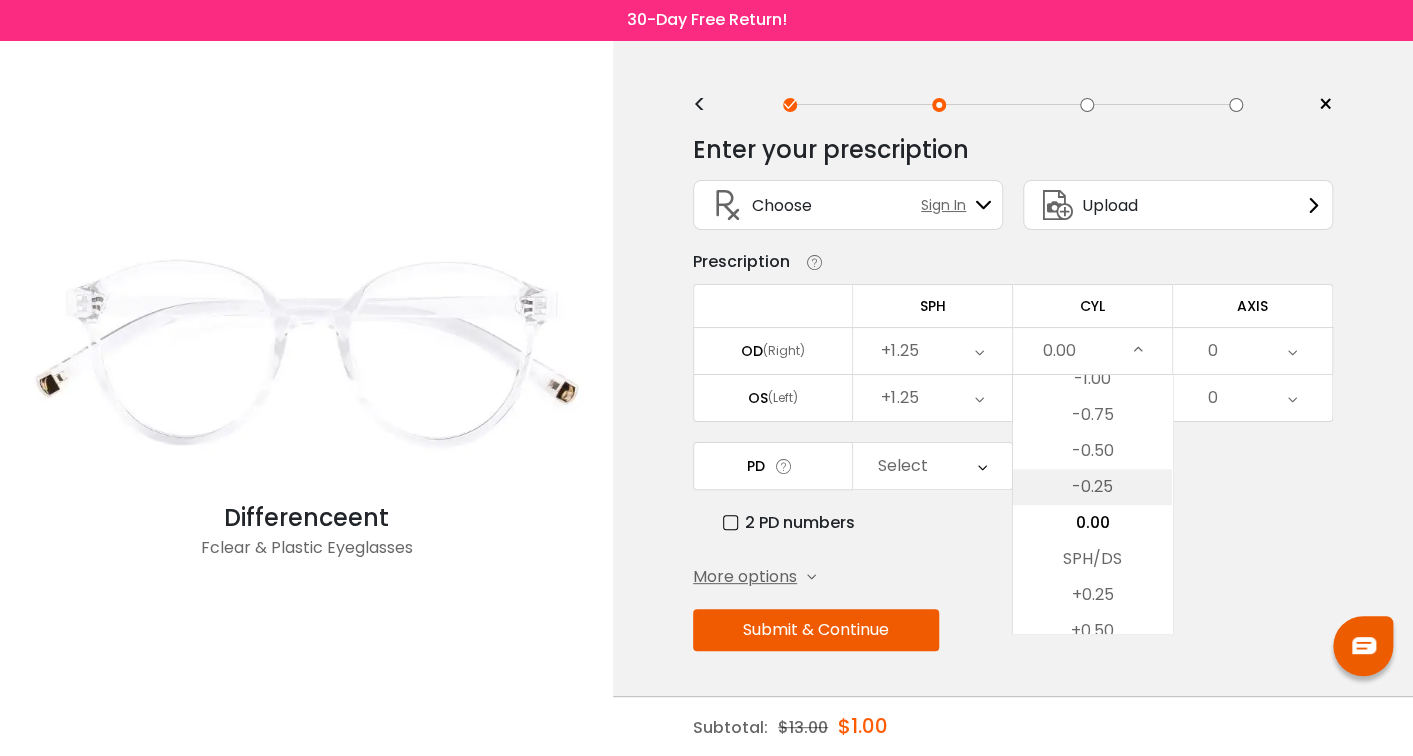 click on "-0.25" at bounding box center [1092, 487] 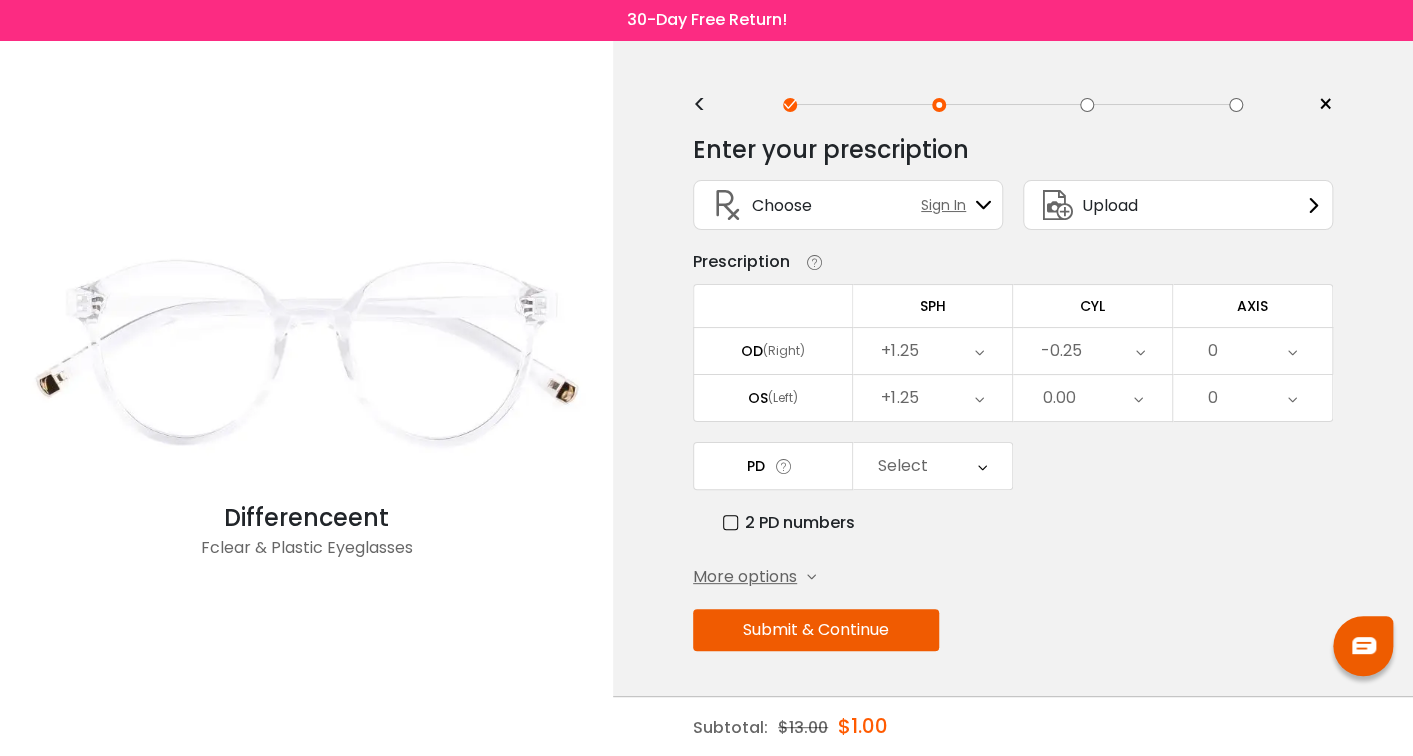 click on "0.00" at bounding box center [1092, 398] 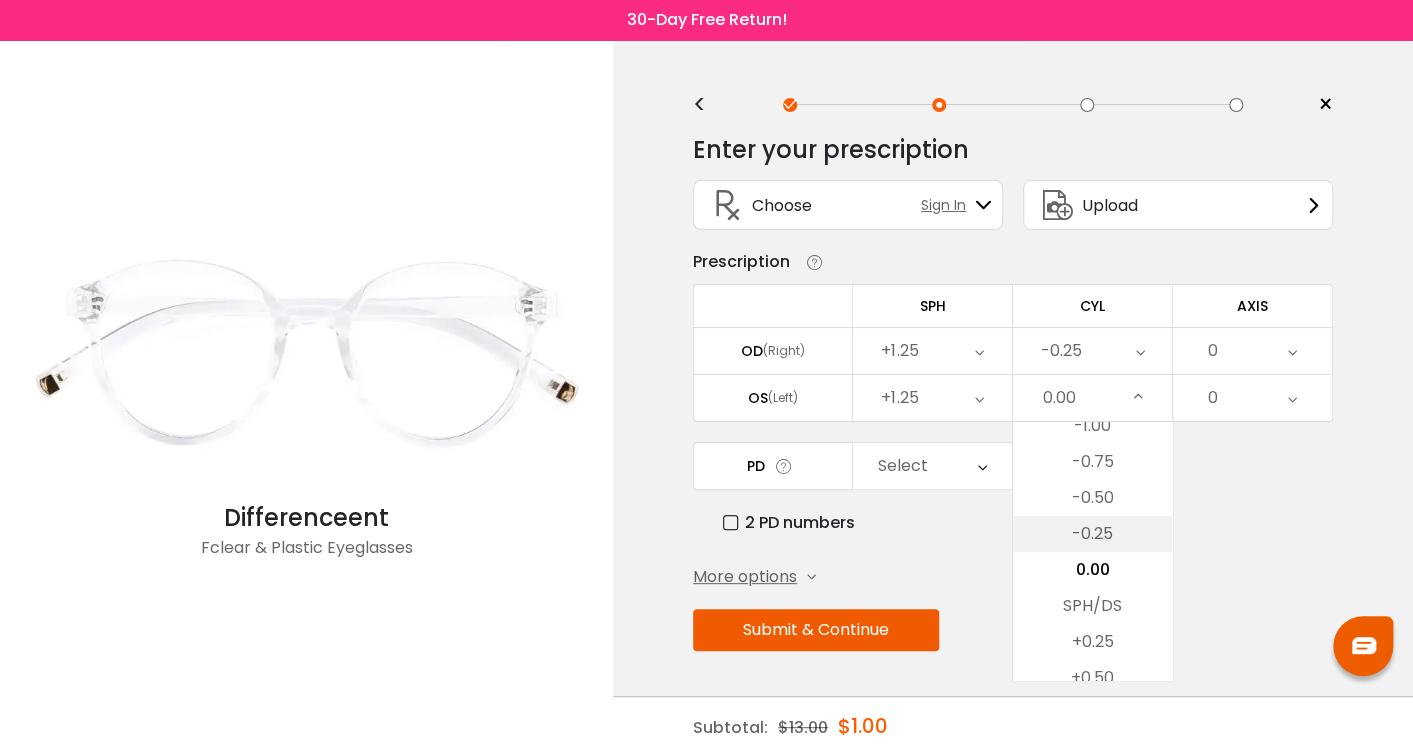 click on "-0.25" at bounding box center [1092, 534] 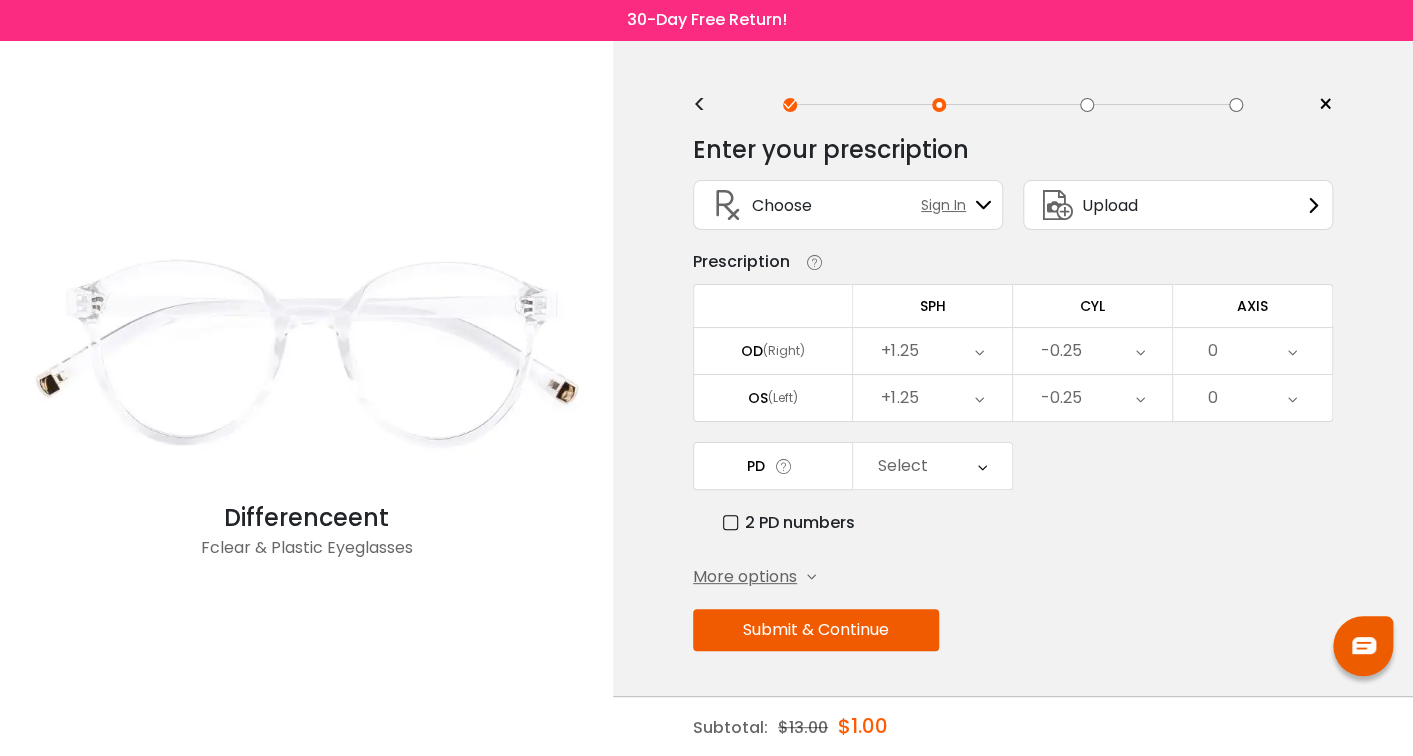 click on "0" at bounding box center [1252, 351] 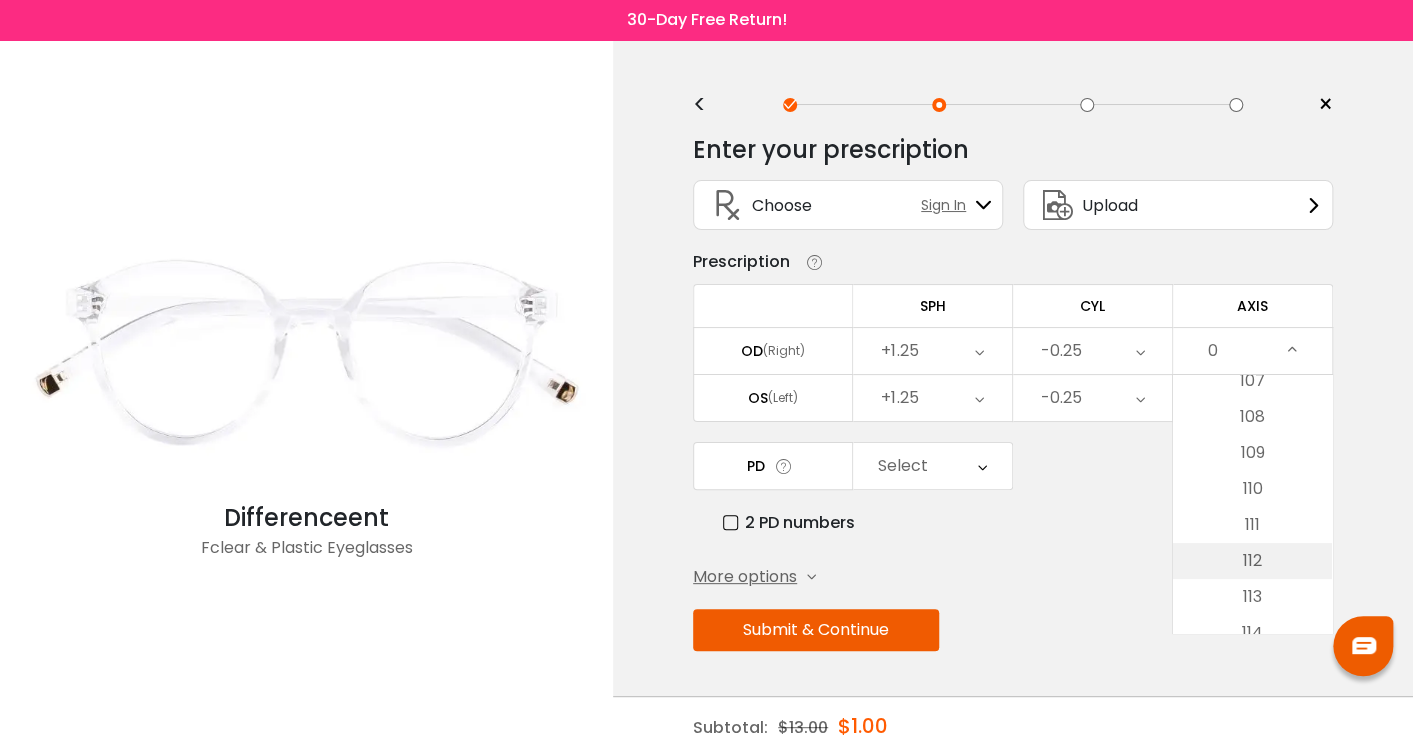 scroll, scrollTop: 3899, scrollLeft: 0, axis: vertical 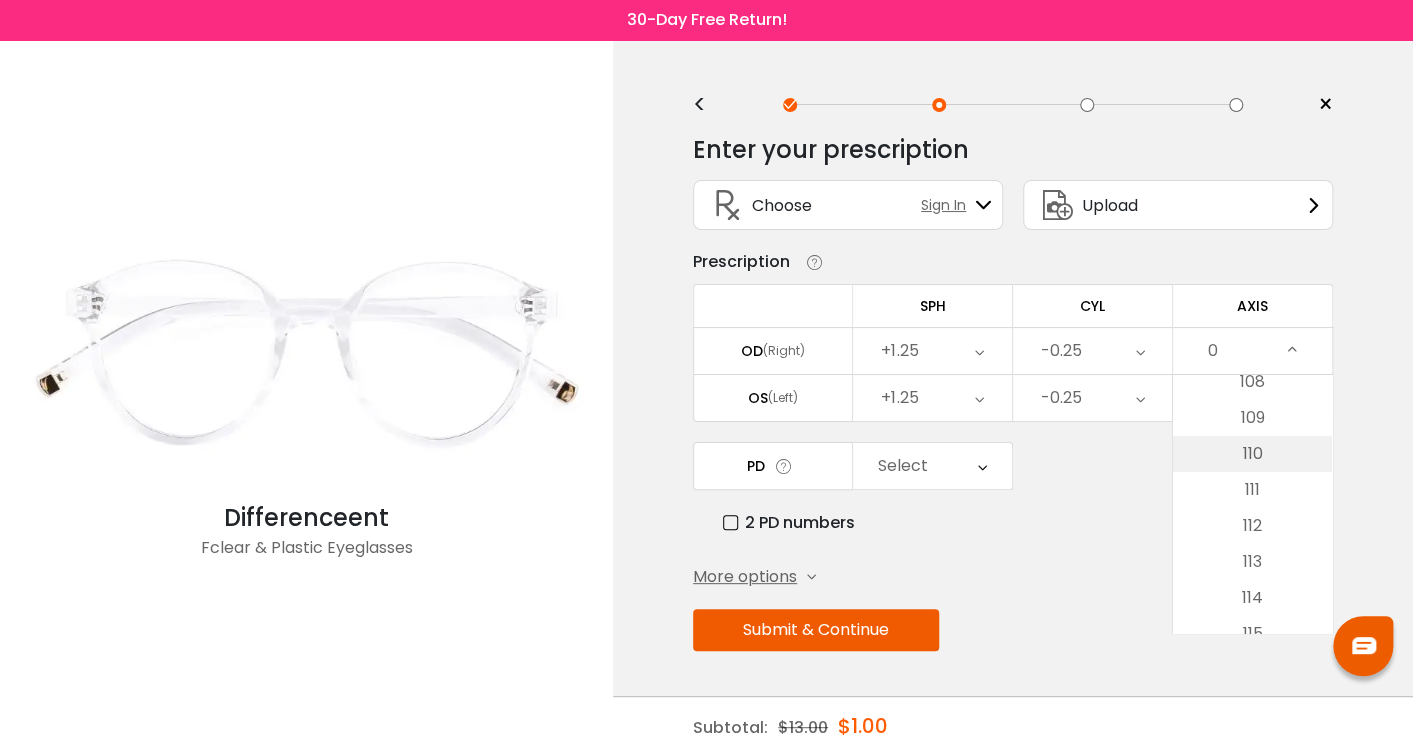 click on "110" at bounding box center [1252, 454] 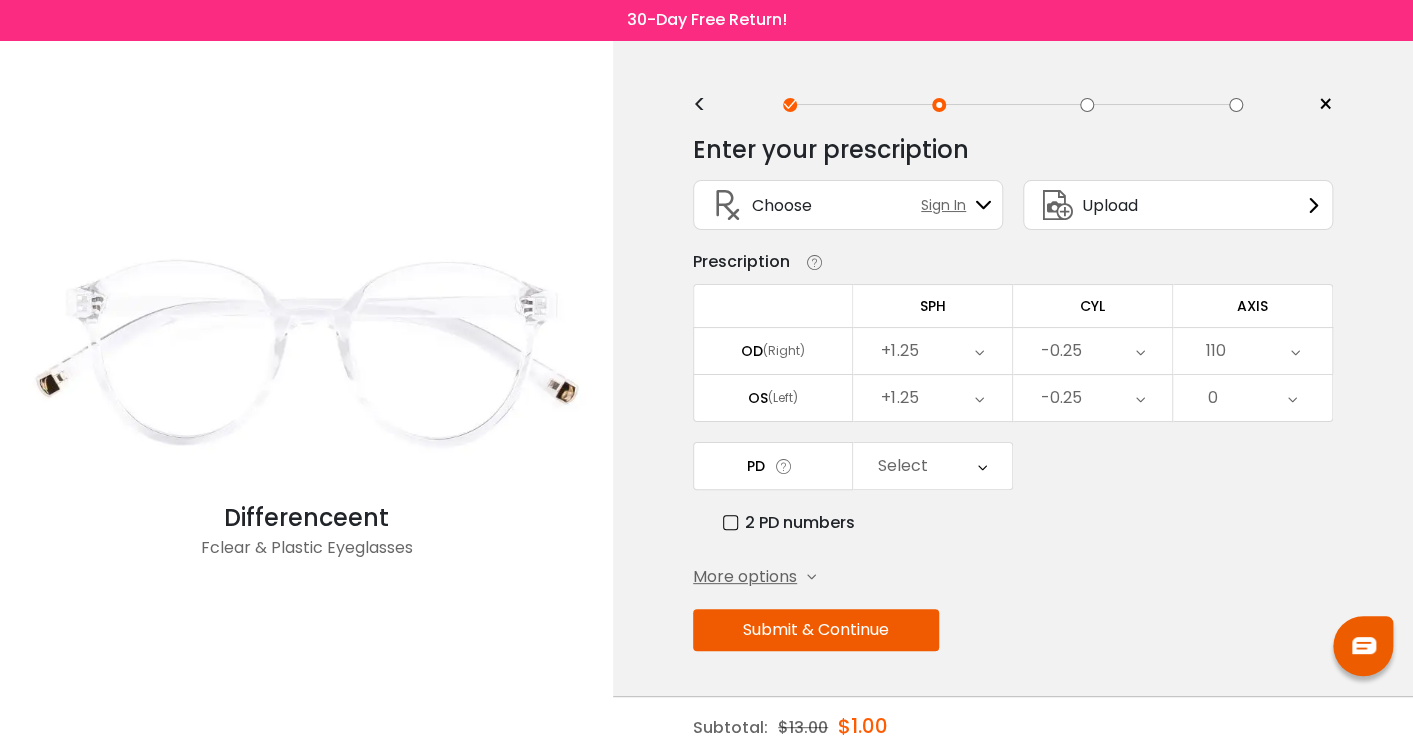 click on "0" at bounding box center (1213, 398) 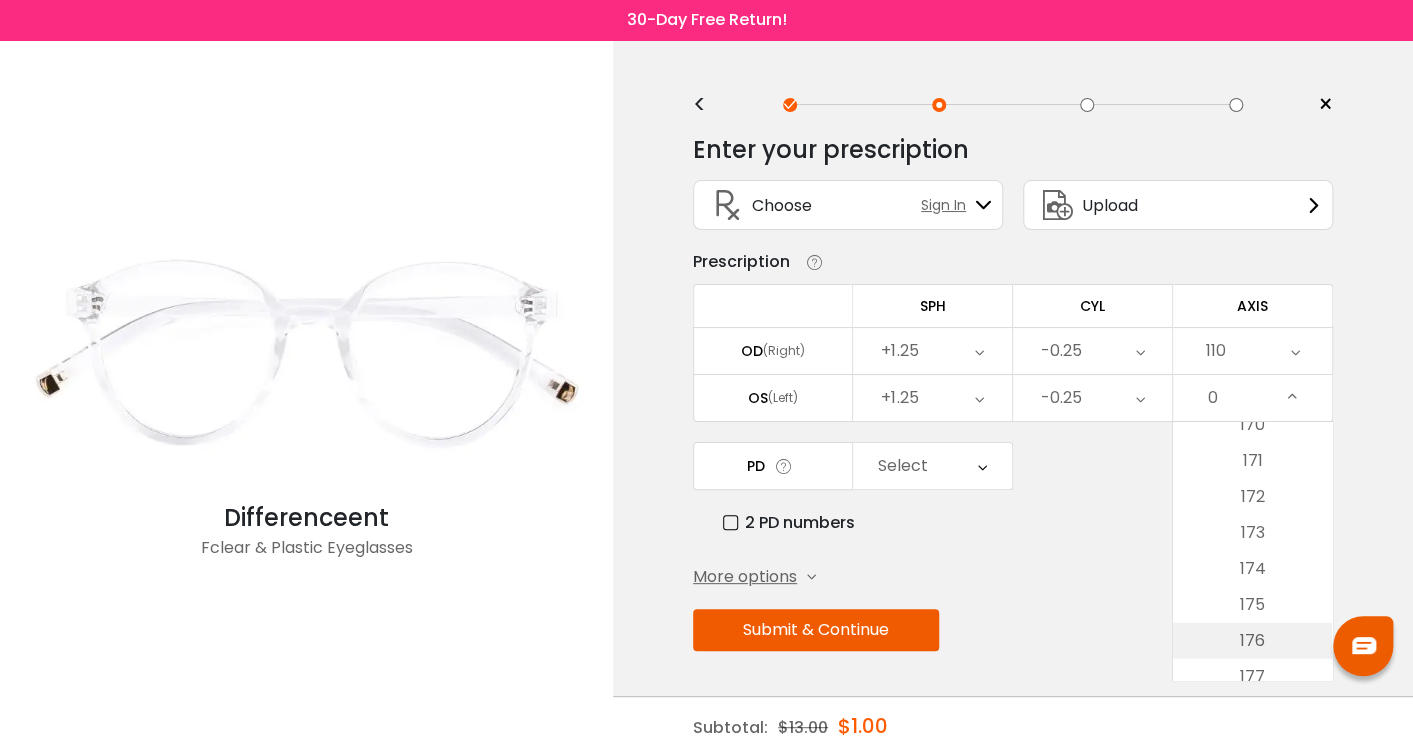 scroll, scrollTop: 6099, scrollLeft: 0, axis: vertical 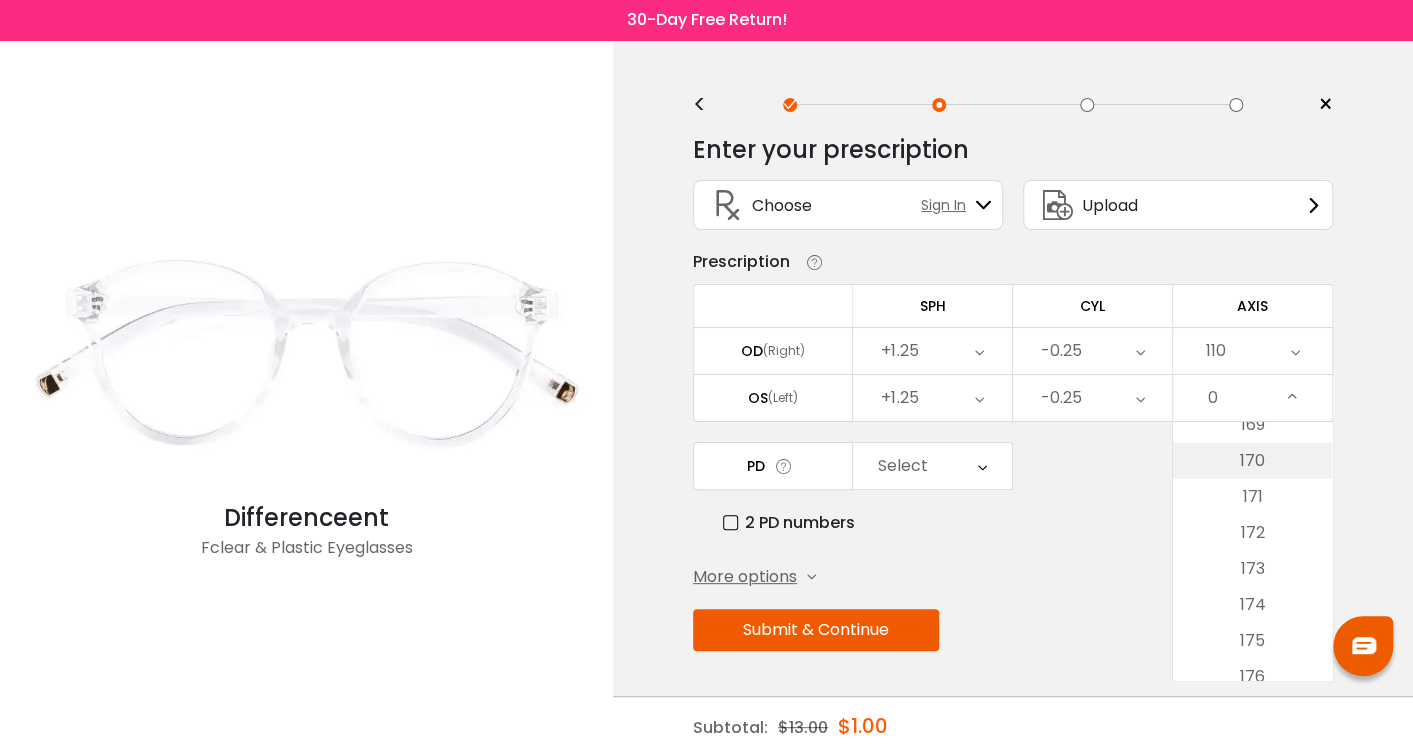 click on "170" at bounding box center (1252, 461) 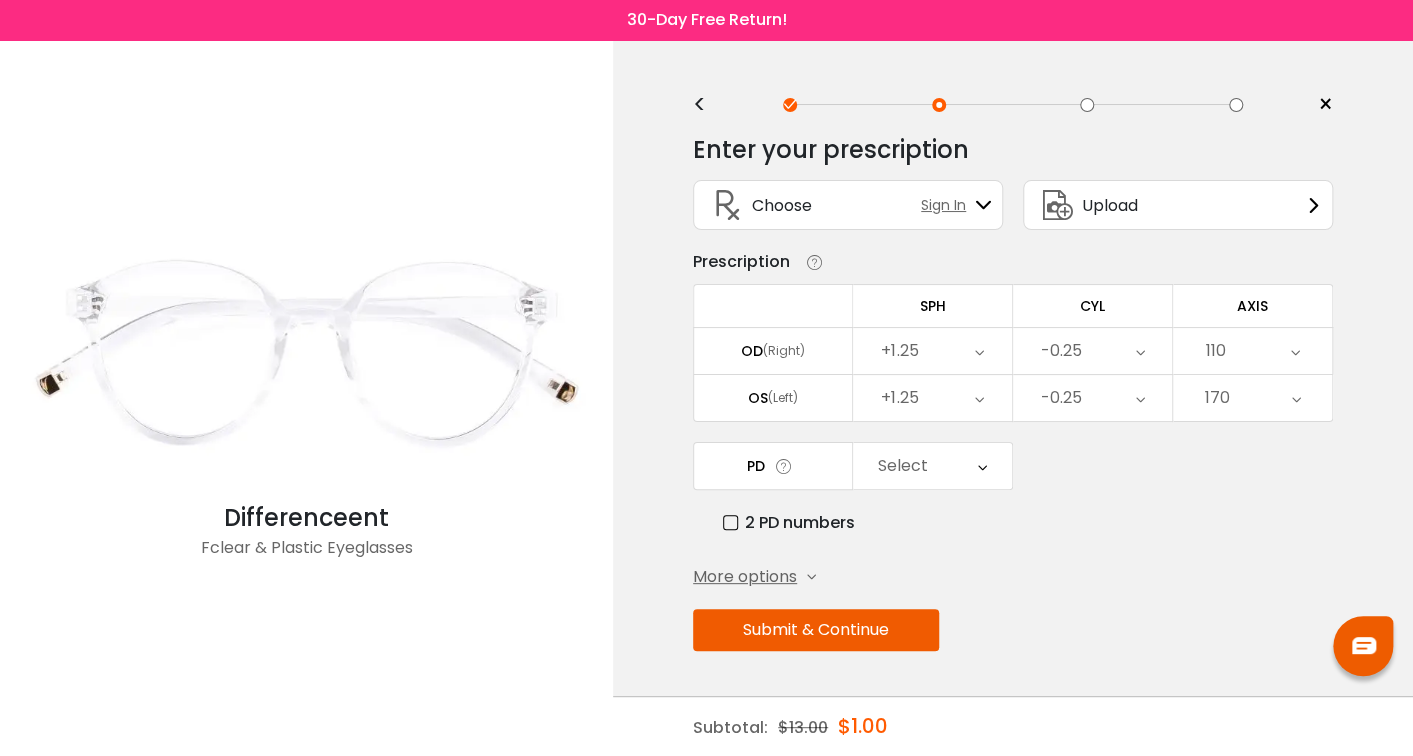 click on "Select" at bounding box center (903, 466) 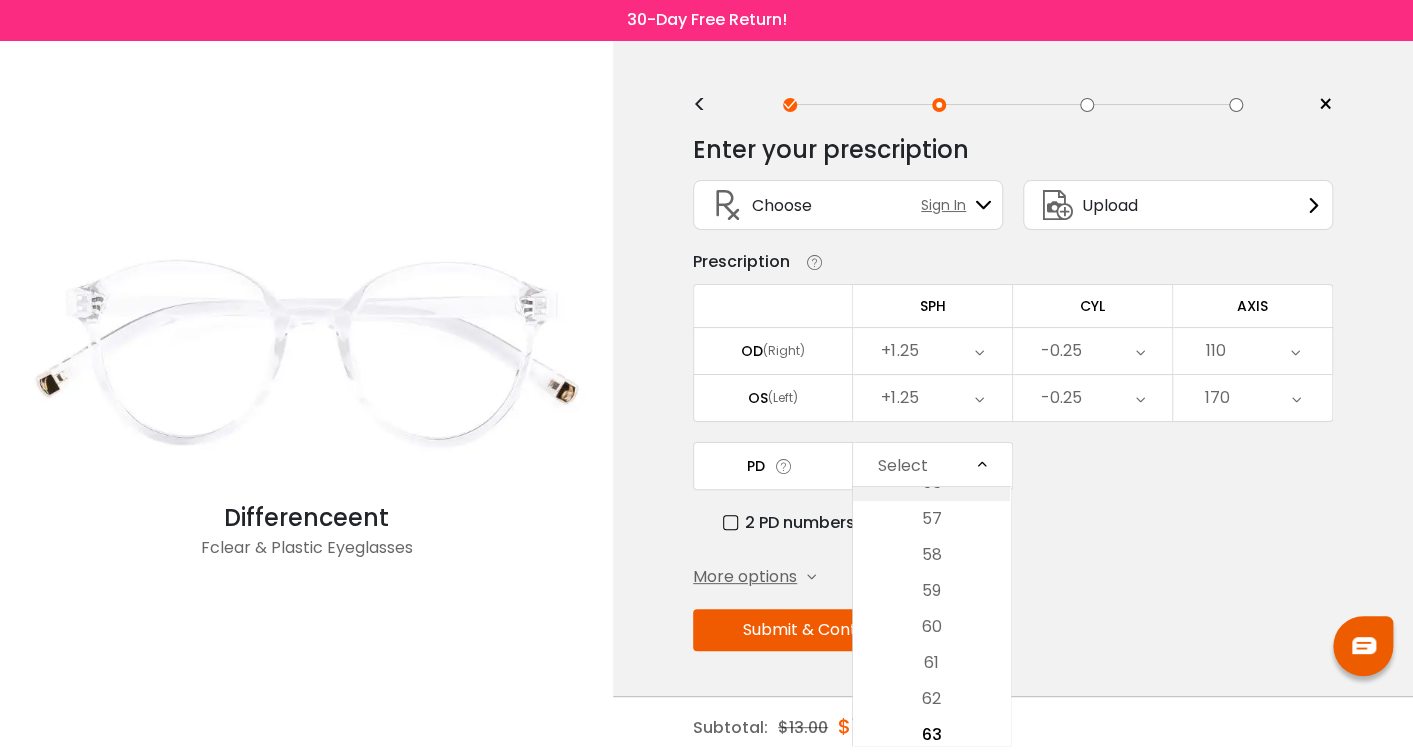 scroll, scrollTop: 282, scrollLeft: 0, axis: vertical 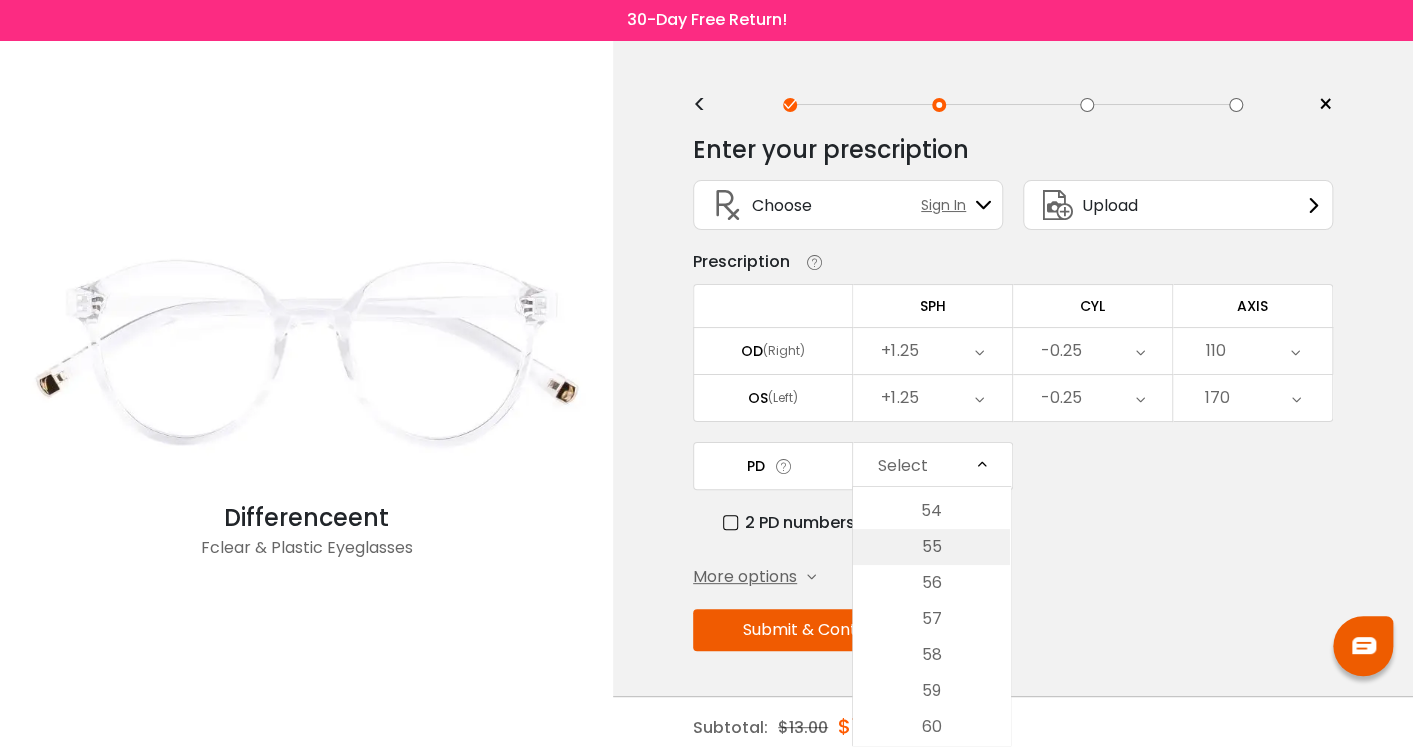 click on "55" at bounding box center (931, 547) 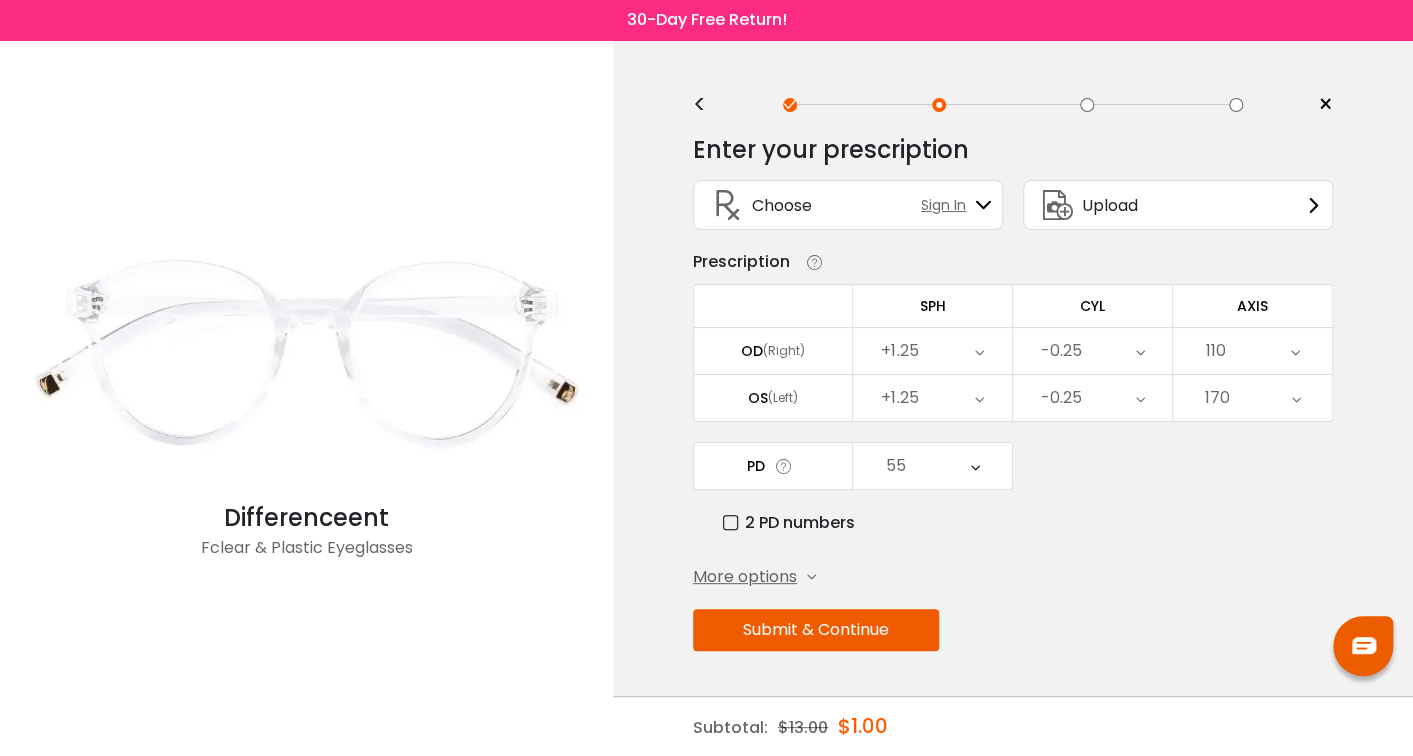 click at bounding box center (811, 577) 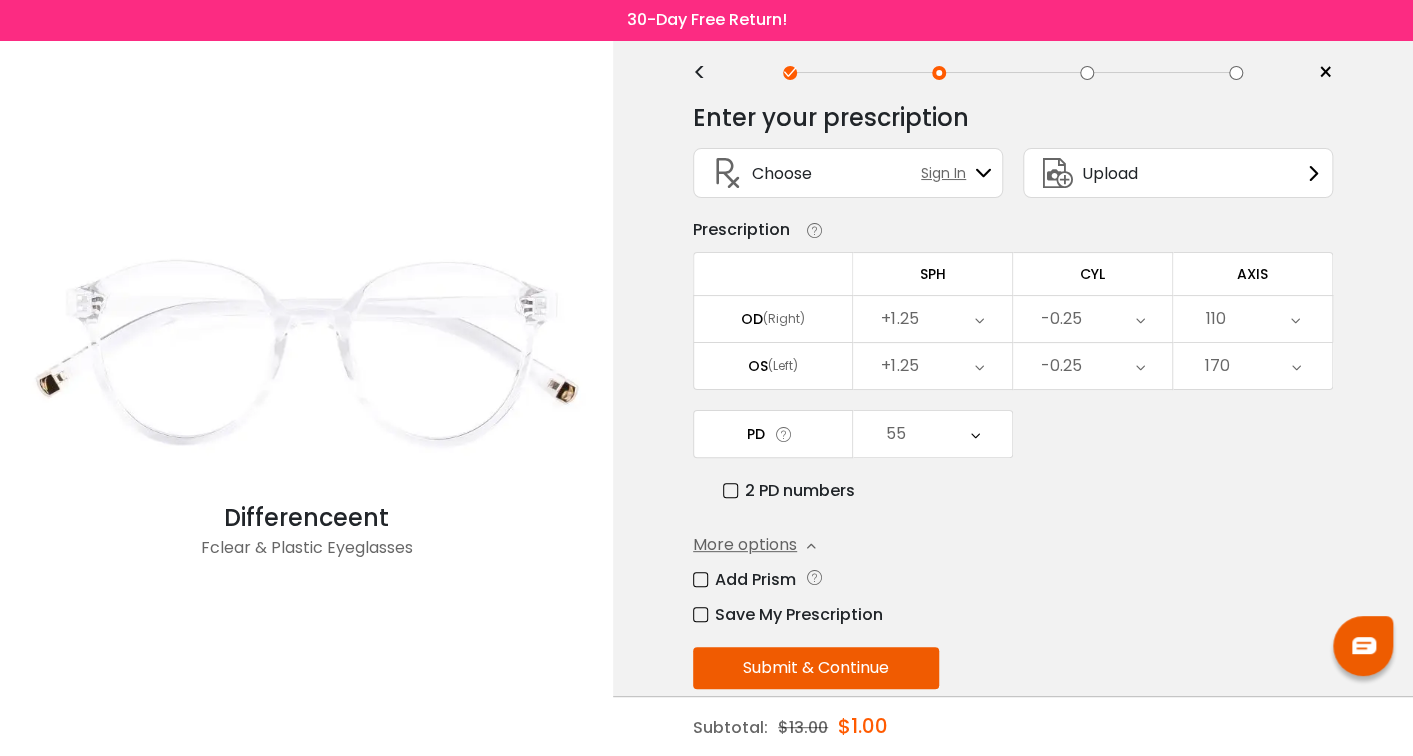 scroll, scrollTop: 63, scrollLeft: 0, axis: vertical 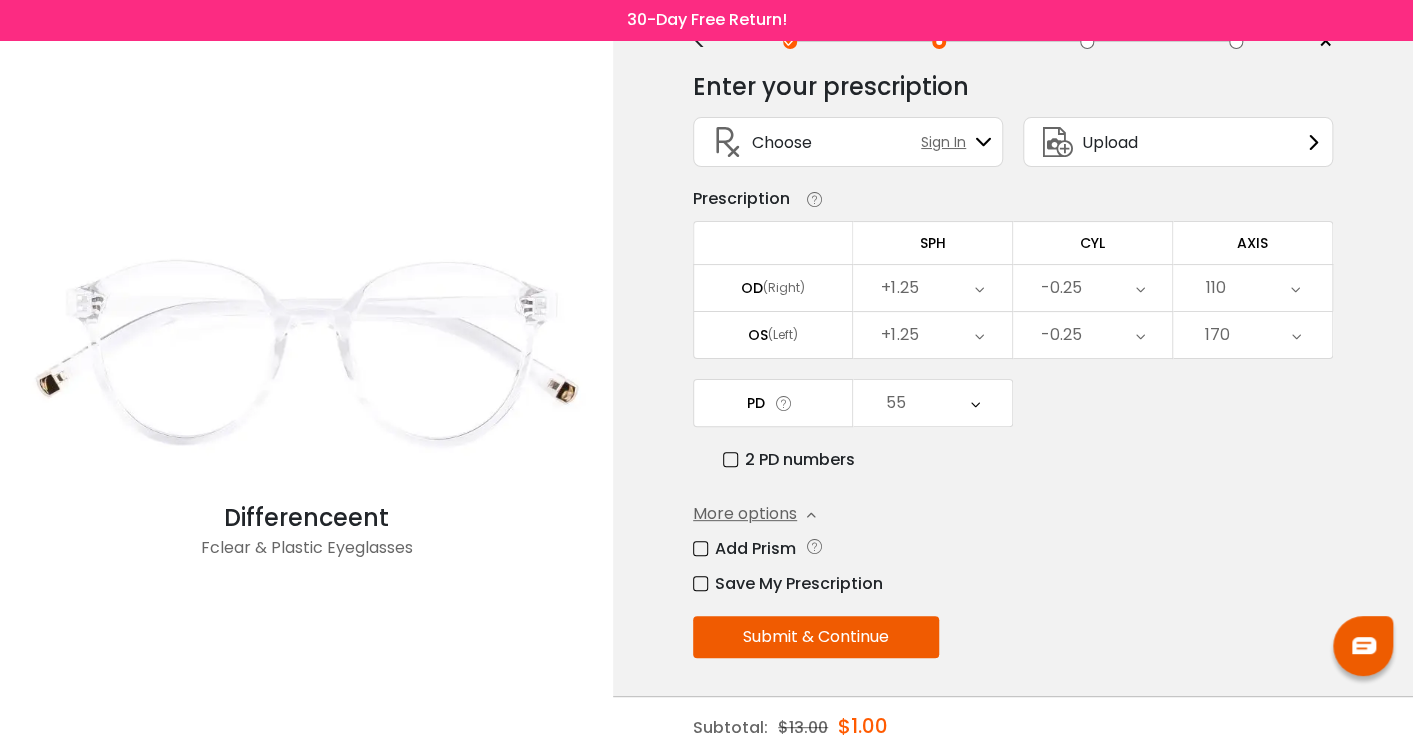 click on "Submit & Continue" at bounding box center (816, 637) 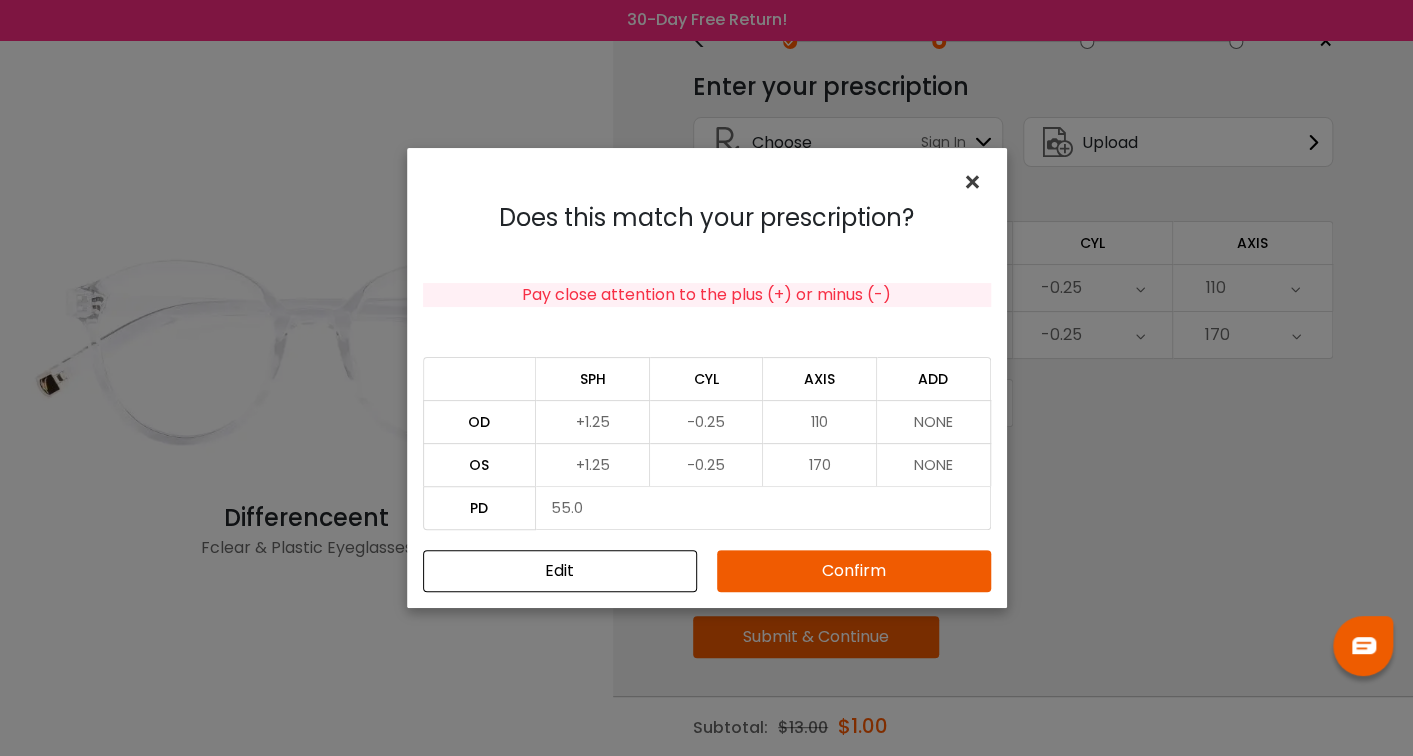 click on "×" at bounding box center (976, 182) 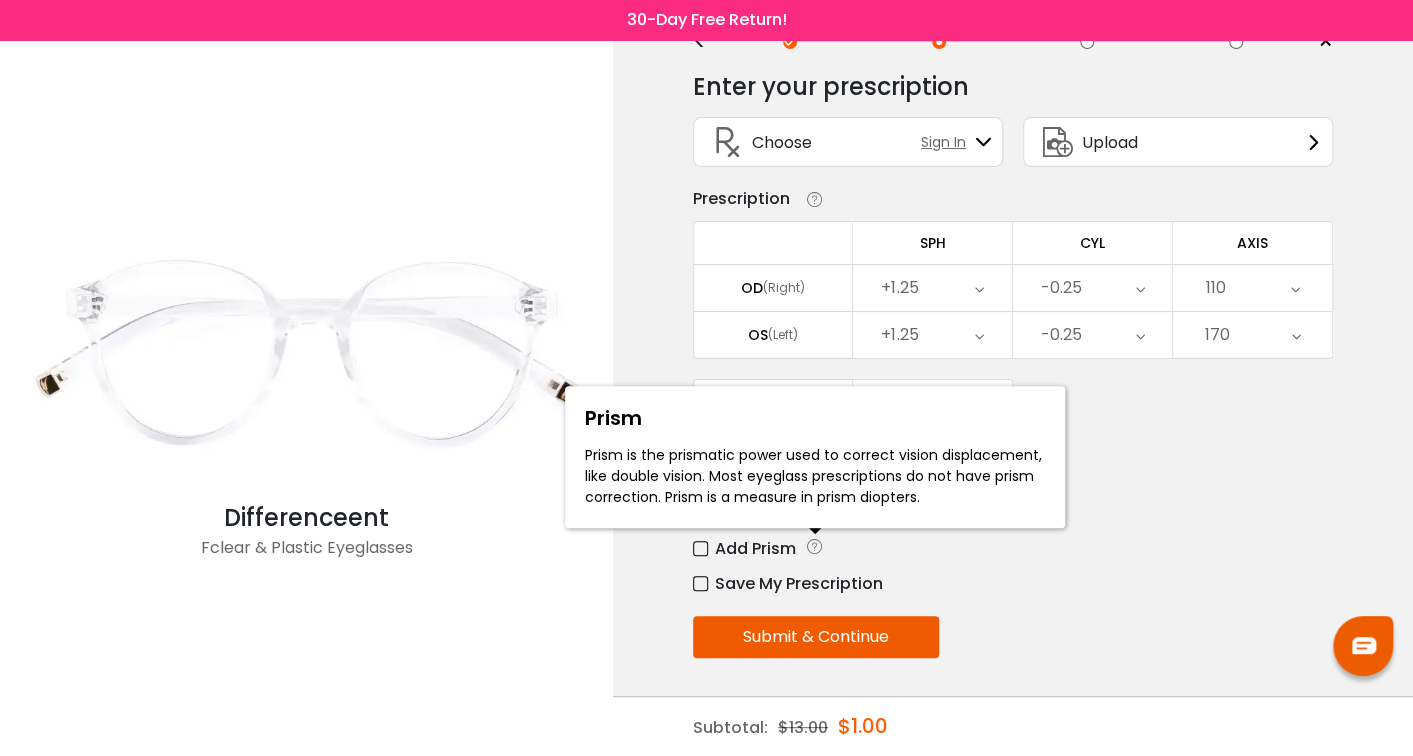 click at bounding box center (815, 546) 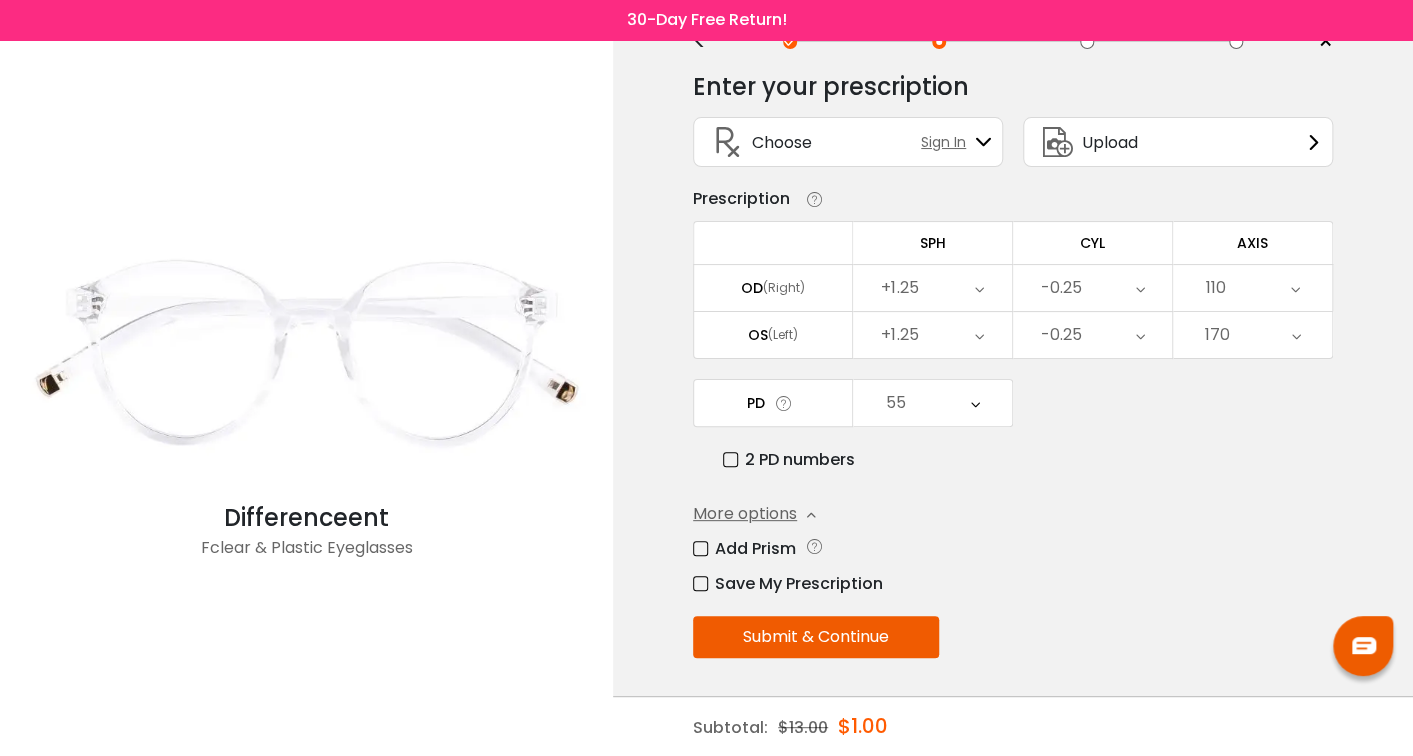 click on "Add Prism" at bounding box center (744, 548) 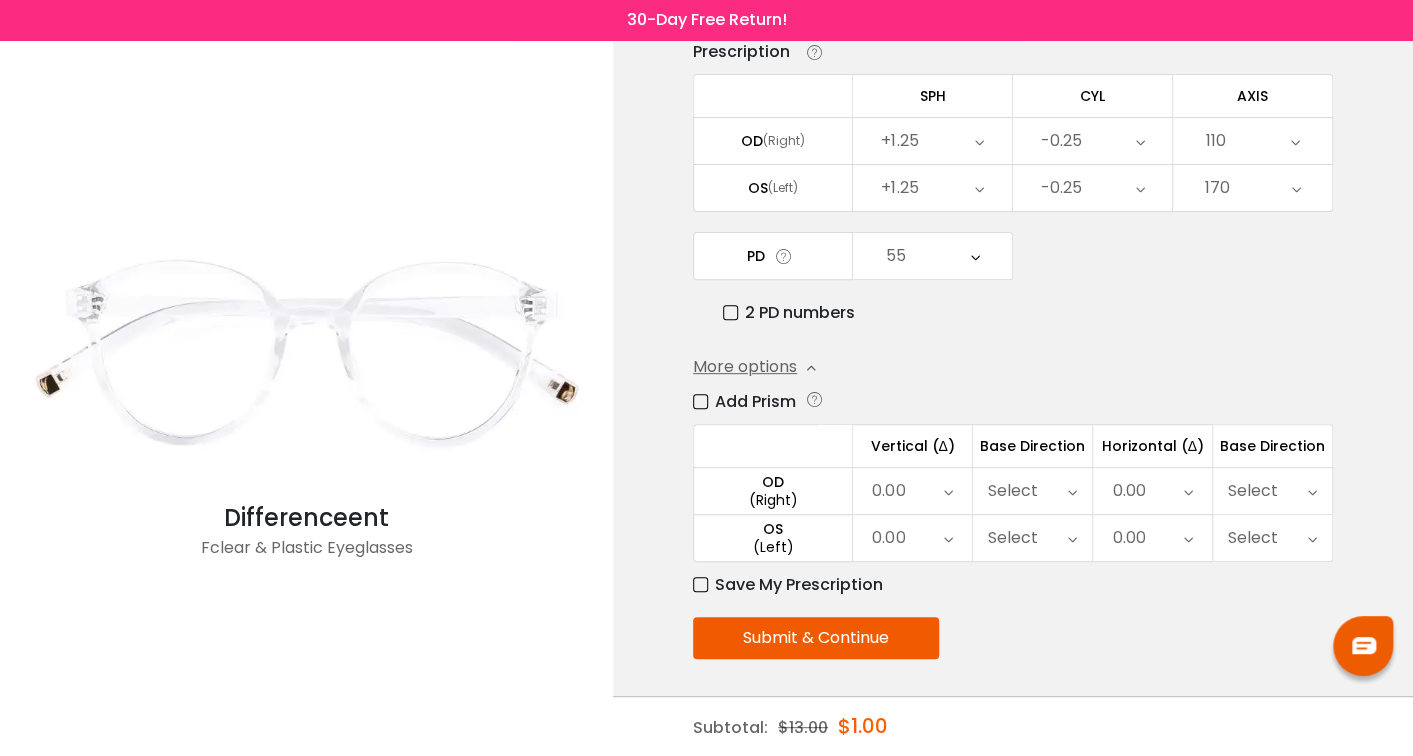 scroll, scrollTop: 211, scrollLeft: 0, axis: vertical 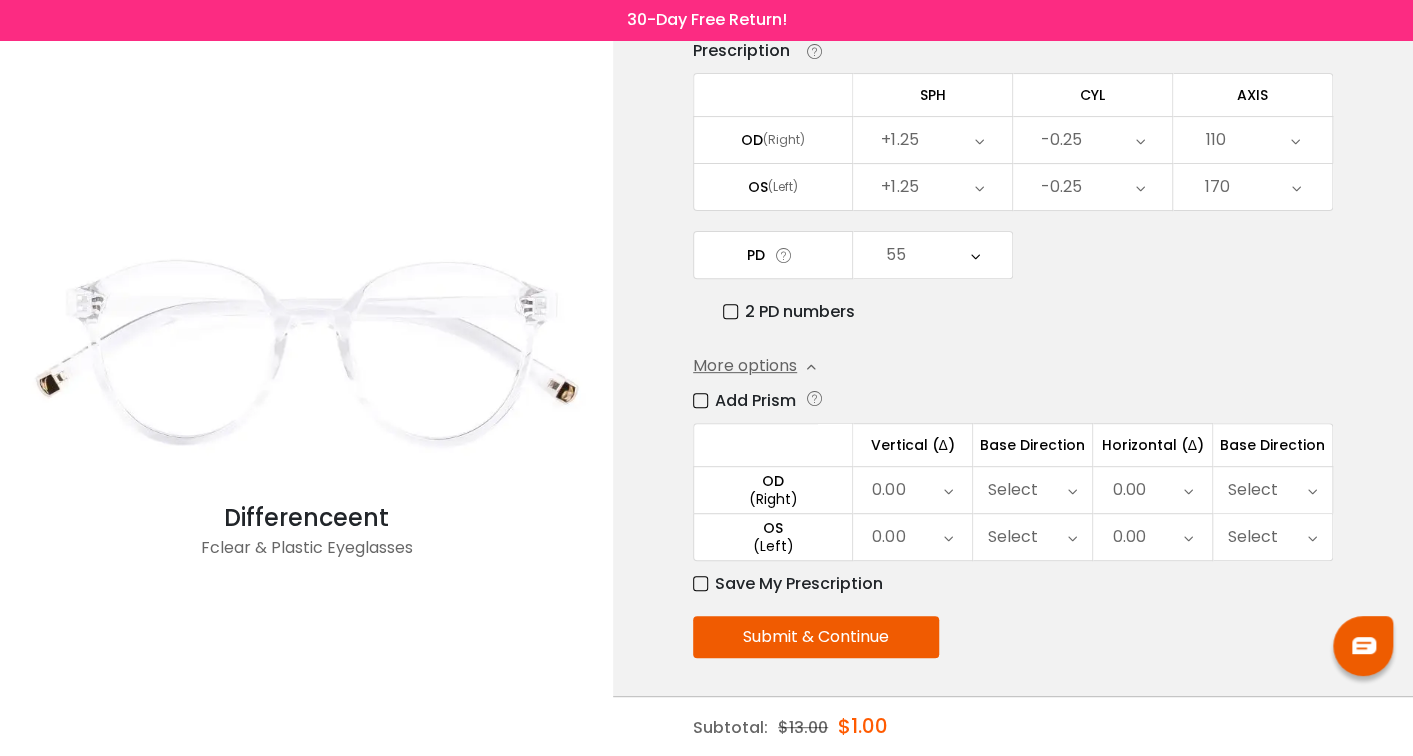 click at bounding box center (948, 490) 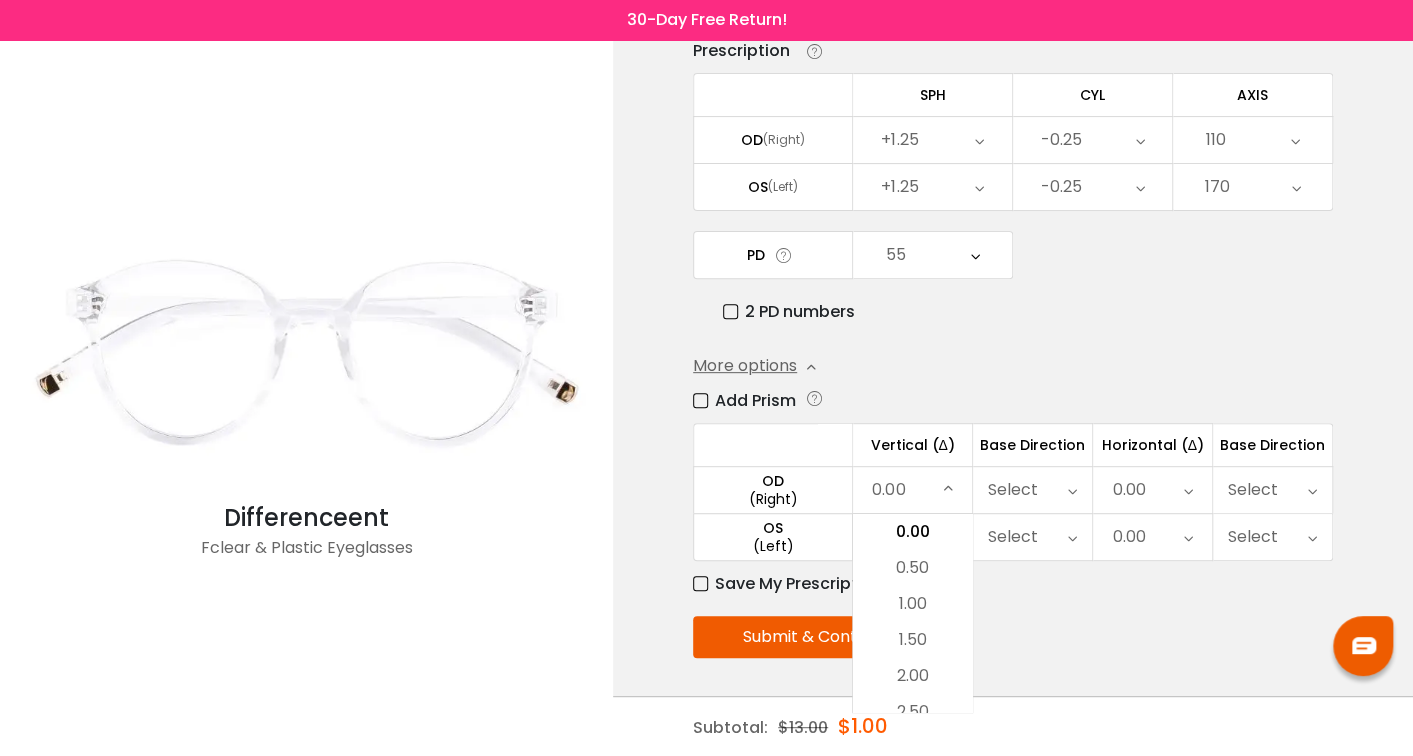 click at bounding box center [948, 490] 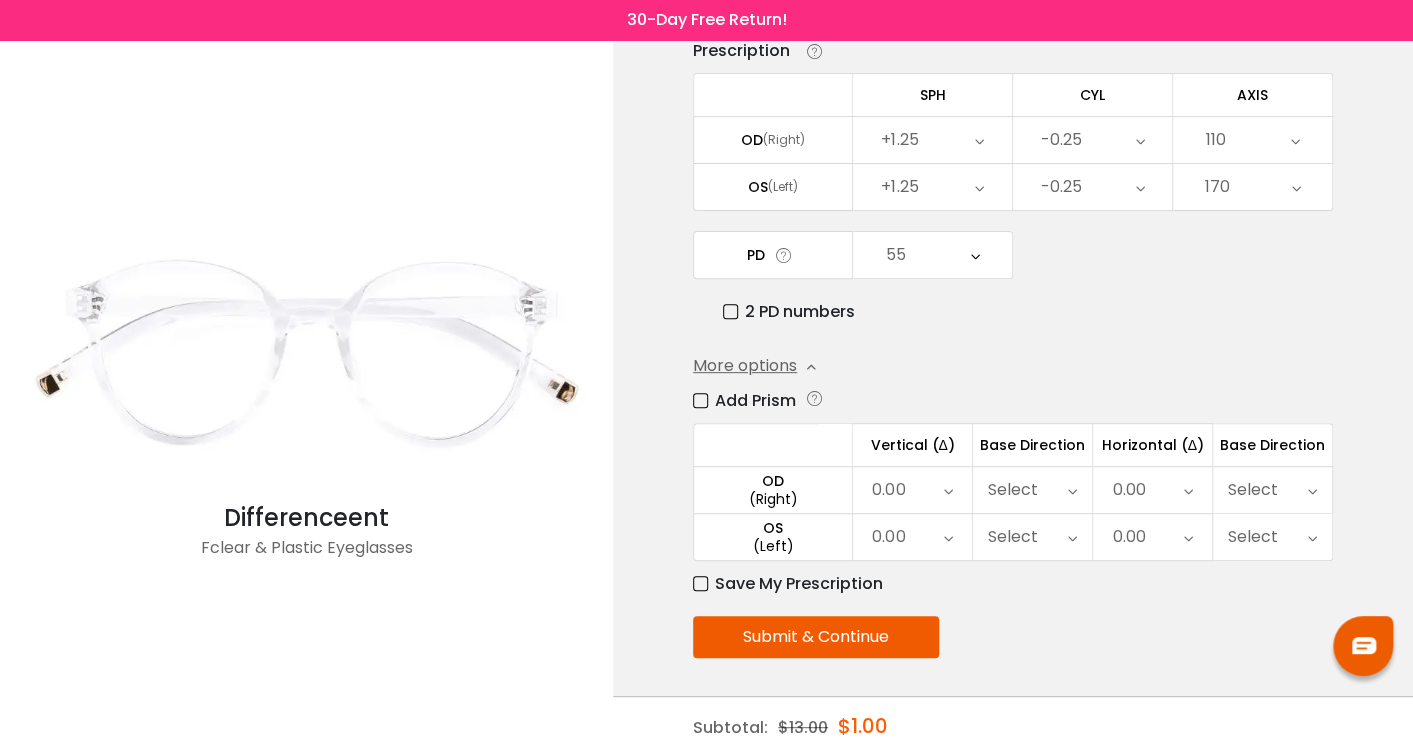 click on "Select" at bounding box center [1013, 490] 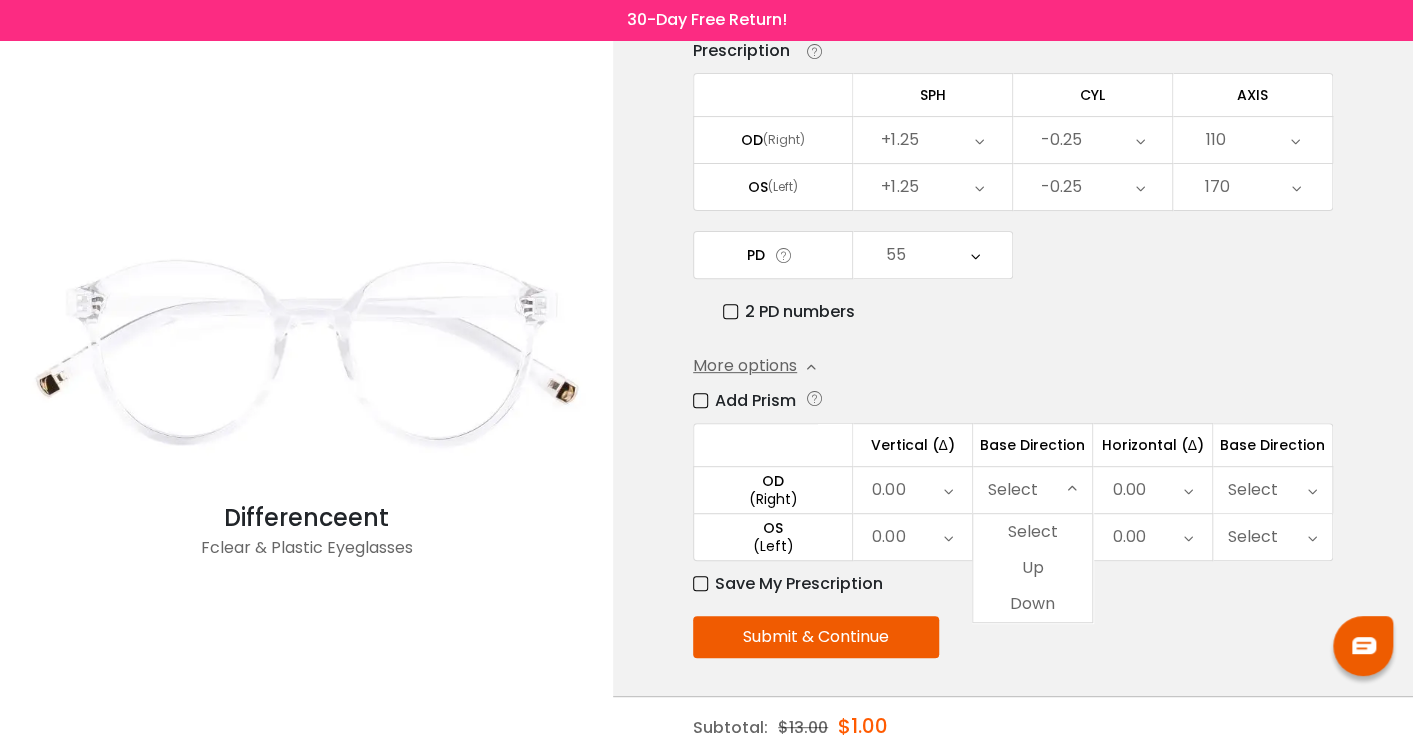 click on "Select" at bounding box center (1013, 490) 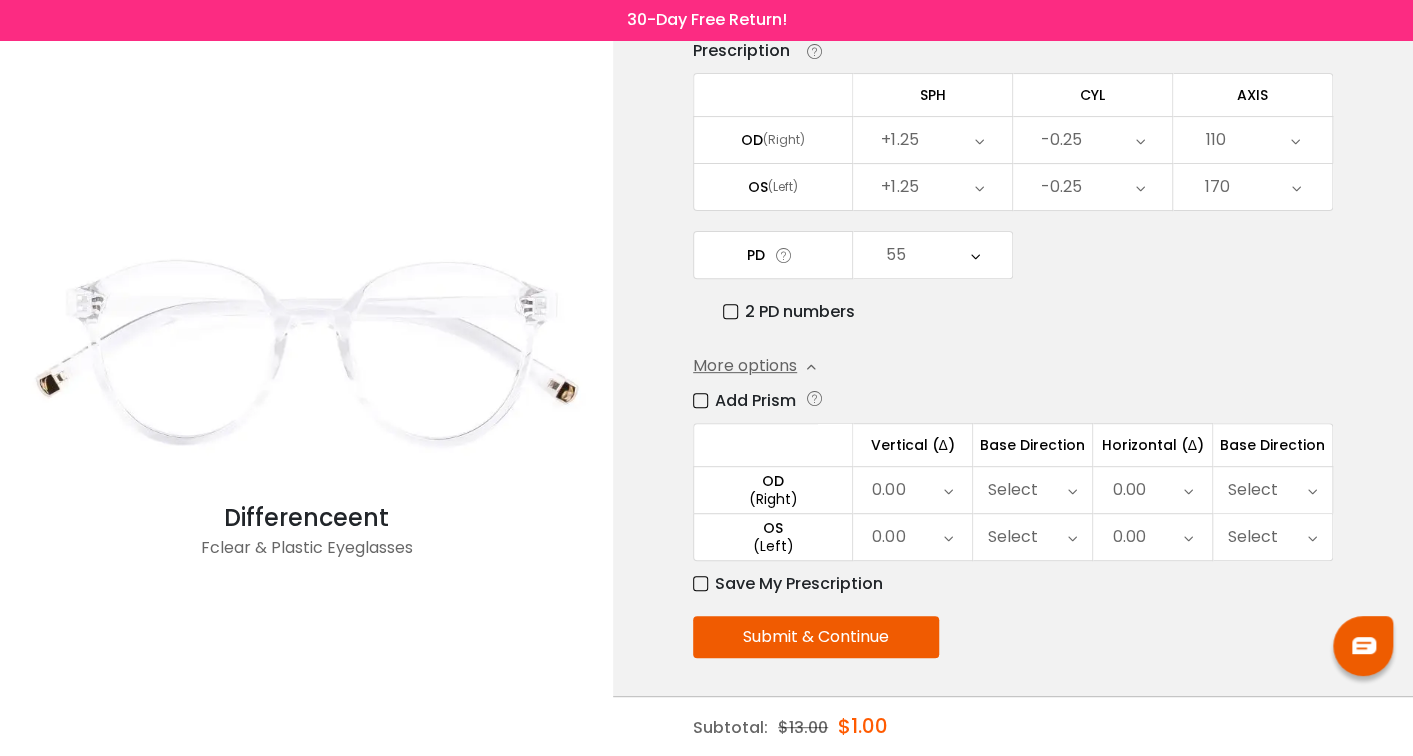 click on "0.00" at bounding box center [1128, 490] 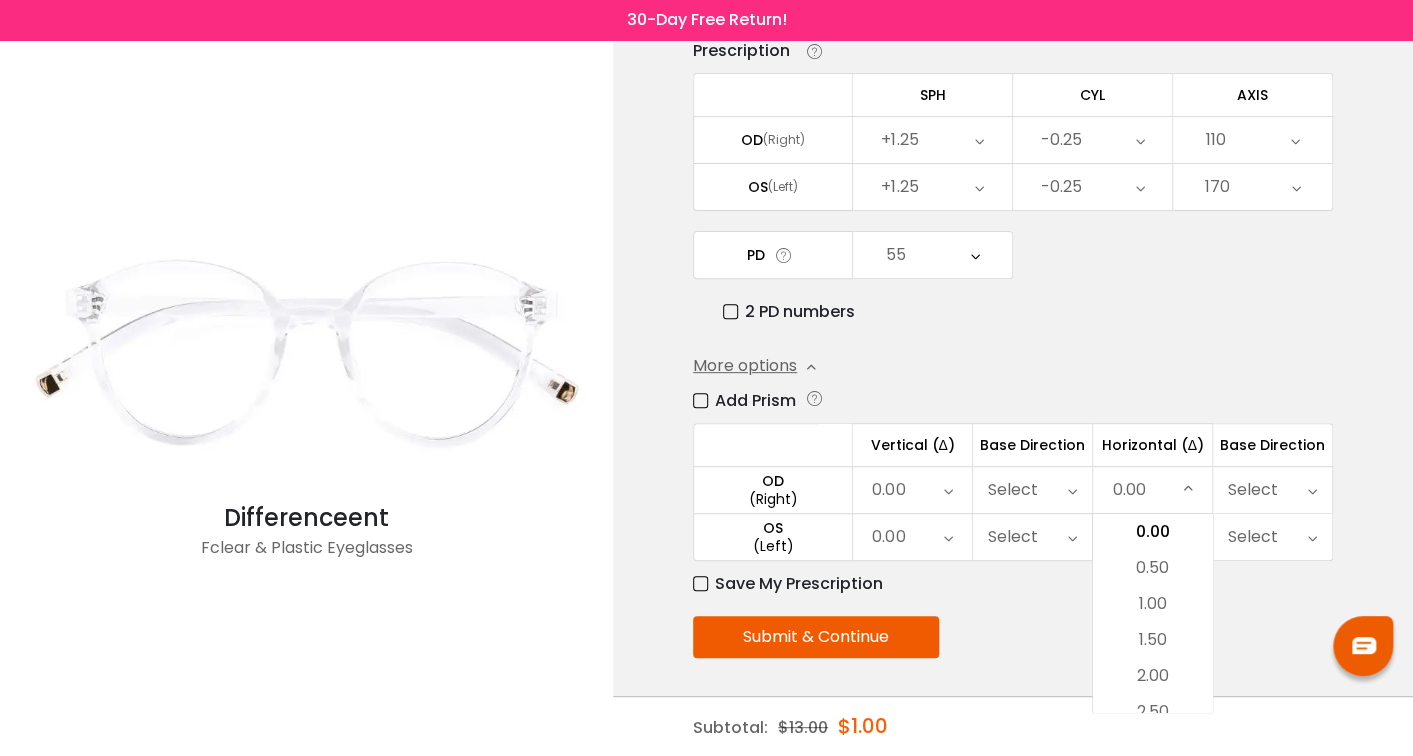 click on "0.00" at bounding box center (1128, 490) 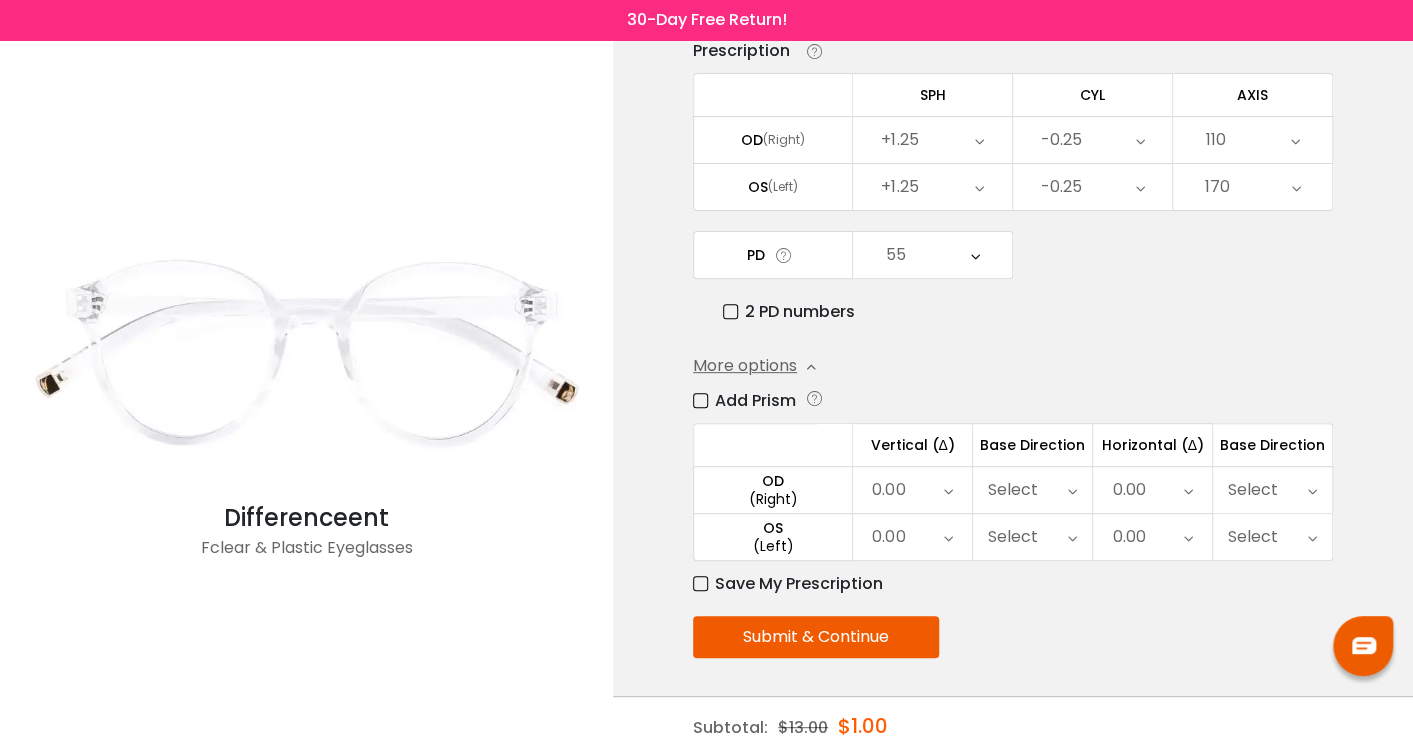 click on "Add Prism" at bounding box center [744, 400] 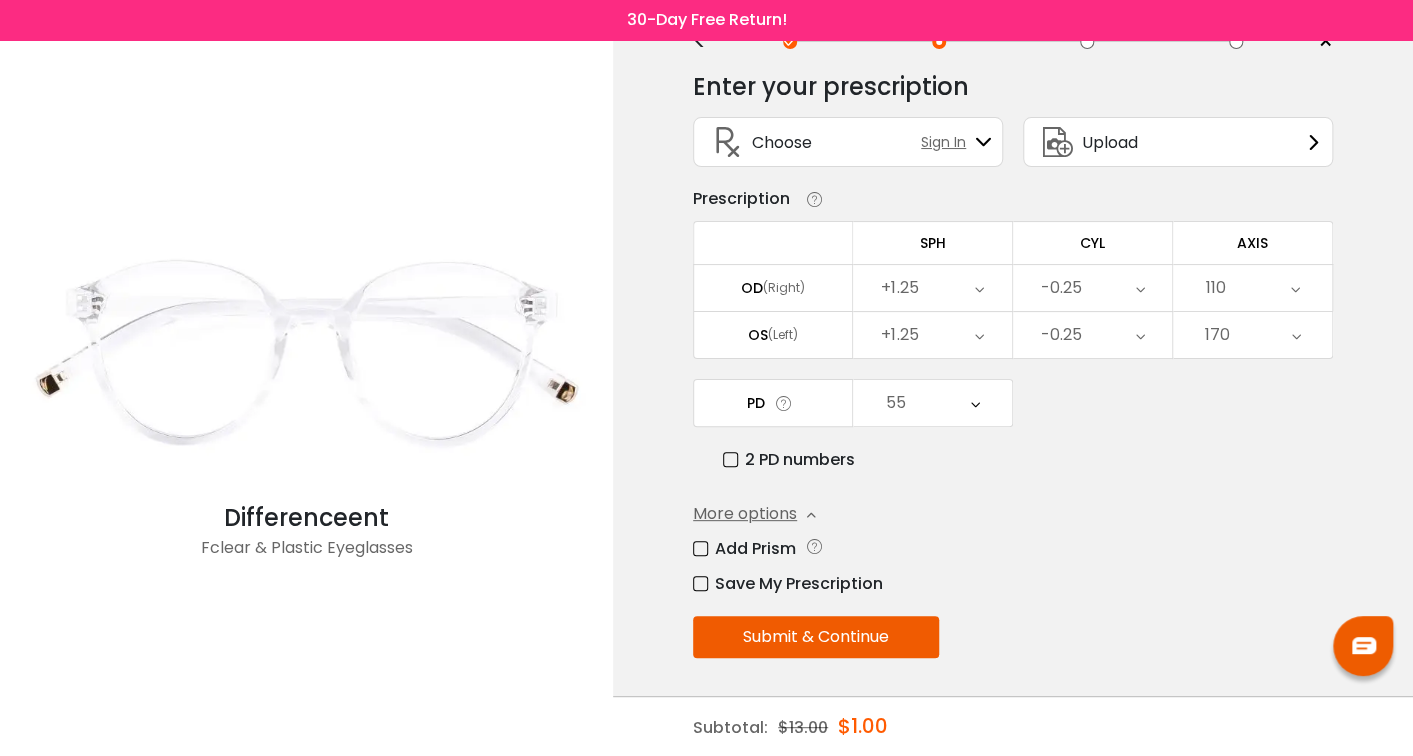 click on "Submit & Continue" at bounding box center [816, 637] 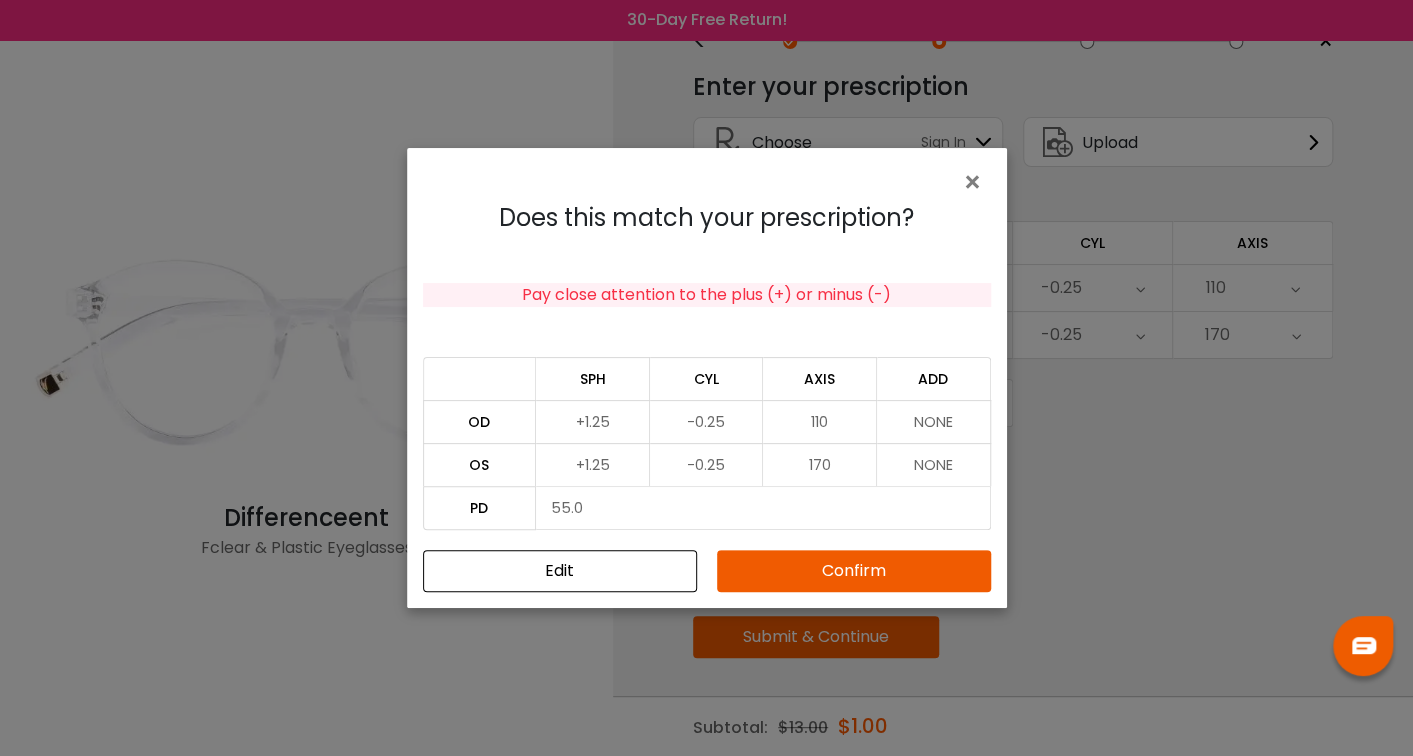 click on "Confirm" at bounding box center [854, 571] 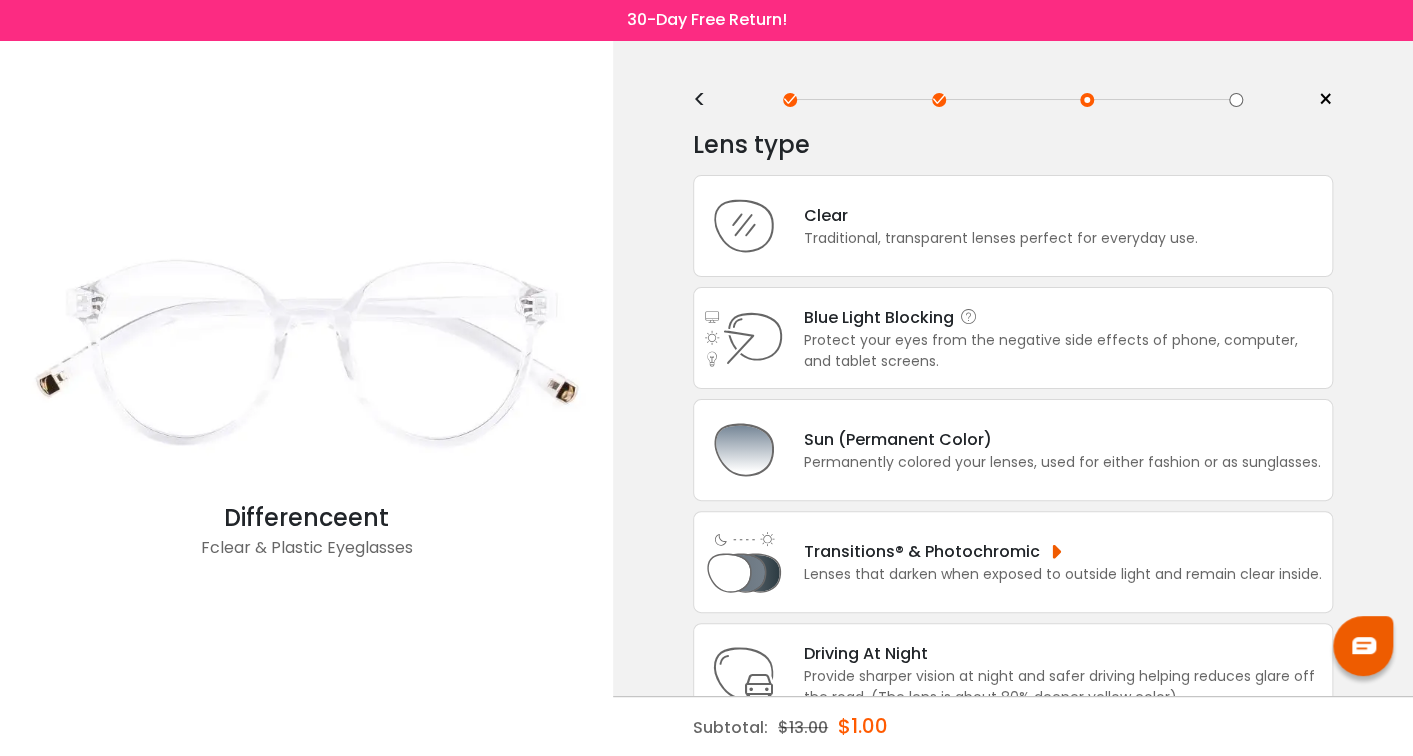 scroll, scrollTop: 0, scrollLeft: 0, axis: both 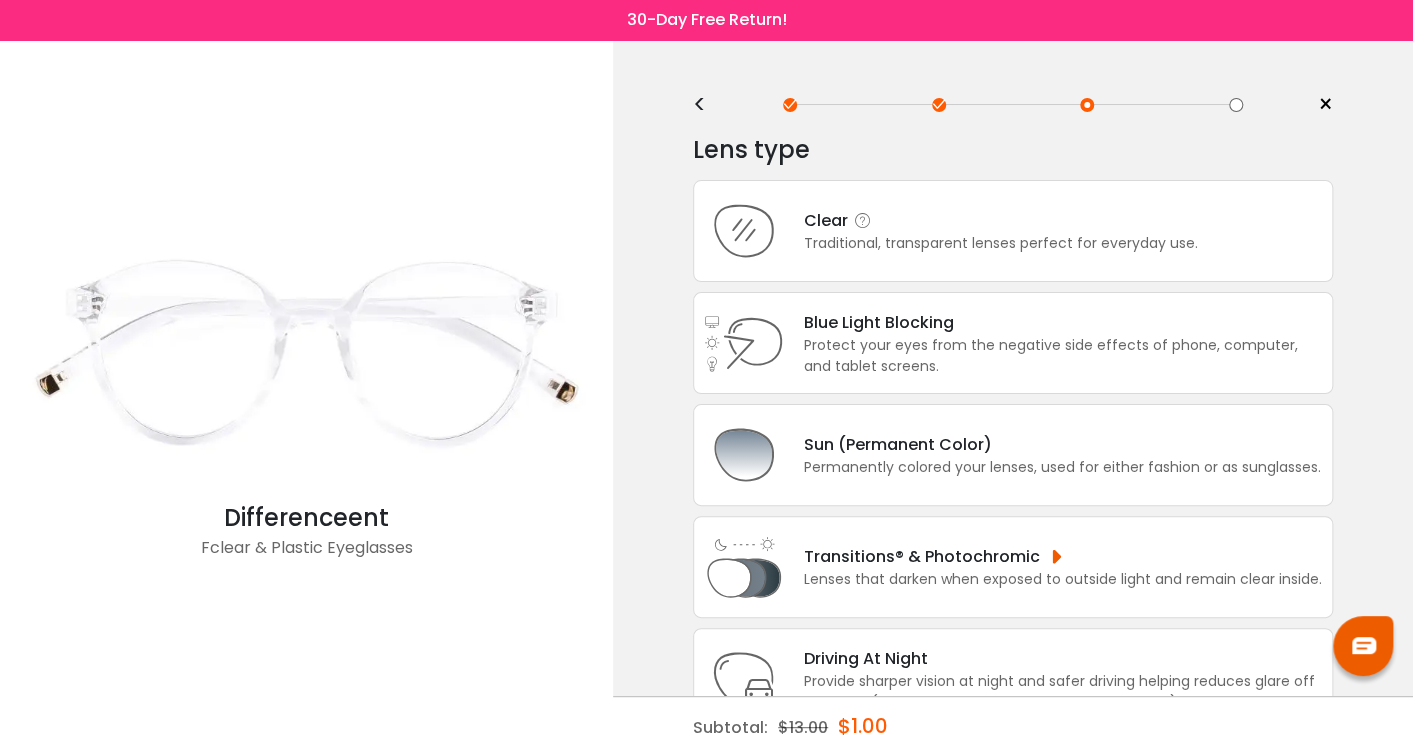 click on "Clear" at bounding box center (1001, 220) 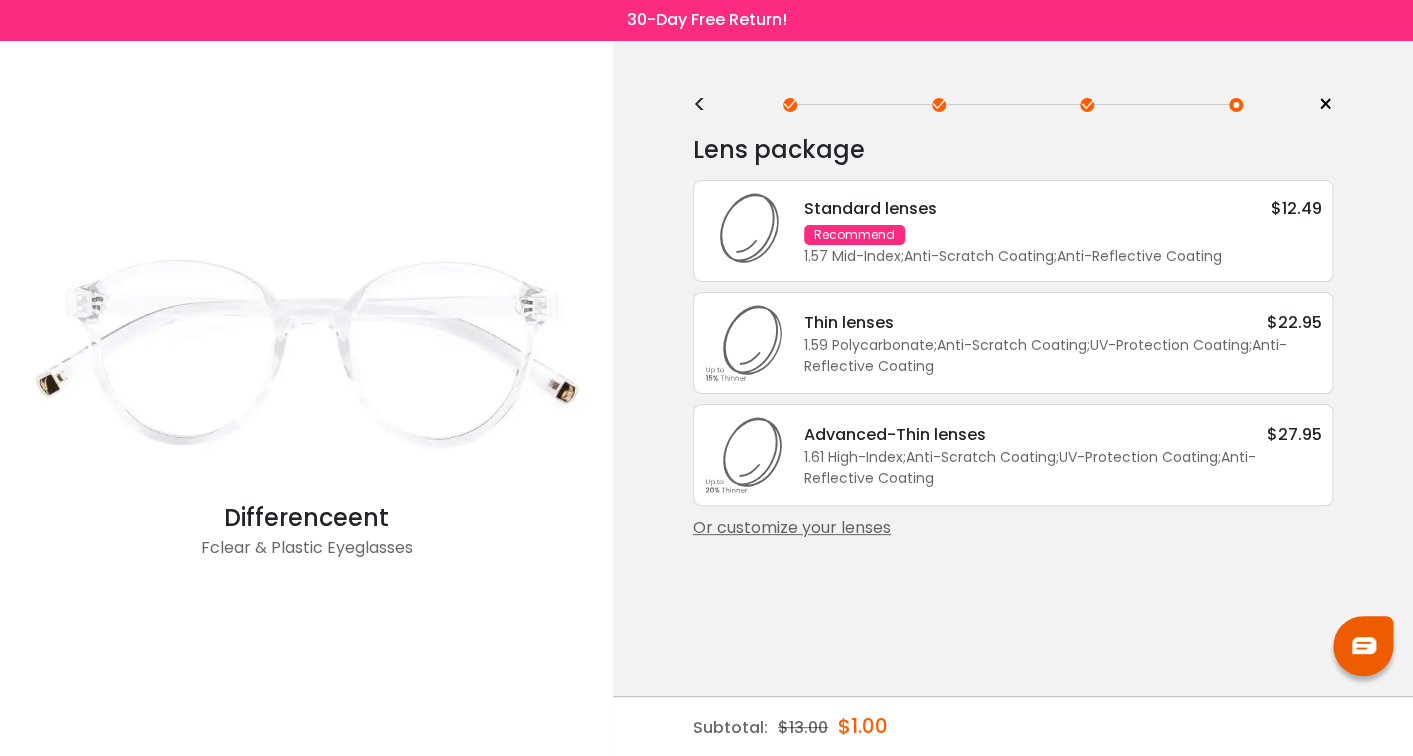 click on "Or customize your lenses" at bounding box center [1013, 528] 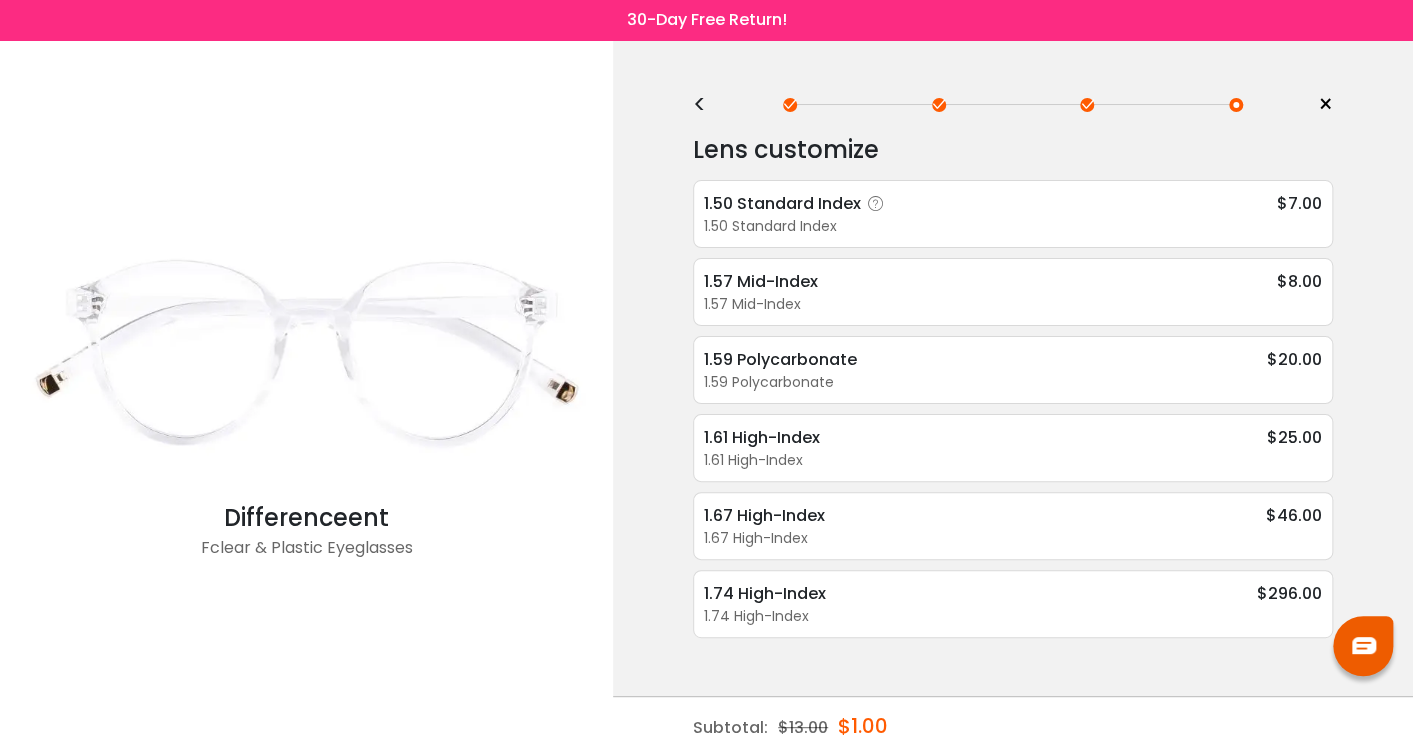 click on "1.50 Standard Index" at bounding box center [1013, 226] 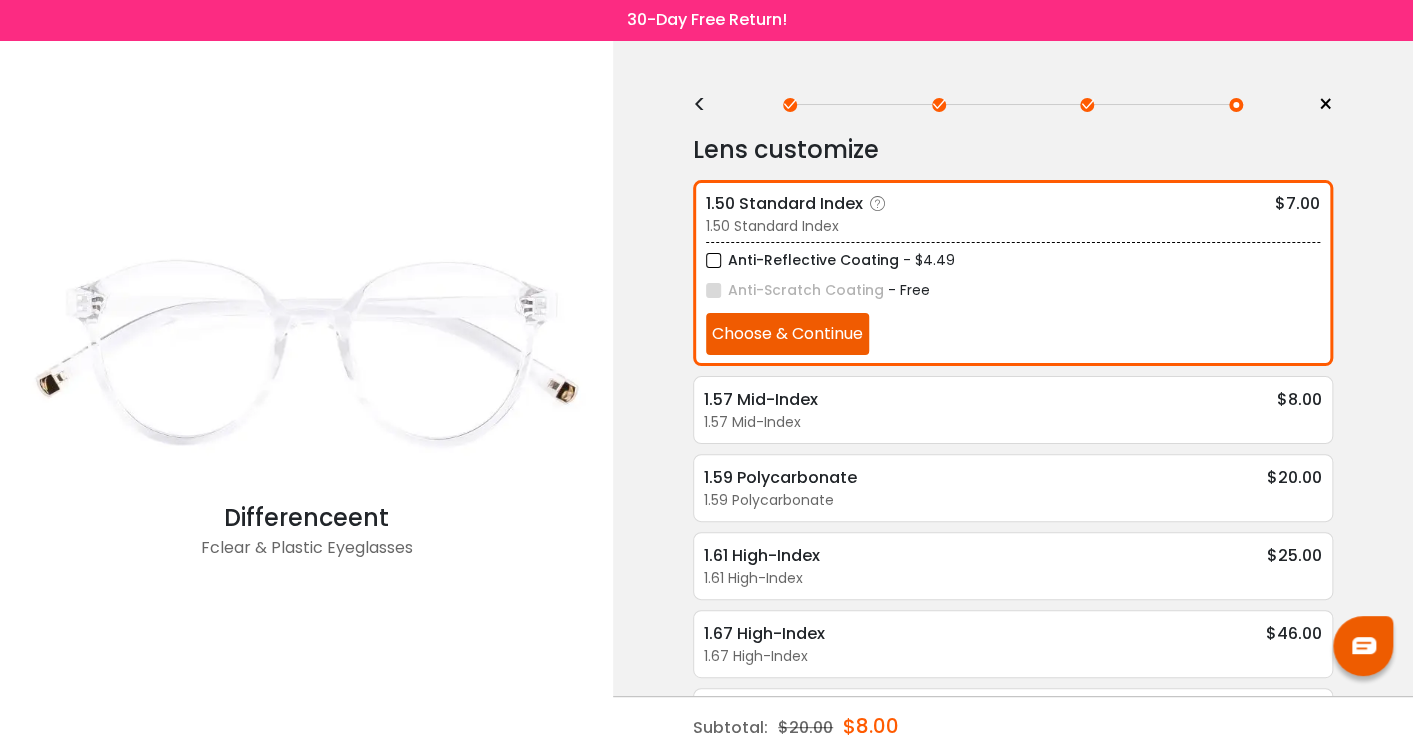 click on "Choose & Continue" at bounding box center (787, 334) 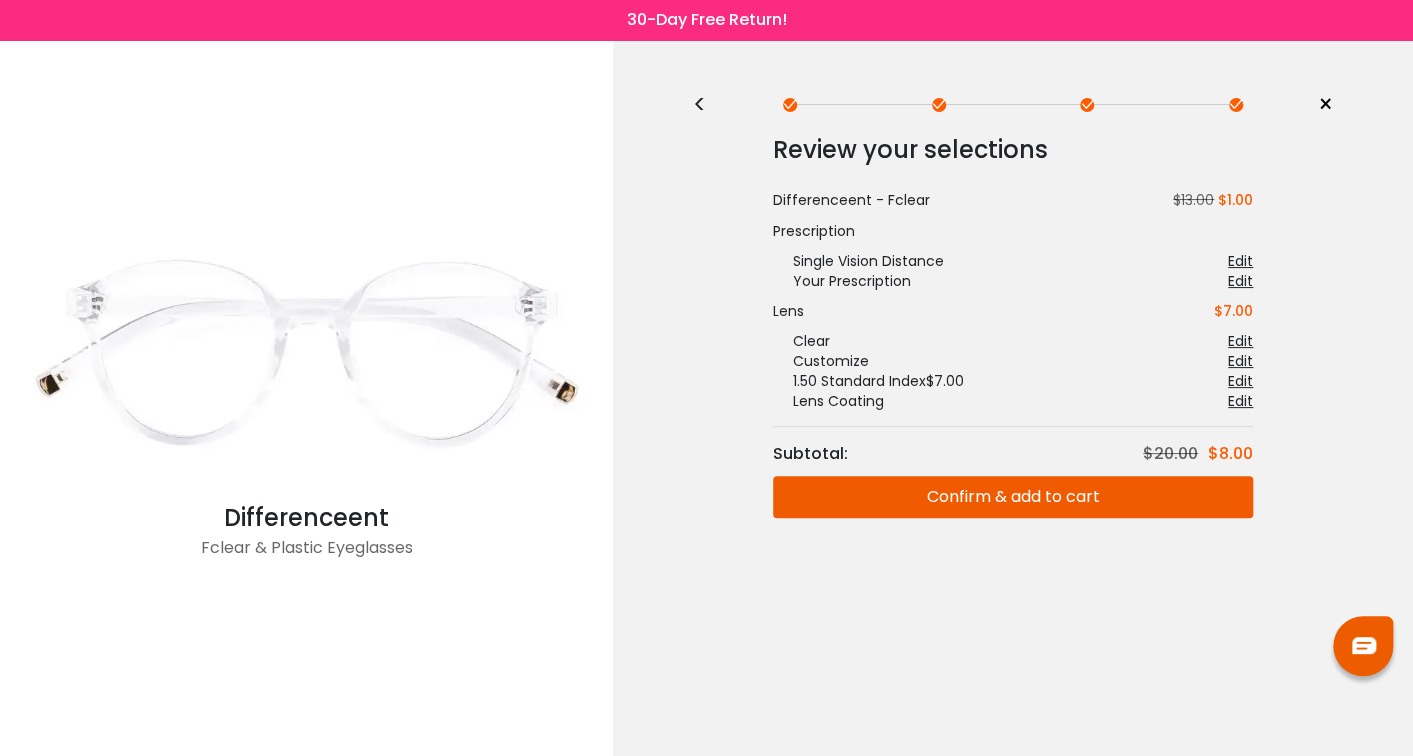 click on "Confirm & add to cart" at bounding box center (1013, 497) 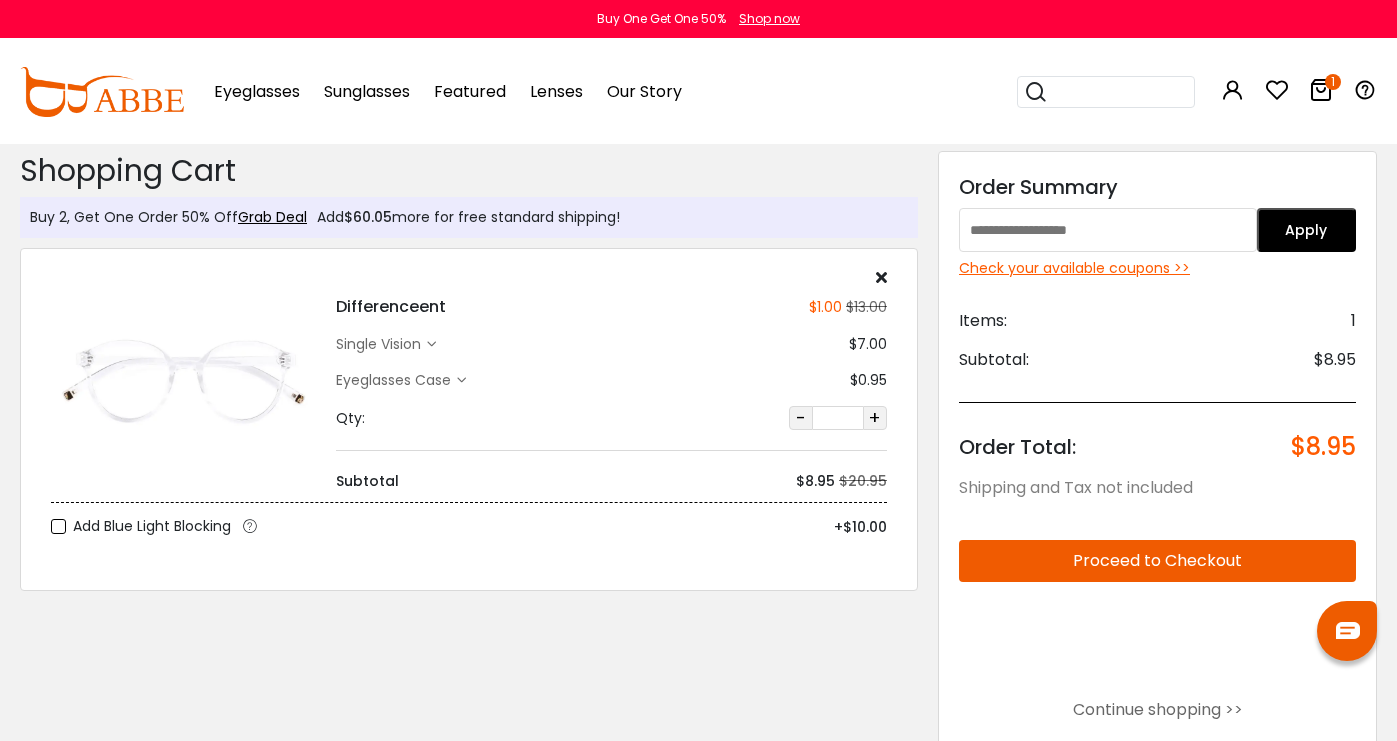 scroll, scrollTop: 0, scrollLeft: 0, axis: both 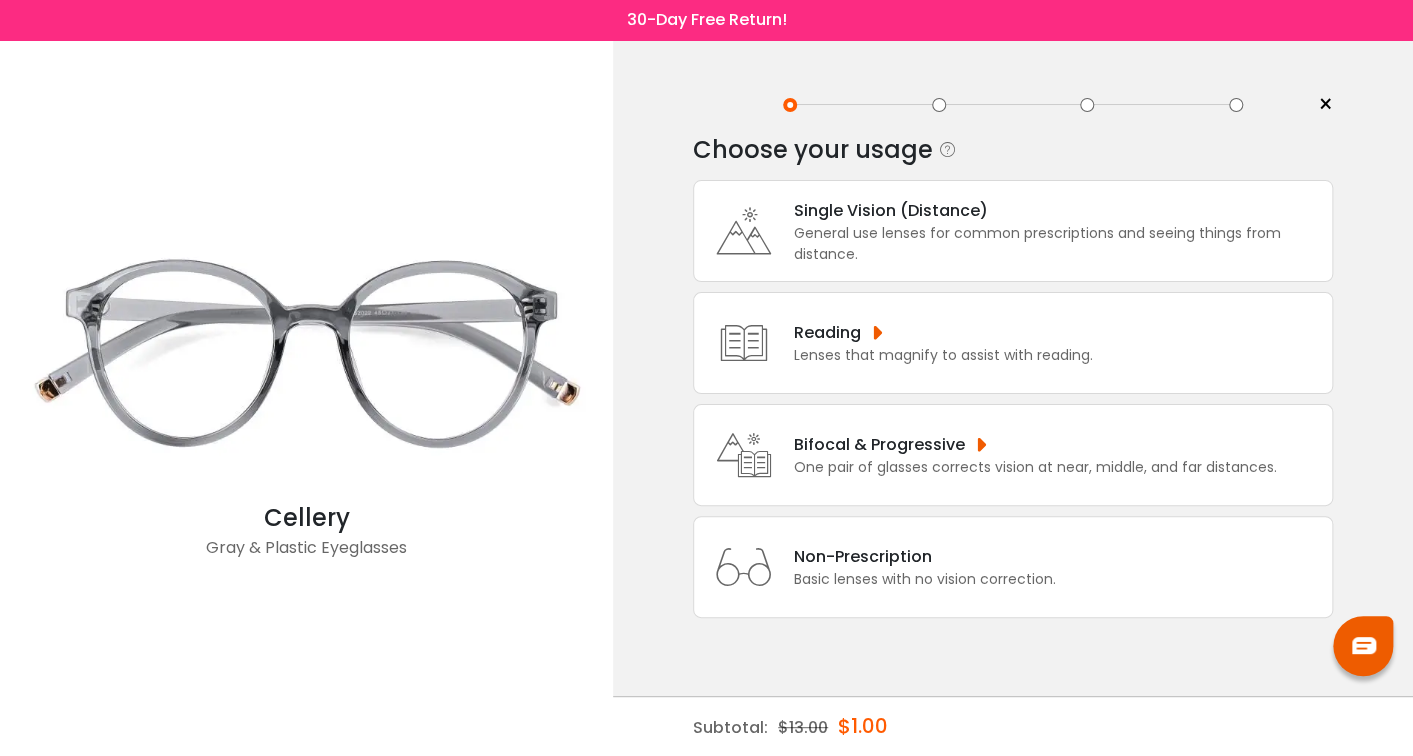 click on "Choose your usage
Single Vision (Distance)
This lens helps you see details at a distance.
It is usually indicated by a (-) next to the numbers under the “sphere” category of your prescription.
Readers
"Reader" and "Intermediate" lenses have prescriptions starting with a plus ( + )
sign and are designed for those who have trouble focusing their eyes while reading.
These lenses are designed to help correct farsightedness caused by hyperopia or presbyopia.
Multifocal
Multifocal lenses are designed to help you focus on things near and far.
Abbe Glasses offers traditional bifocals and free form progressive lenses.
Non-prescription
Spherical error, or overall power of lens is the basic part of your prescription.
A (+) means you have trouble seeing near, and a (-) means you have trouble seeing things faraway." at bounding box center [1013, 150] 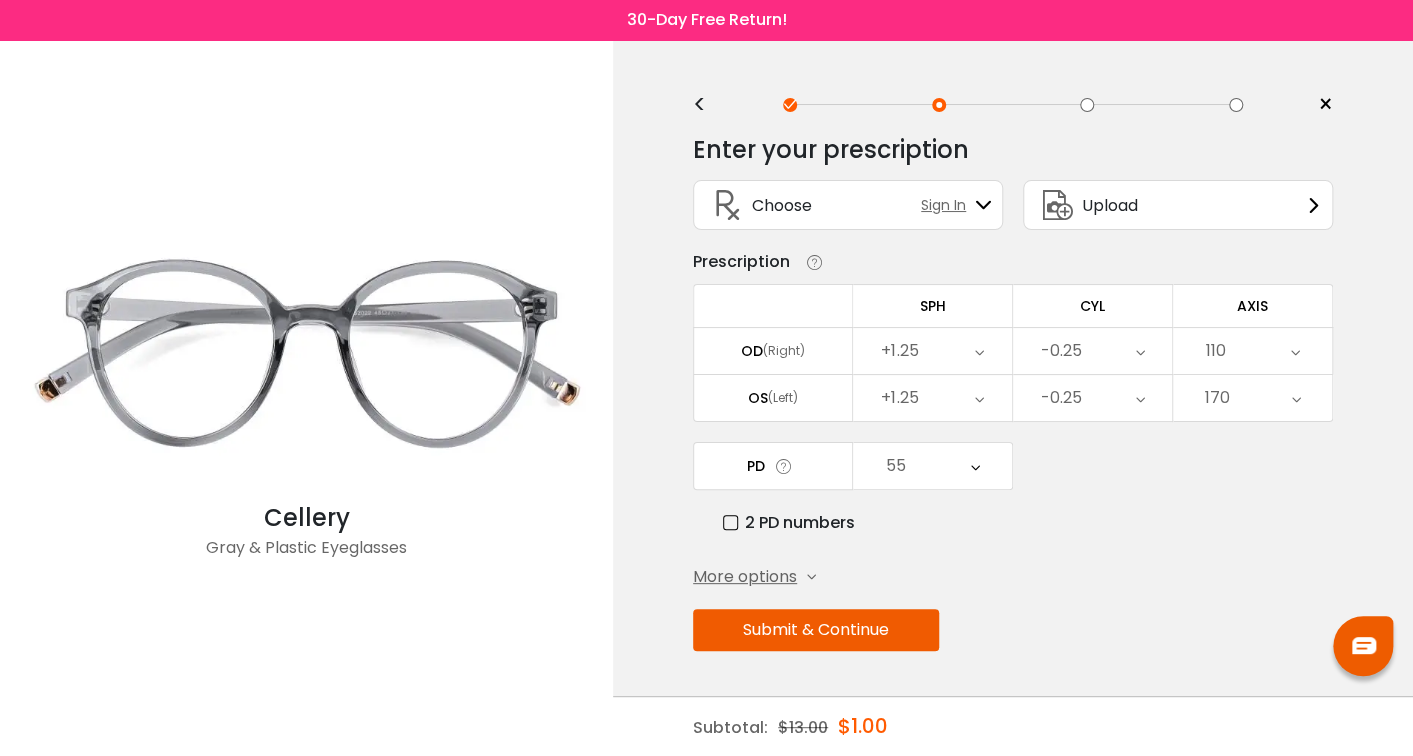 click on "Submit & Continue" at bounding box center (816, 630) 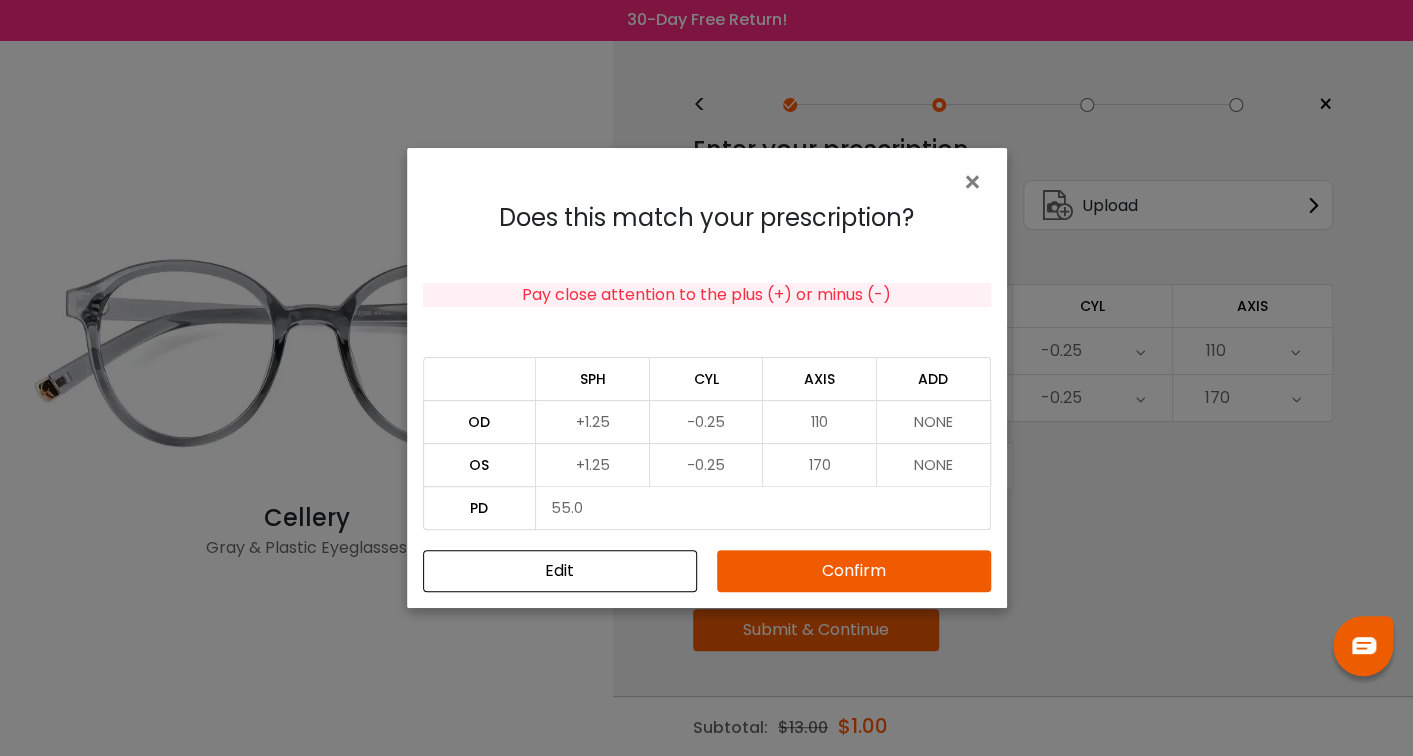 click on "Confirm" at bounding box center (854, 571) 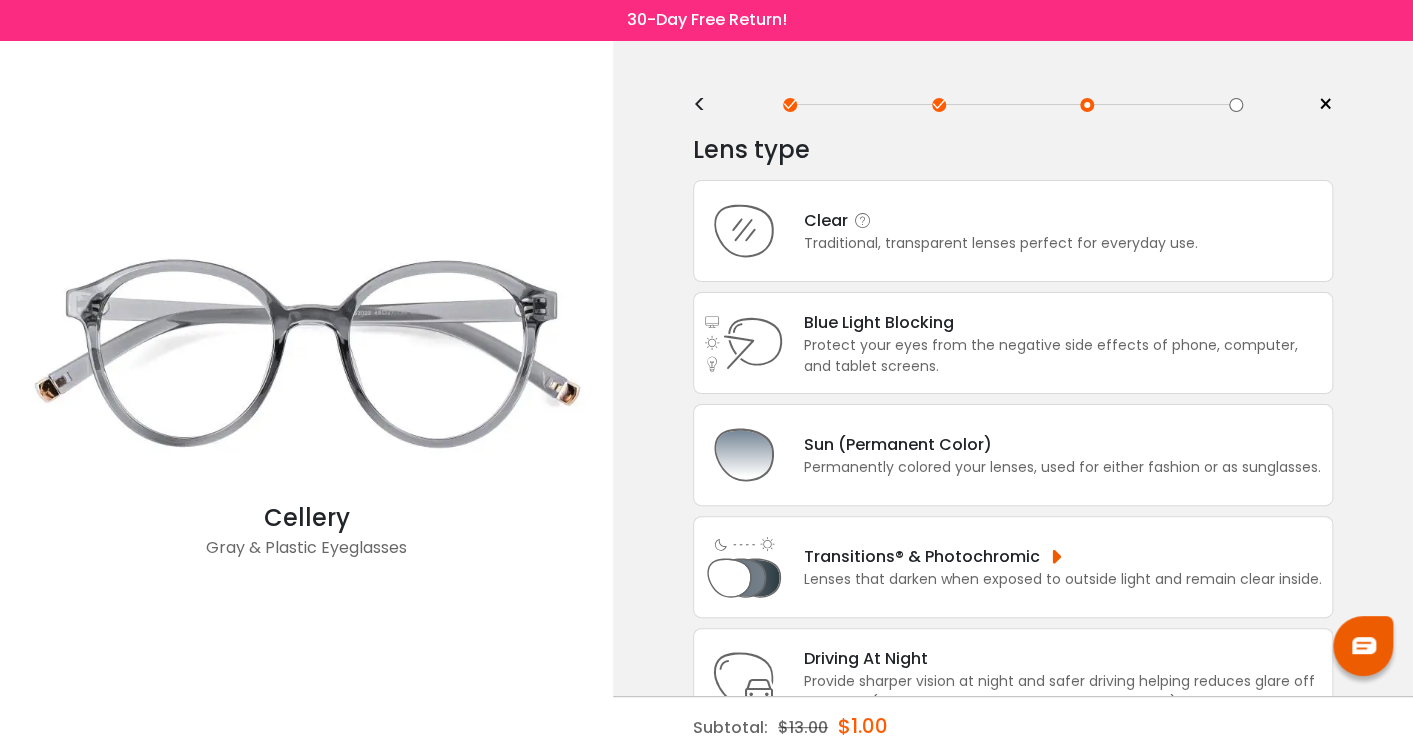 click on "Traditional, transparent lenses perfect for everyday use." at bounding box center [1001, 243] 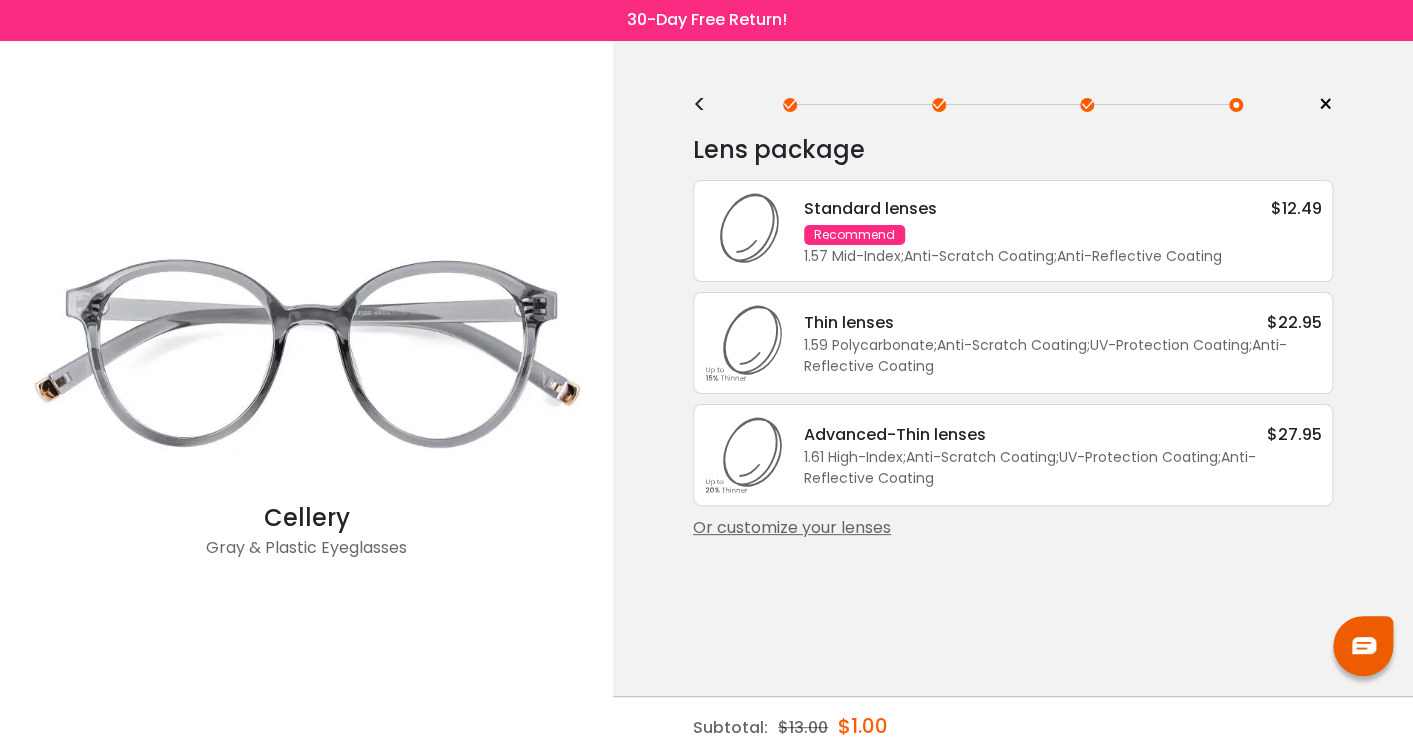 click on "Standard lenses
$12.49" at bounding box center (1063, 208) 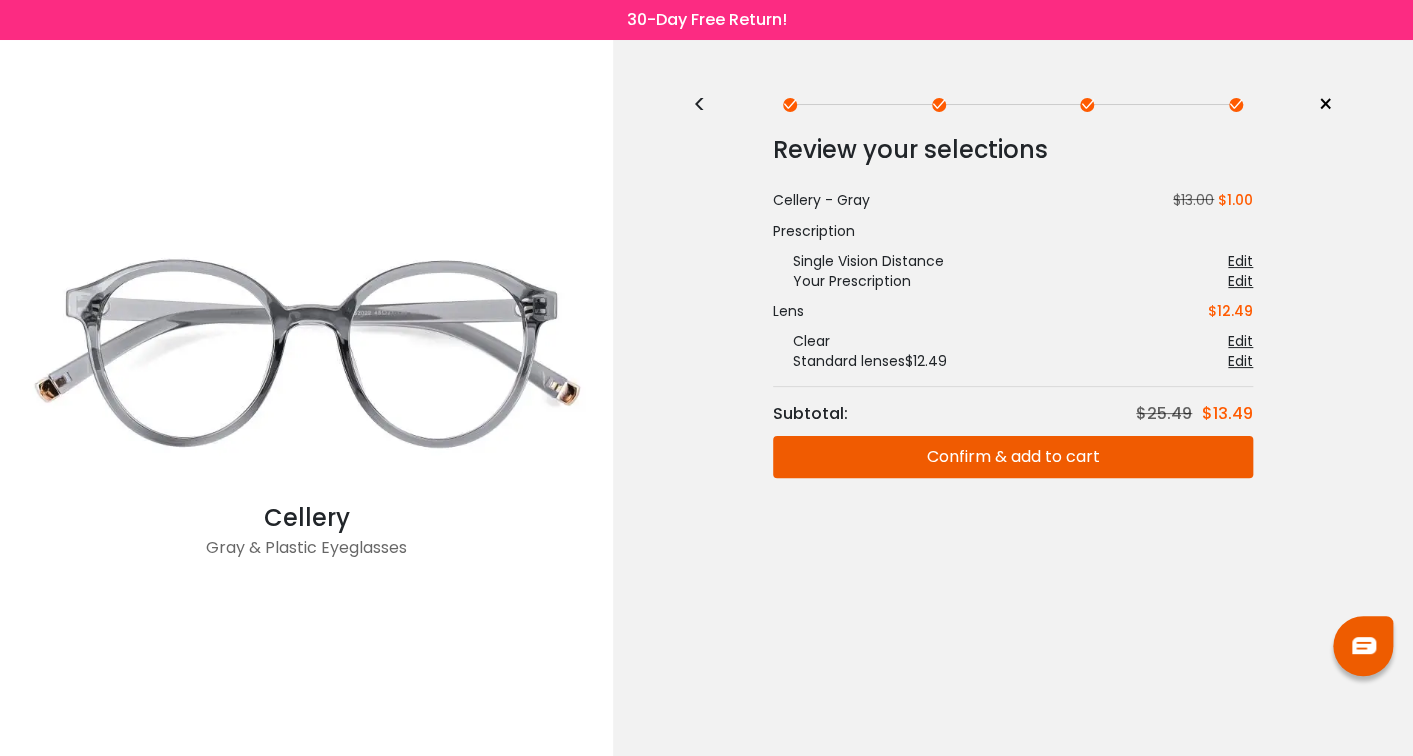 click on "Confirm & add to cart" at bounding box center [1013, 457] 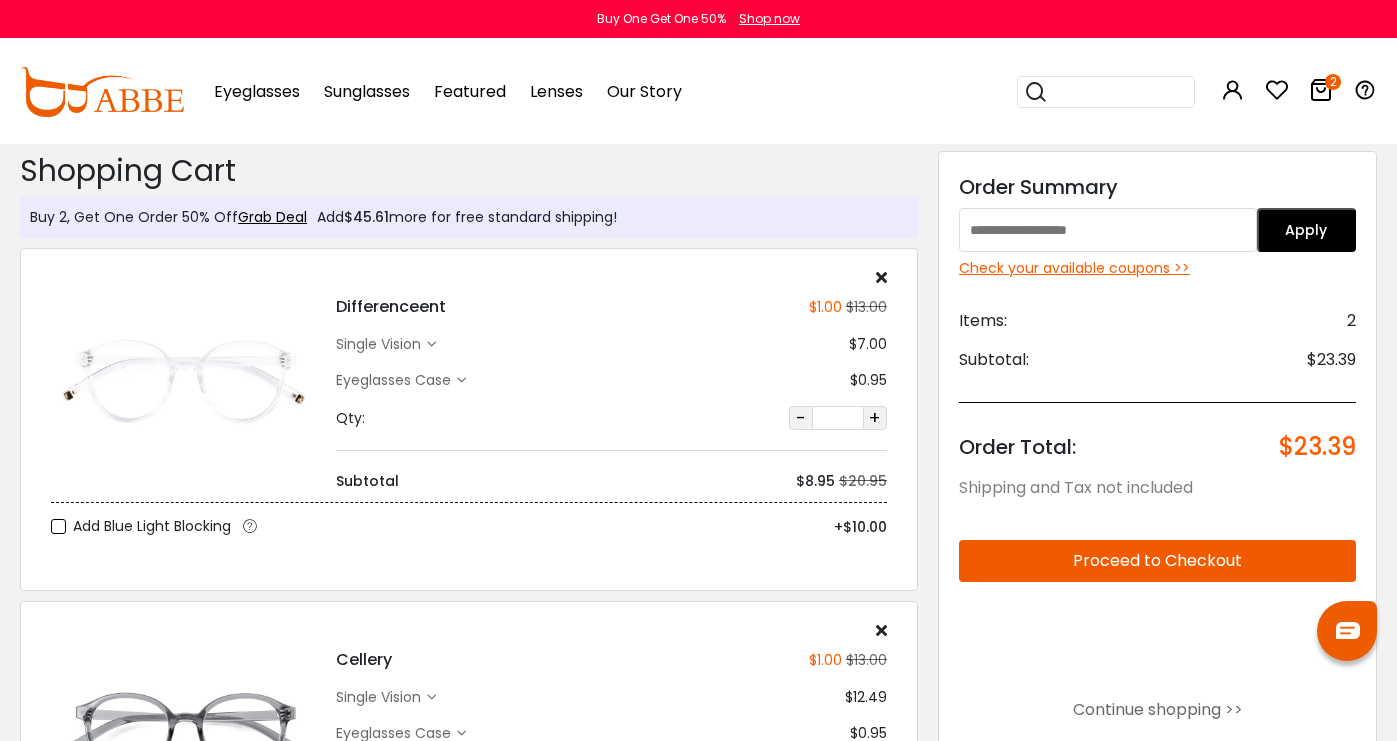 scroll, scrollTop: 0, scrollLeft: 0, axis: both 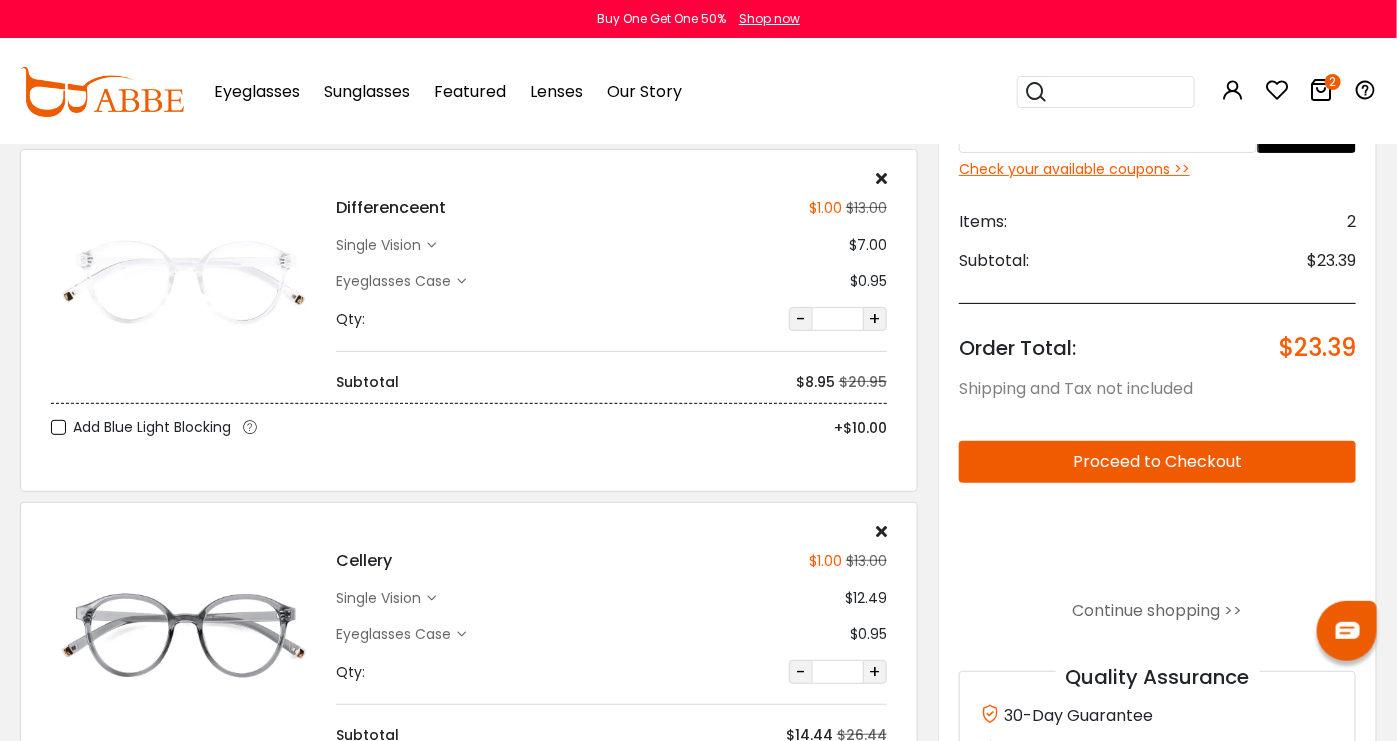 click at bounding box center [461, 634] 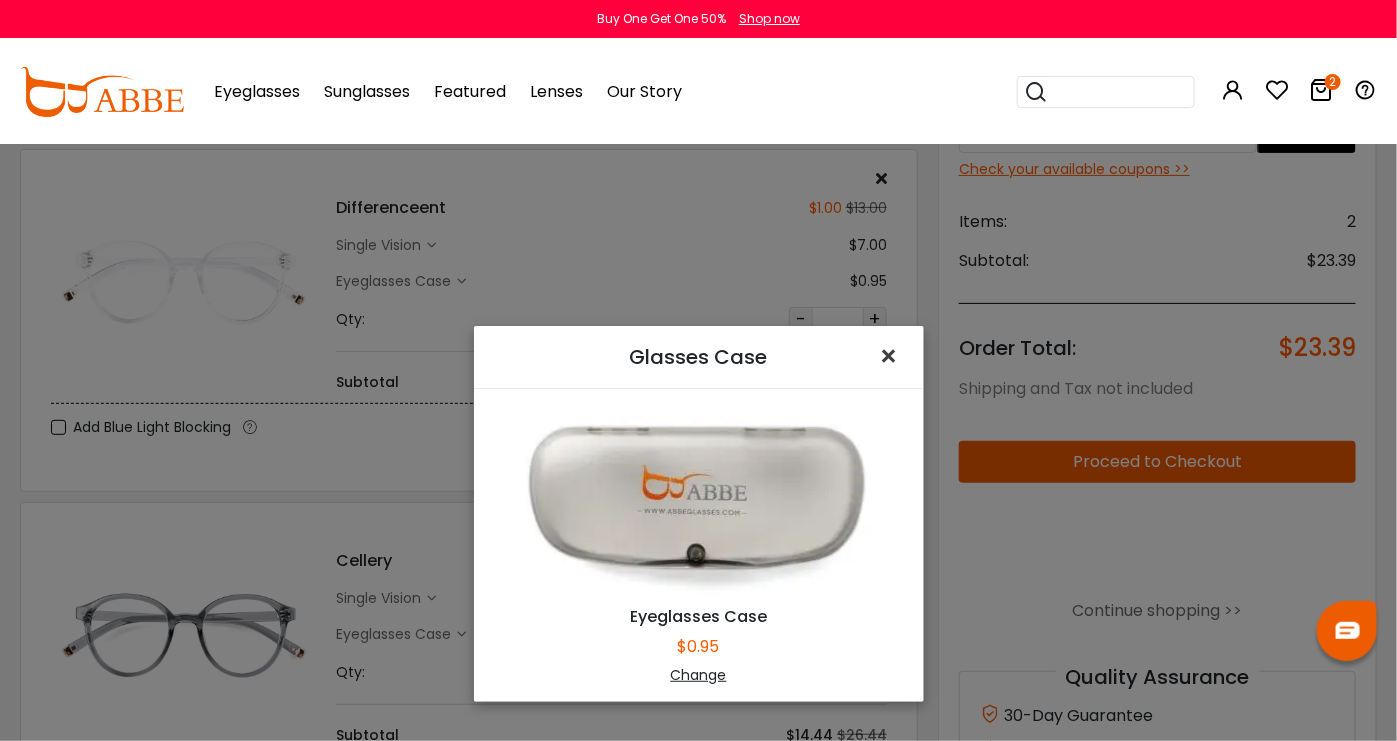 click on "×" at bounding box center (893, 356) 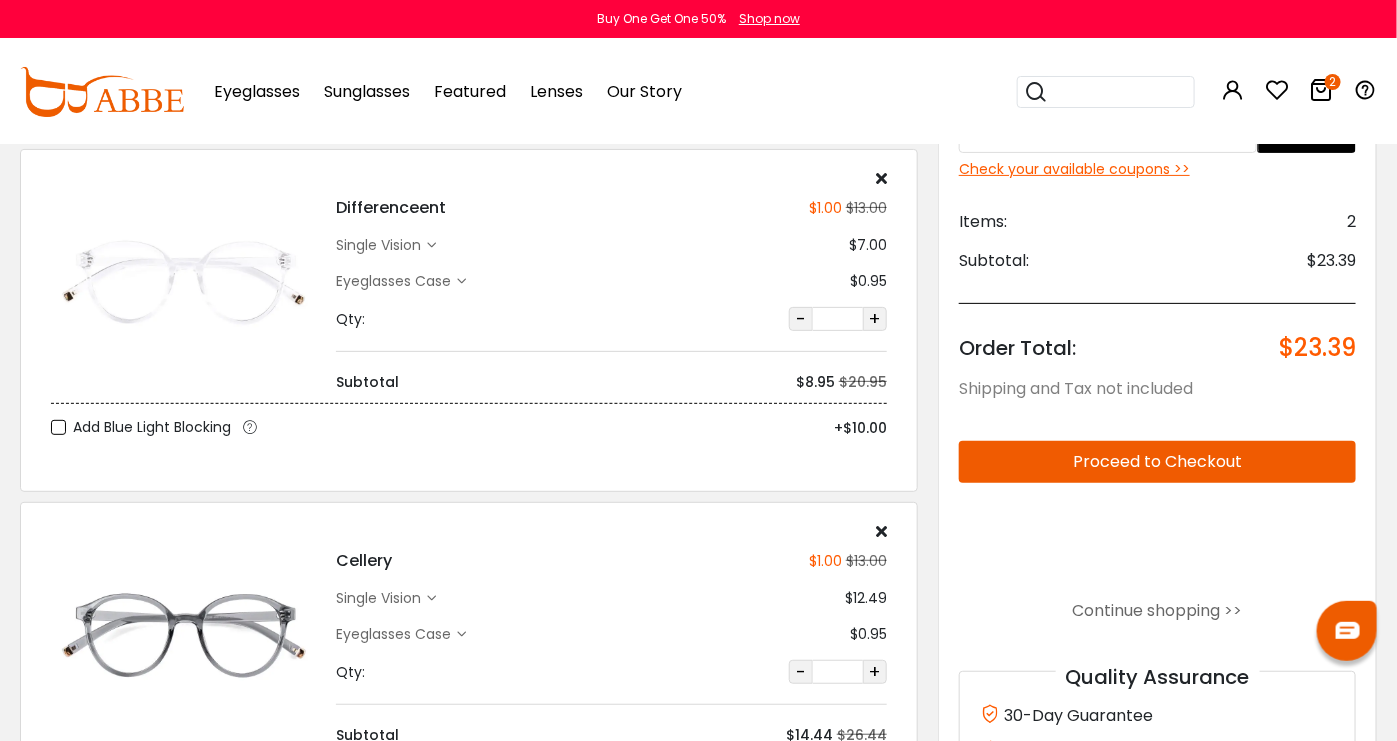 click on "$0.95" at bounding box center [868, 281] 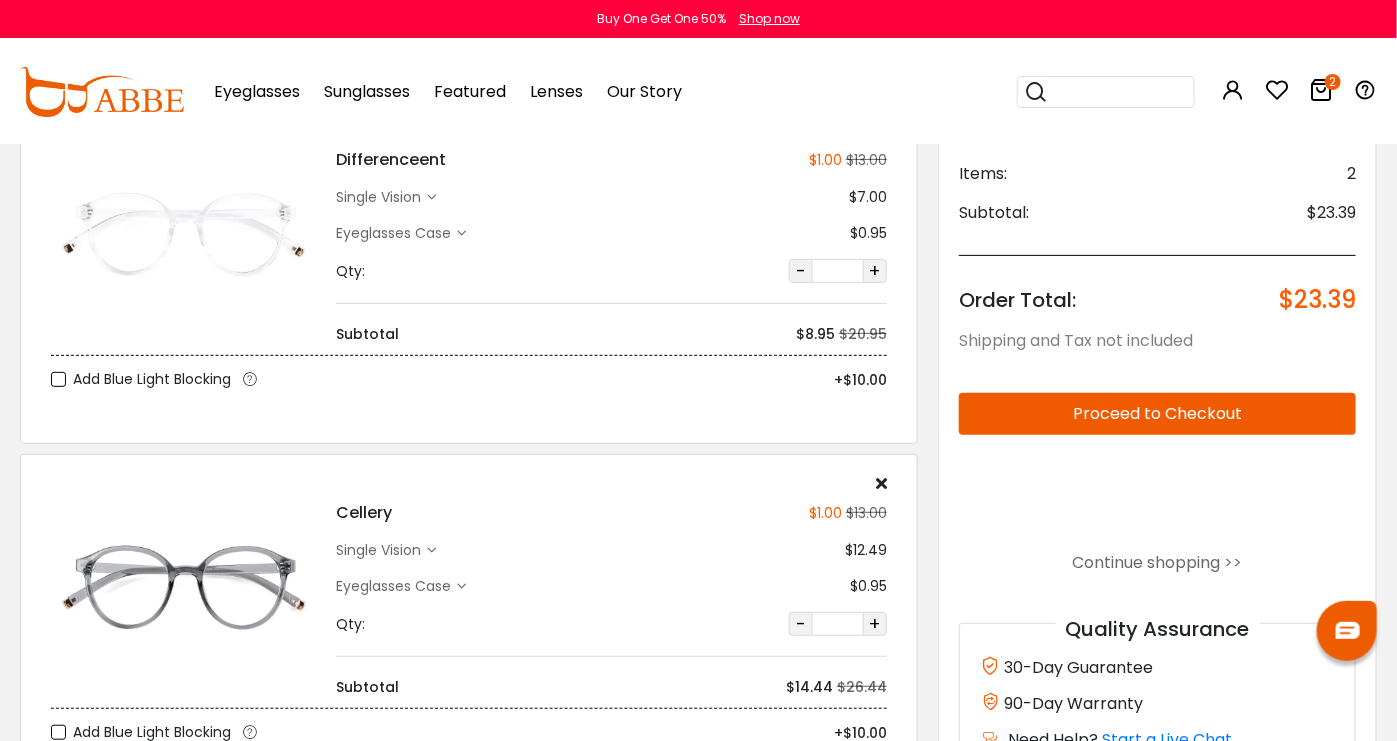 scroll, scrollTop: 99, scrollLeft: 0, axis: vertical 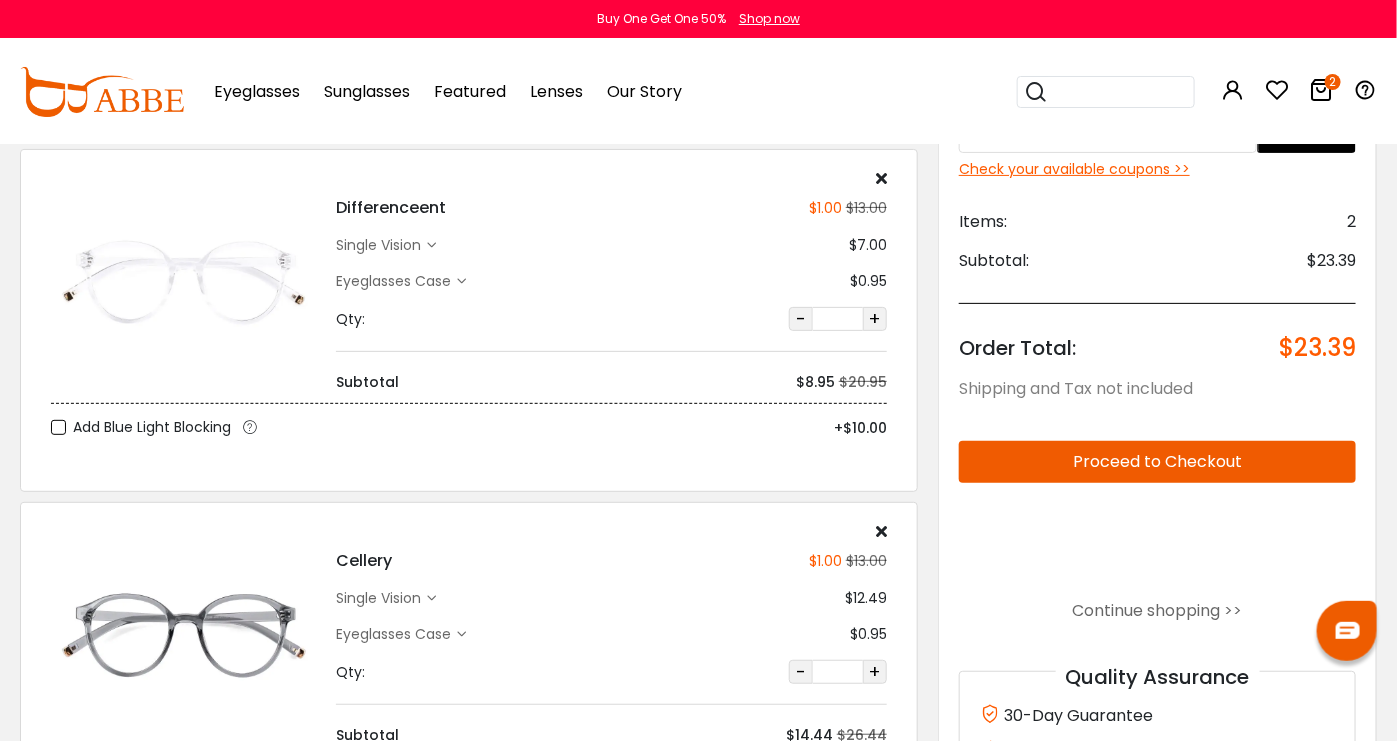 click at bounding box center [881, 531] 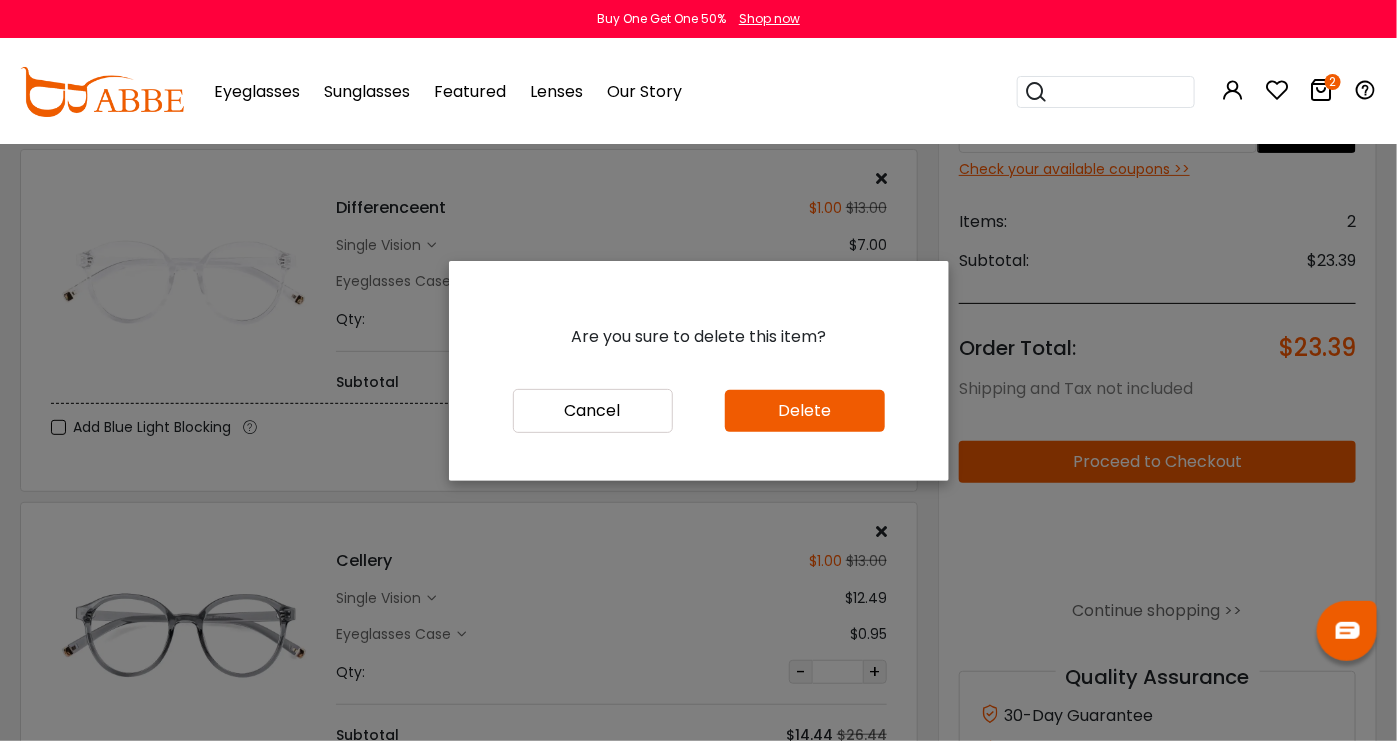 click on "Delete" at bounding box center (805, 411) 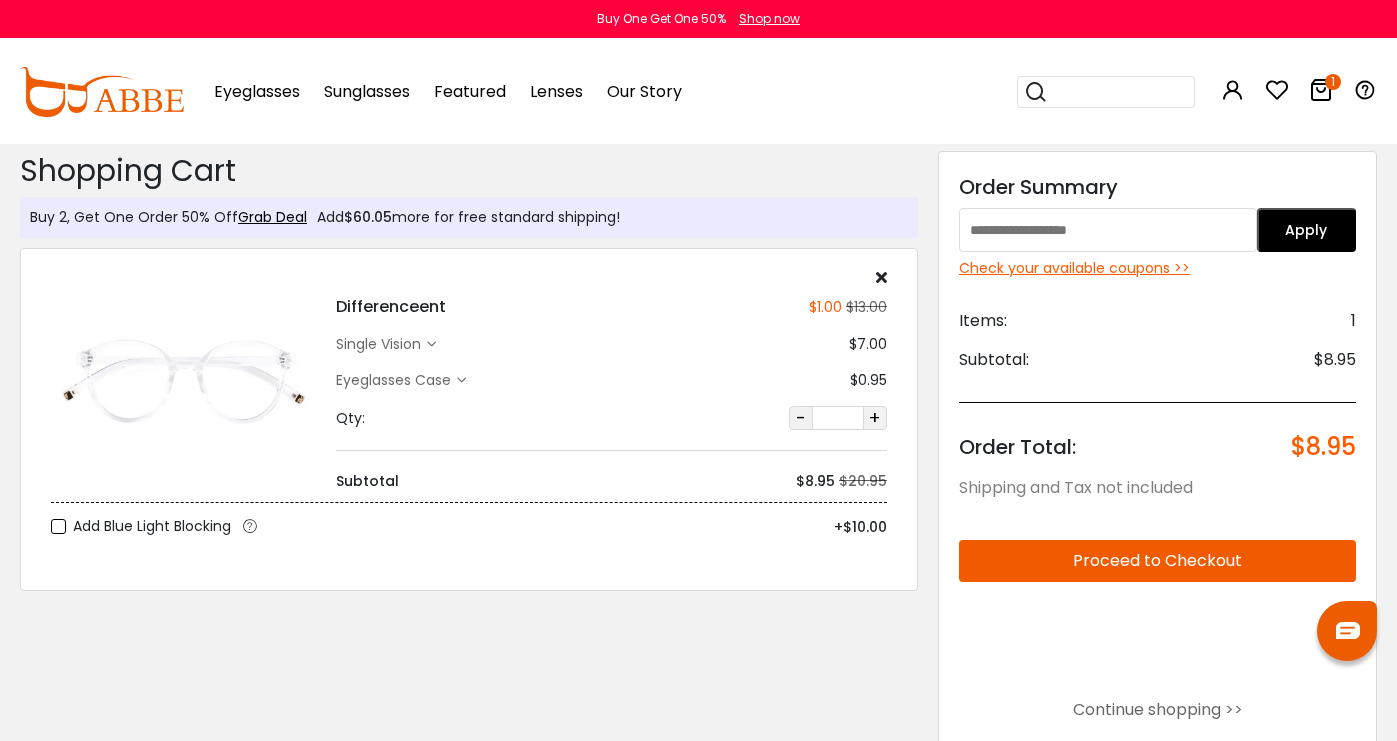 scroll, scrollTop: 0, scrollLeft: 0, axis: both 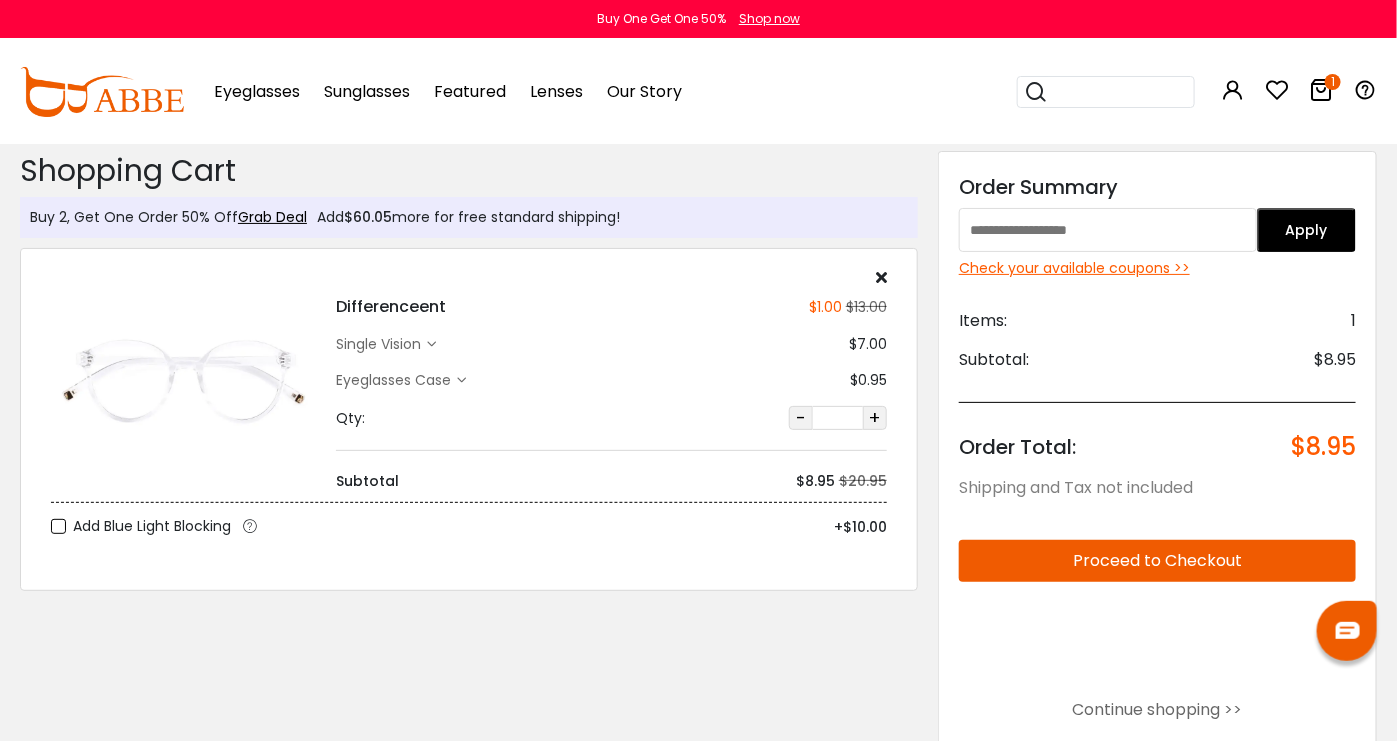 click on "Check your available coupons >>" at bounding box center [1157, 268] 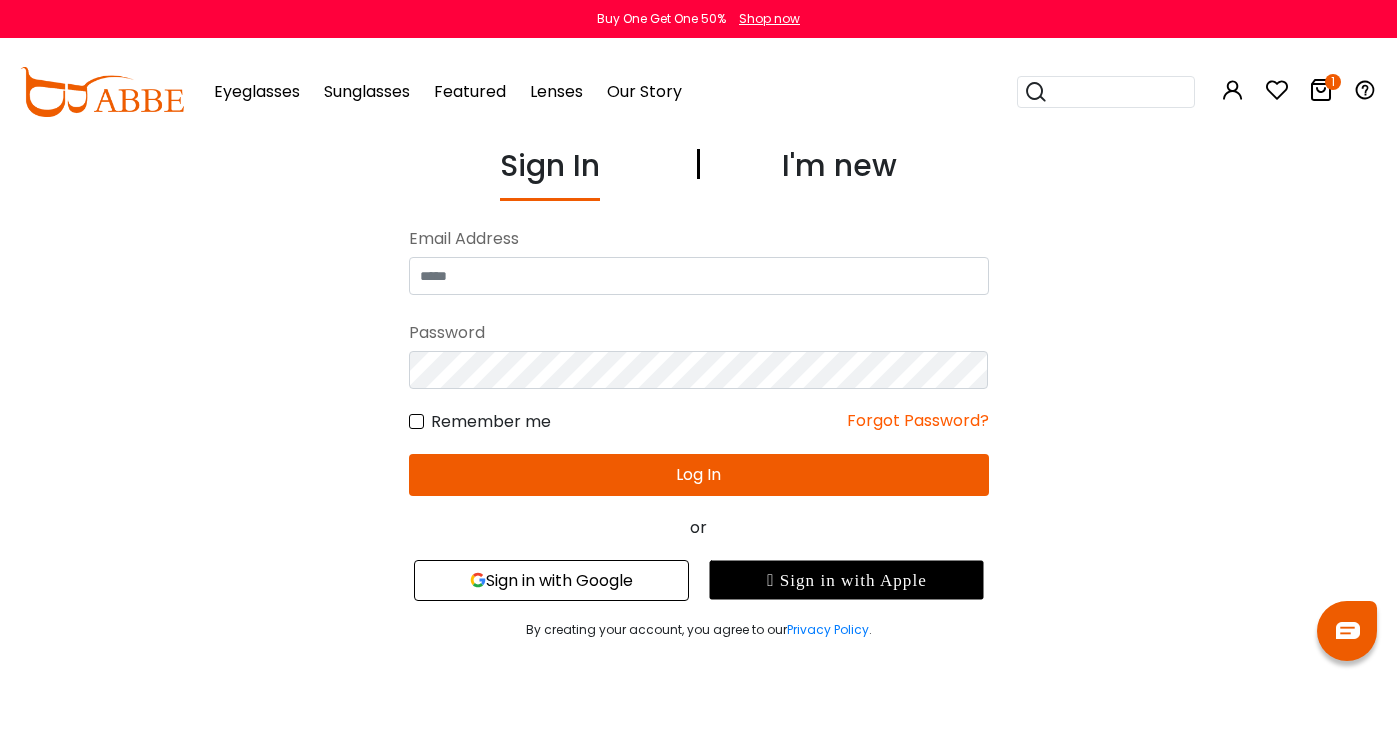 scroll, scrollTop: 0, scrollLeft: 0, axis: both 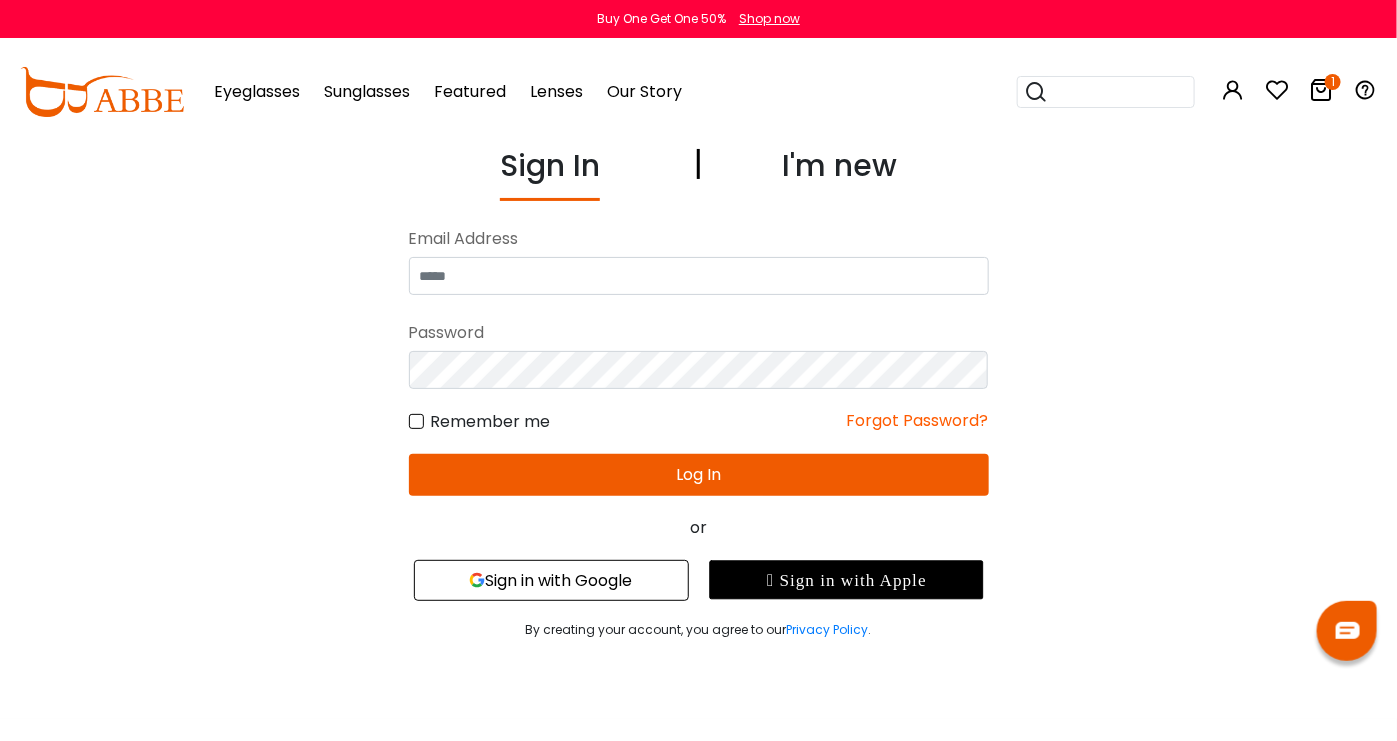 click on "I'm new" at bounding box center [839, 172] 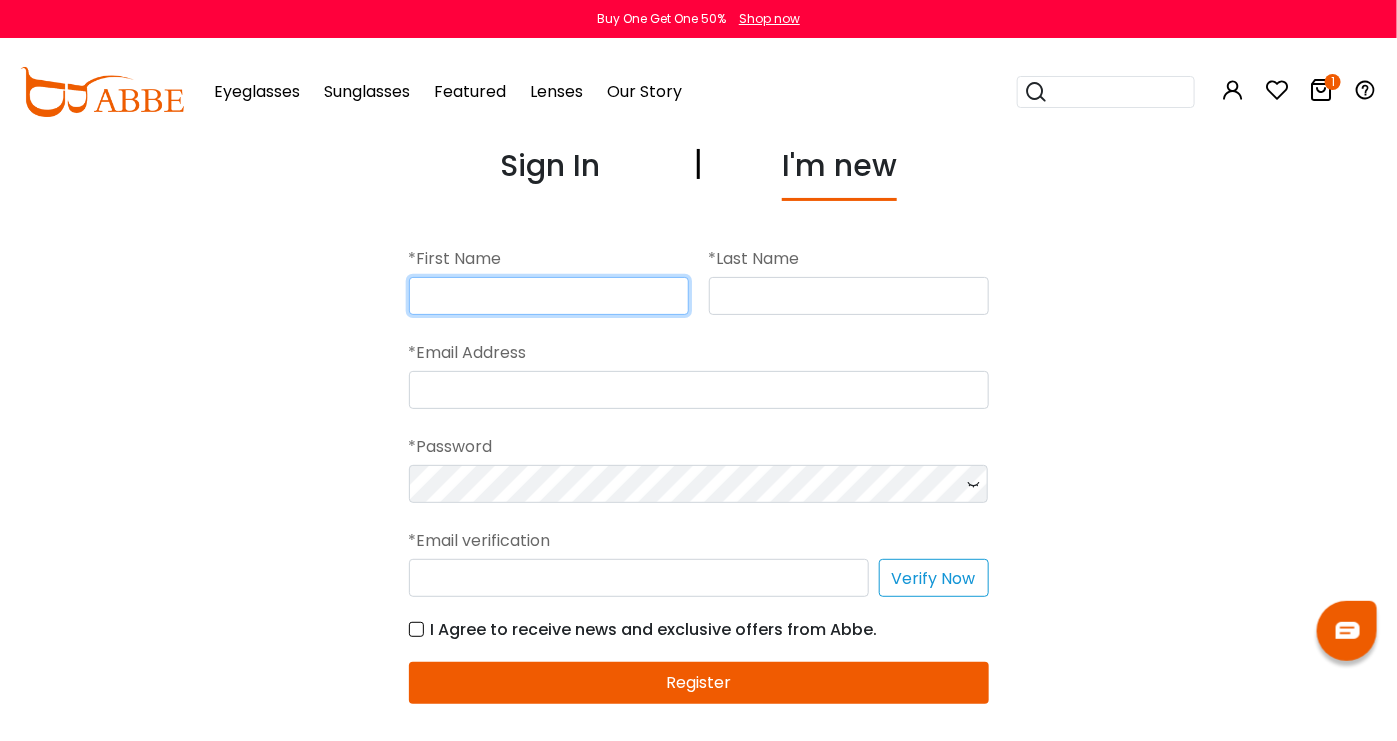 click at bounding box center (549, 296) 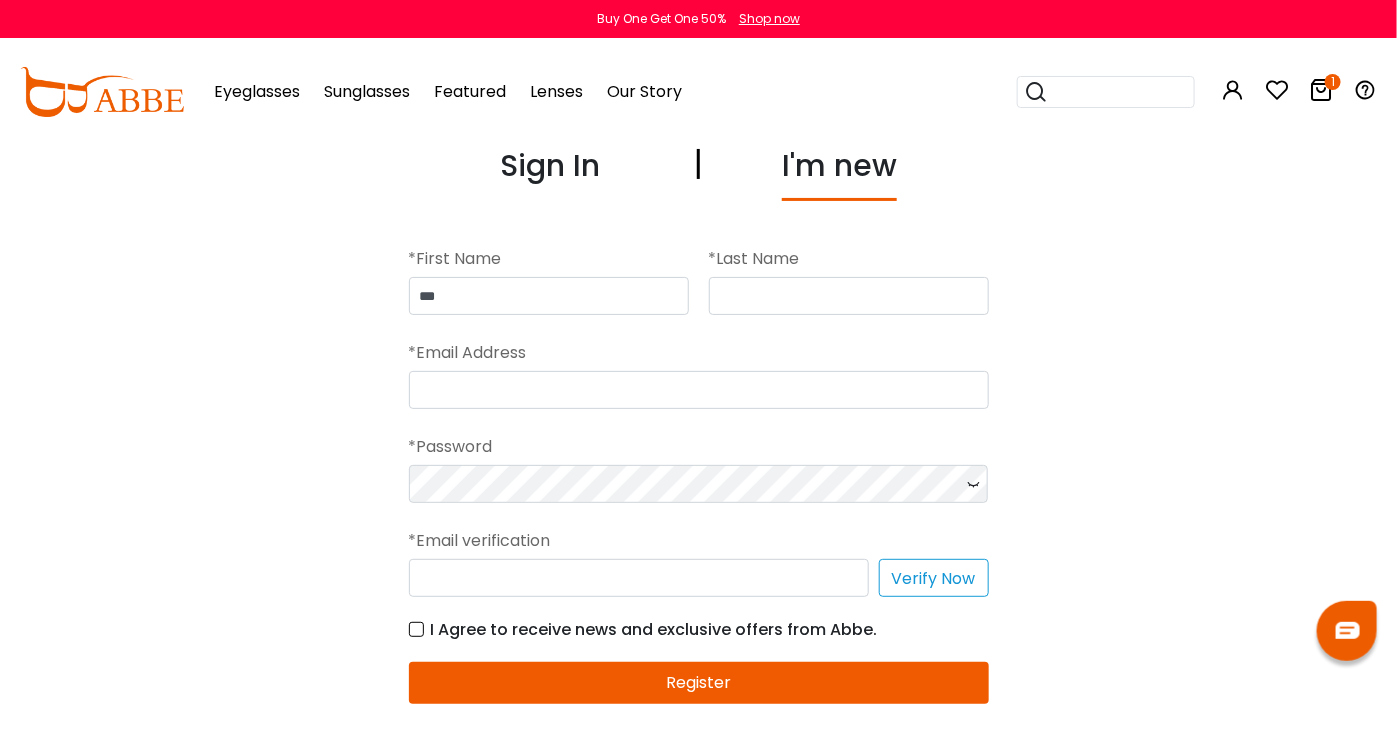 type on "********" 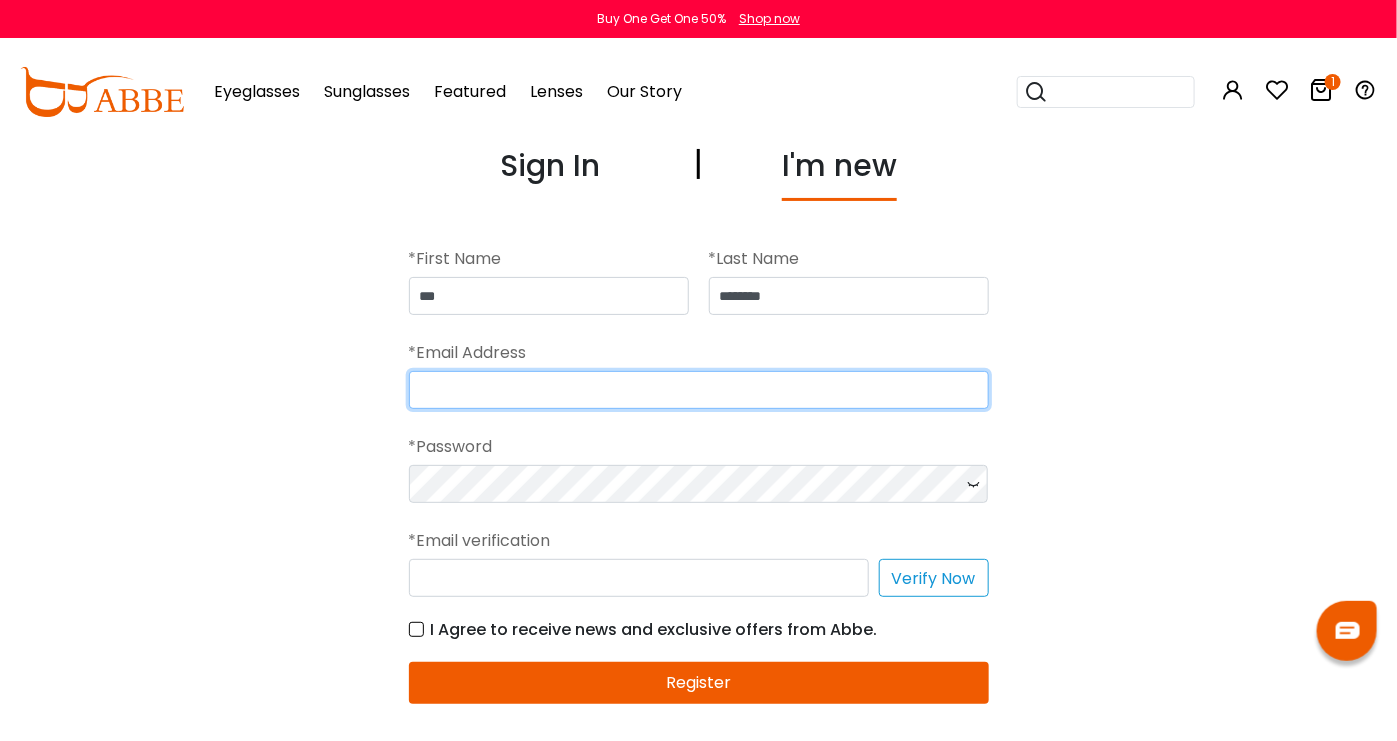 type on "**********" 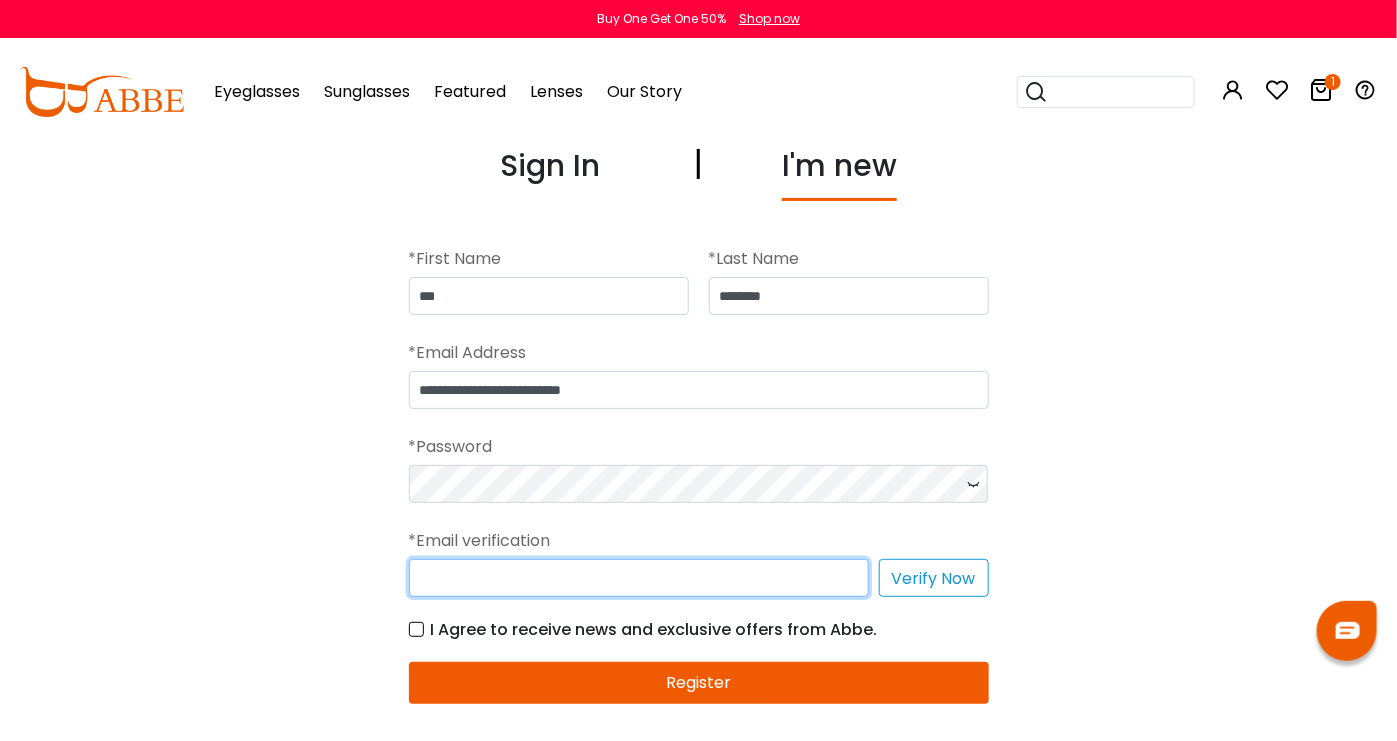 type on "*" 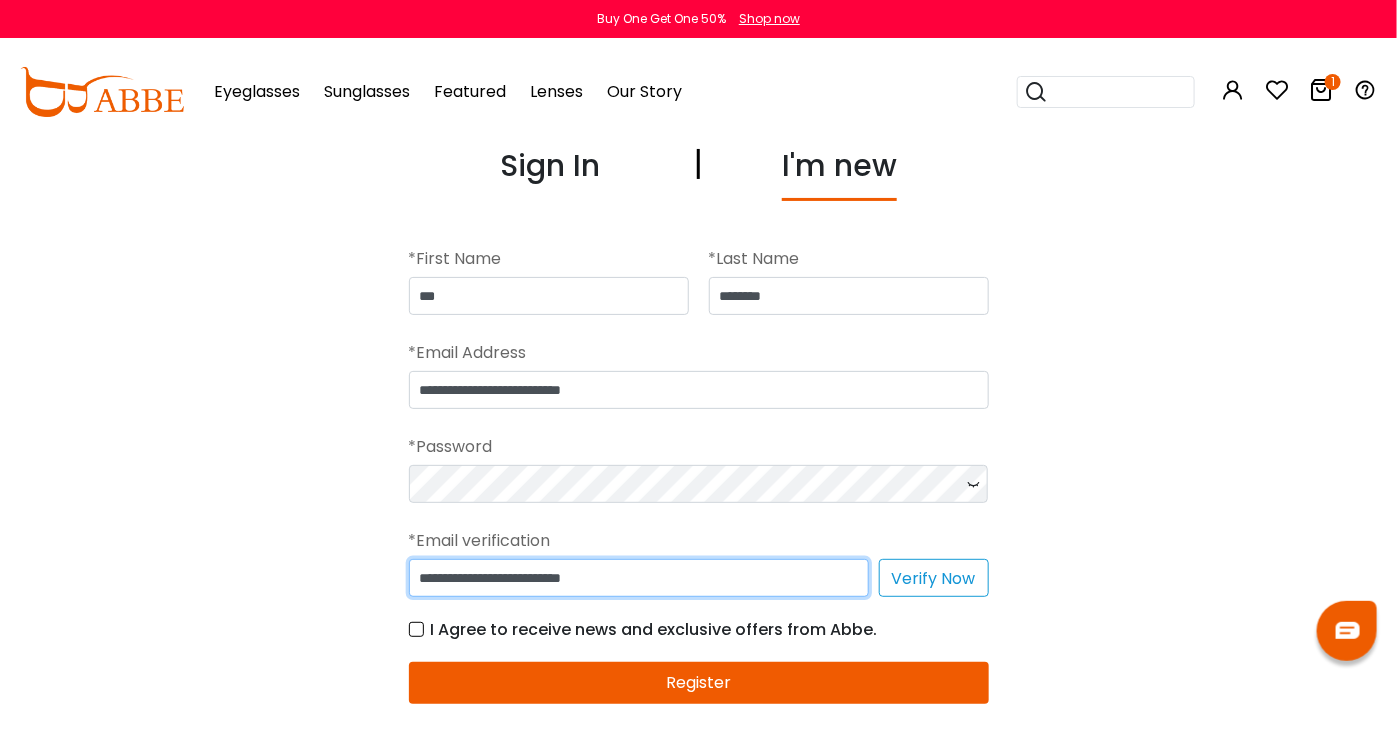 type on "**********" 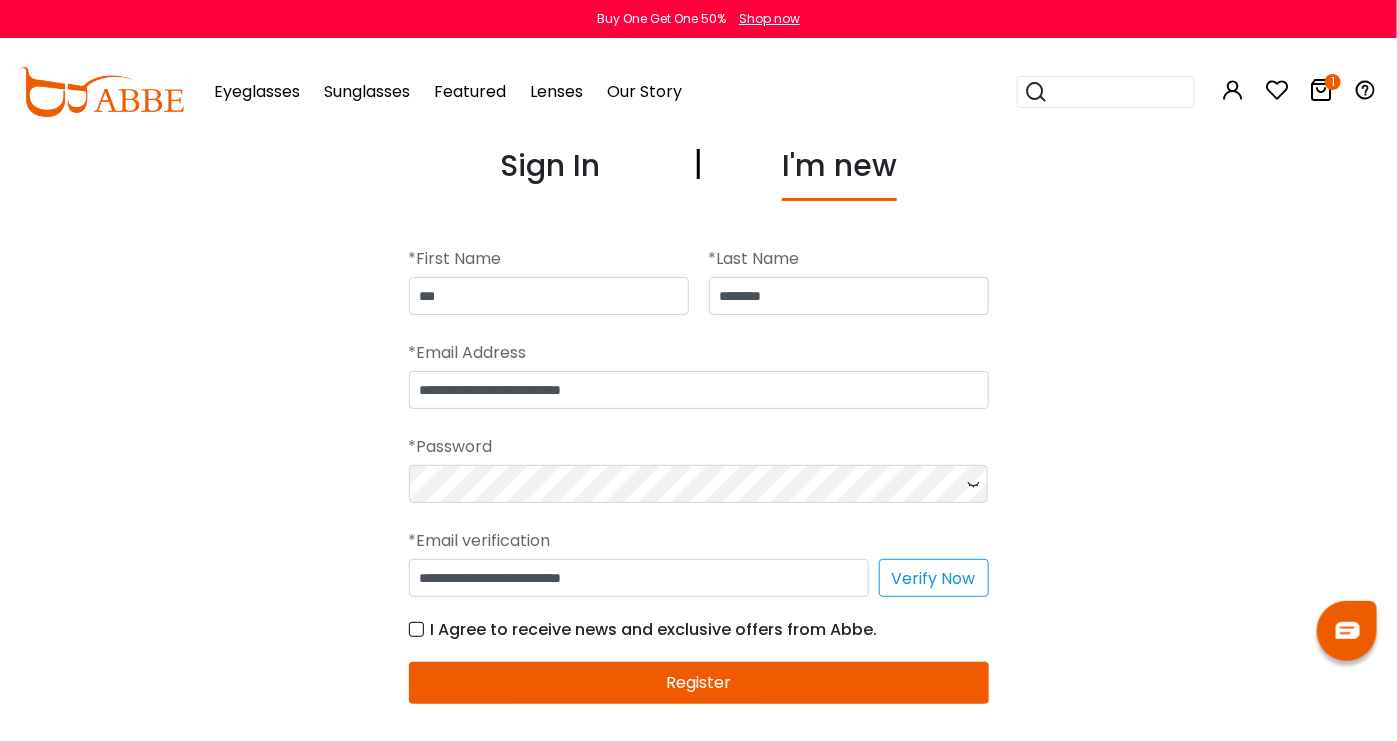click on "Verify Now" at bounding box center (934, 578) 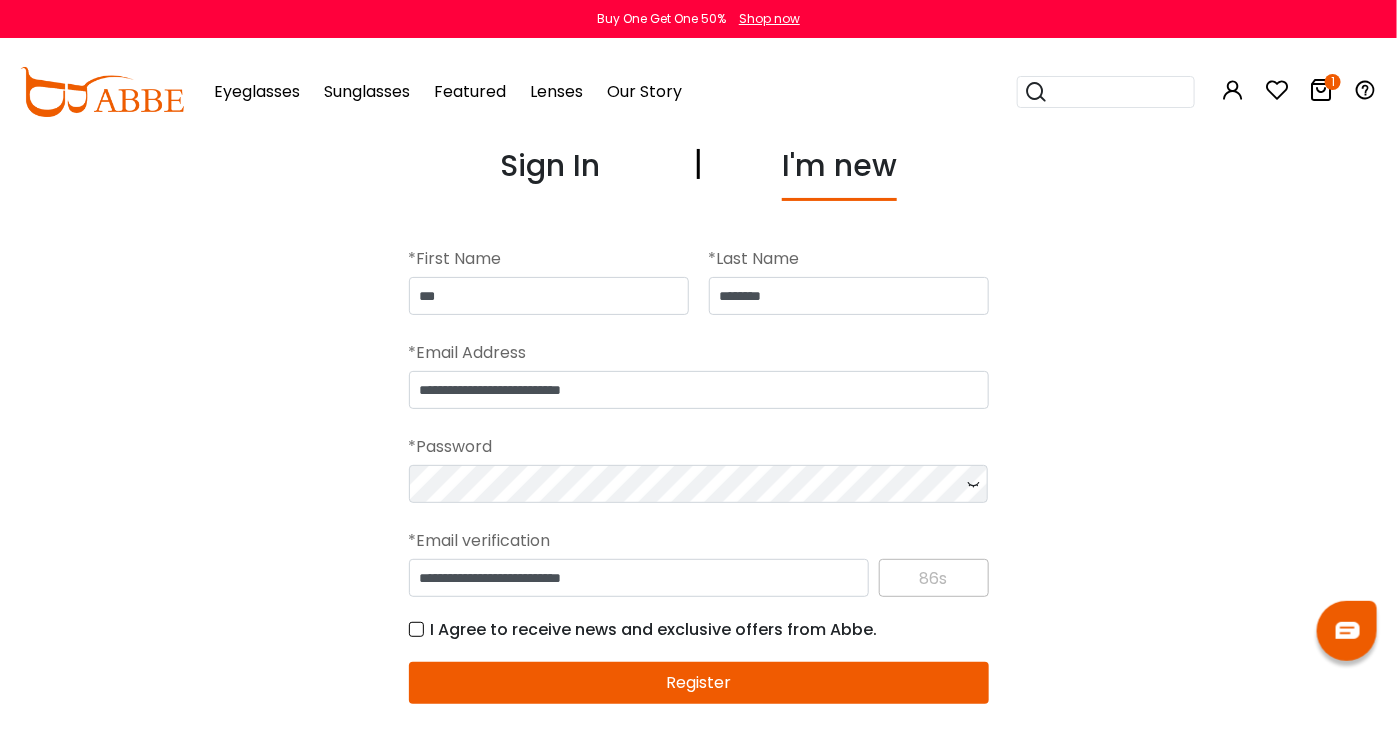 click on "Register" at bounding box center (699, 683) 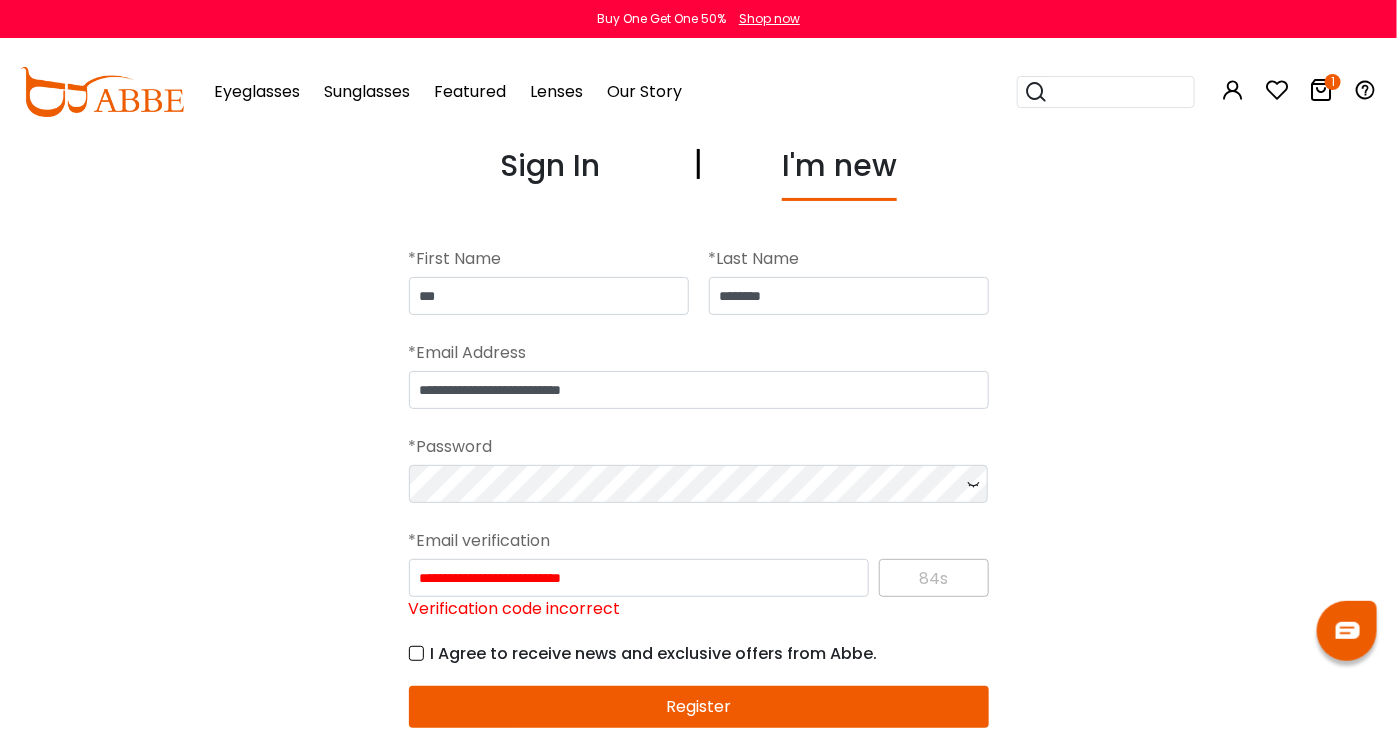 click on "**********" at bounding box center (699, 590) 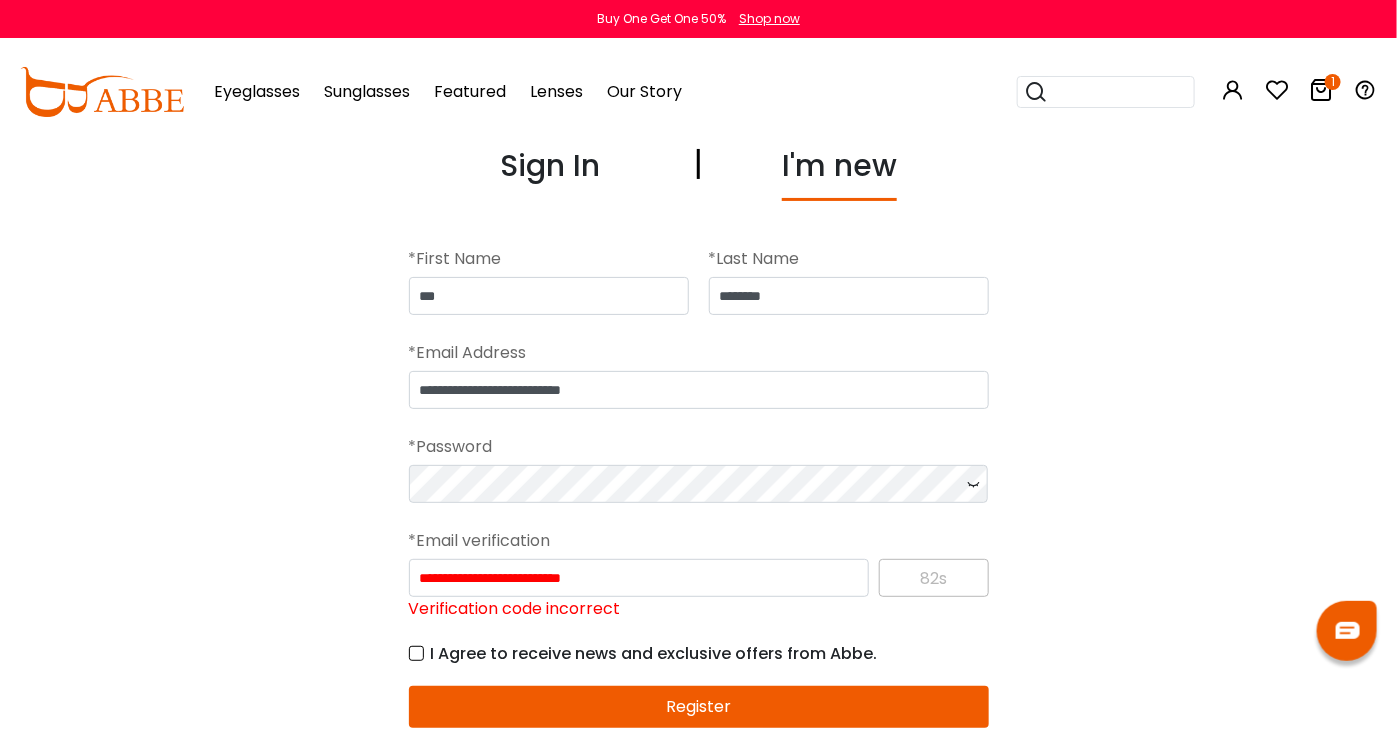 click on "*Email verification" at bounding box center (699, 541) 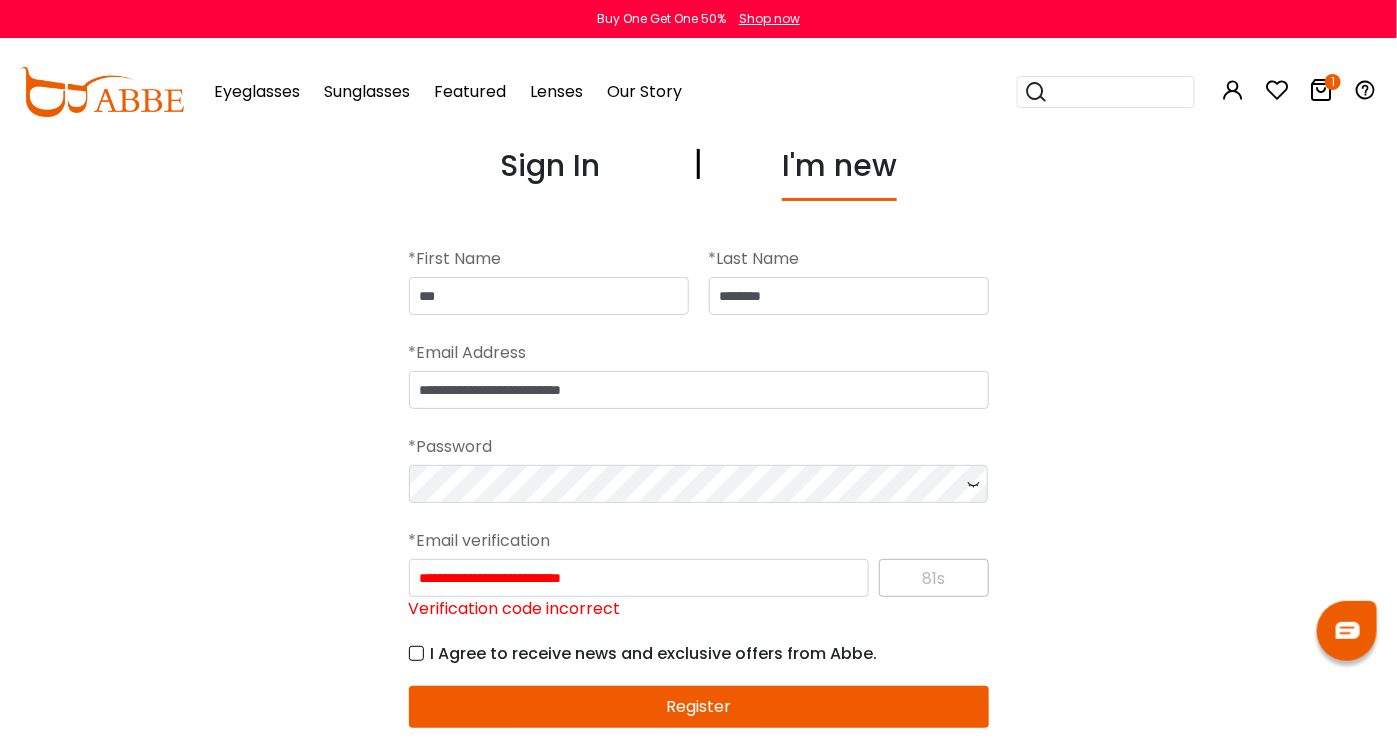 click on "*Email verification" at bounding box center (699, 541) 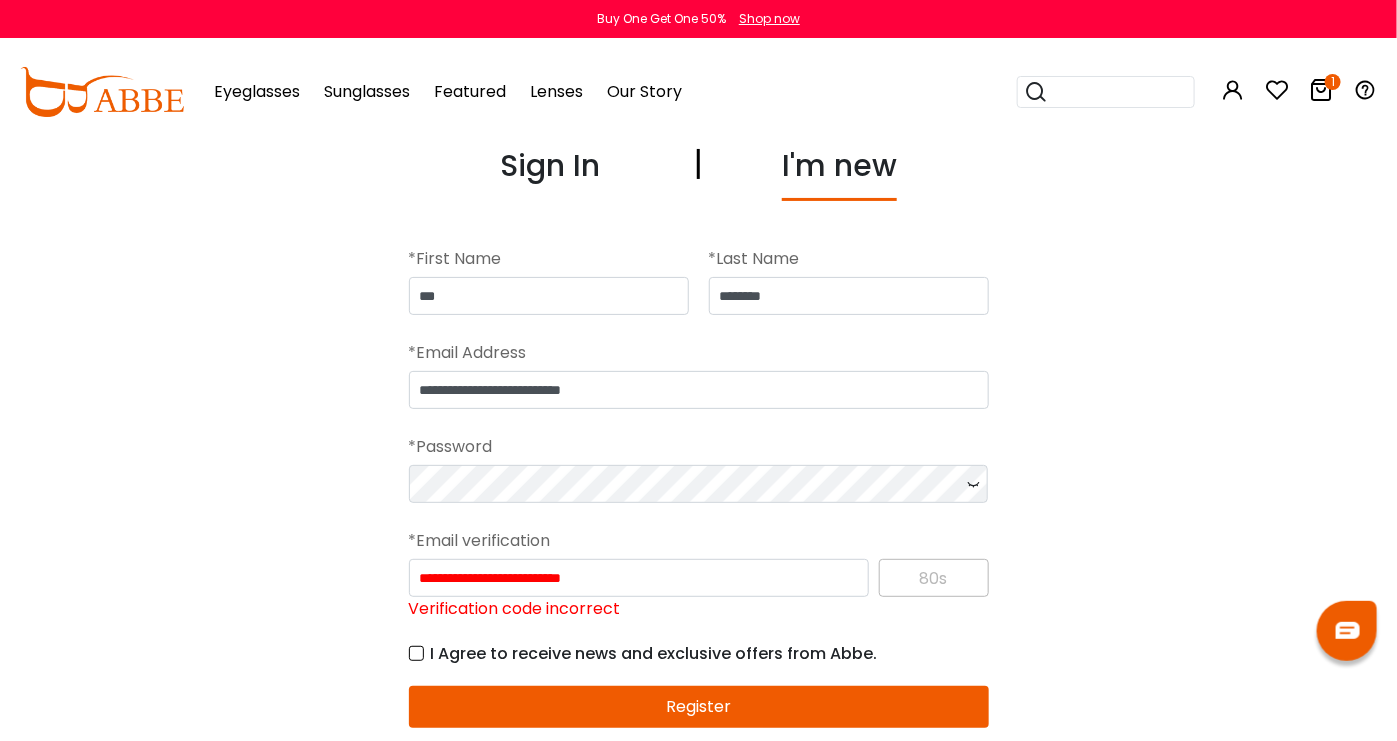 click on "*Email verification" at bounding box center [699, 541] 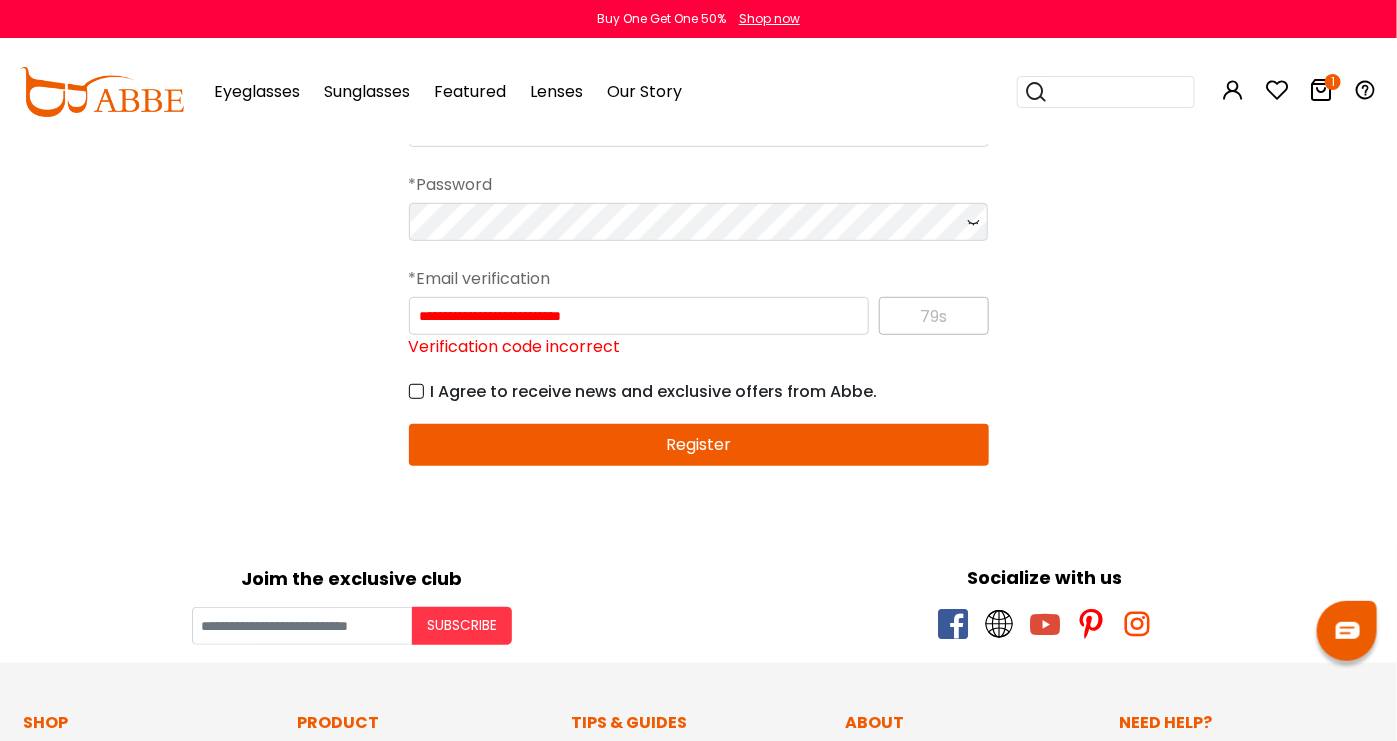 scroll, scrollTop: 300, scrollLeft: 0, axis: vertical 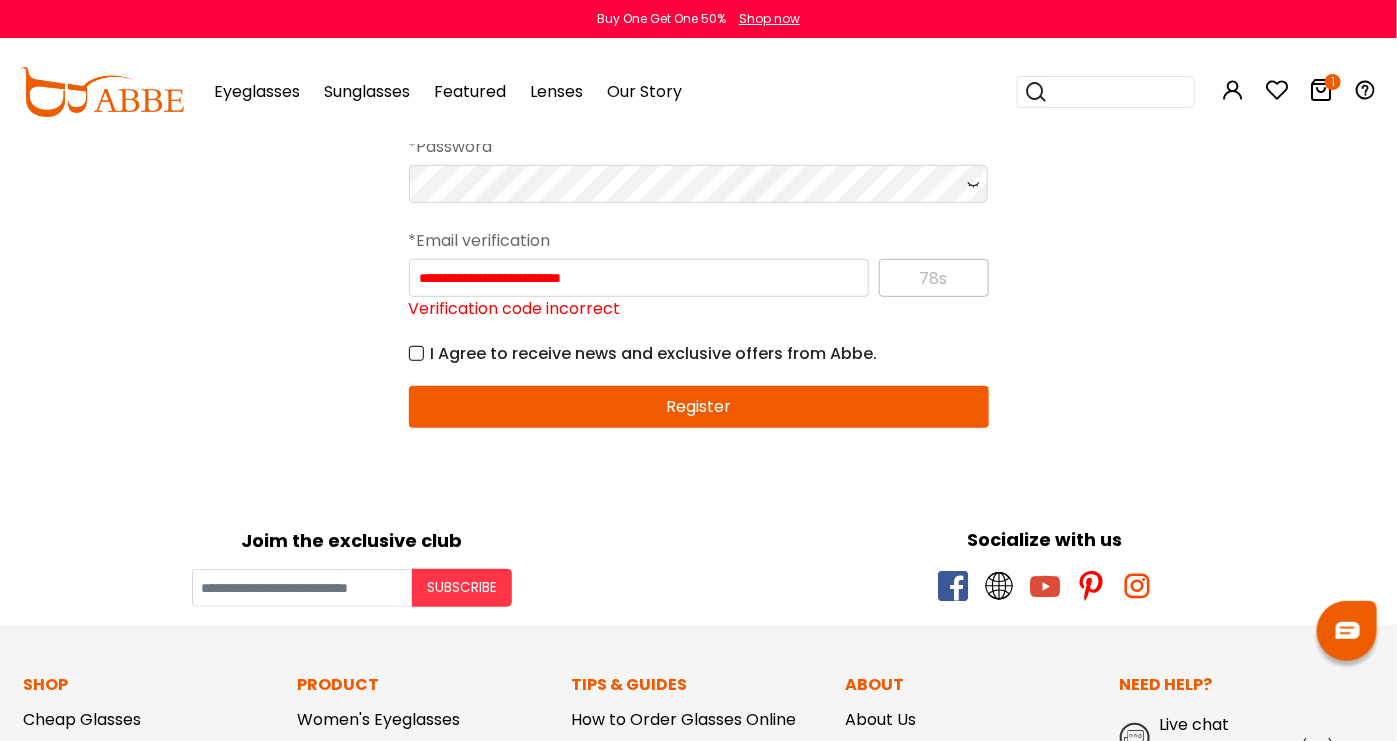 click on "Verification code incorrect" at bounding box center (515, 309) 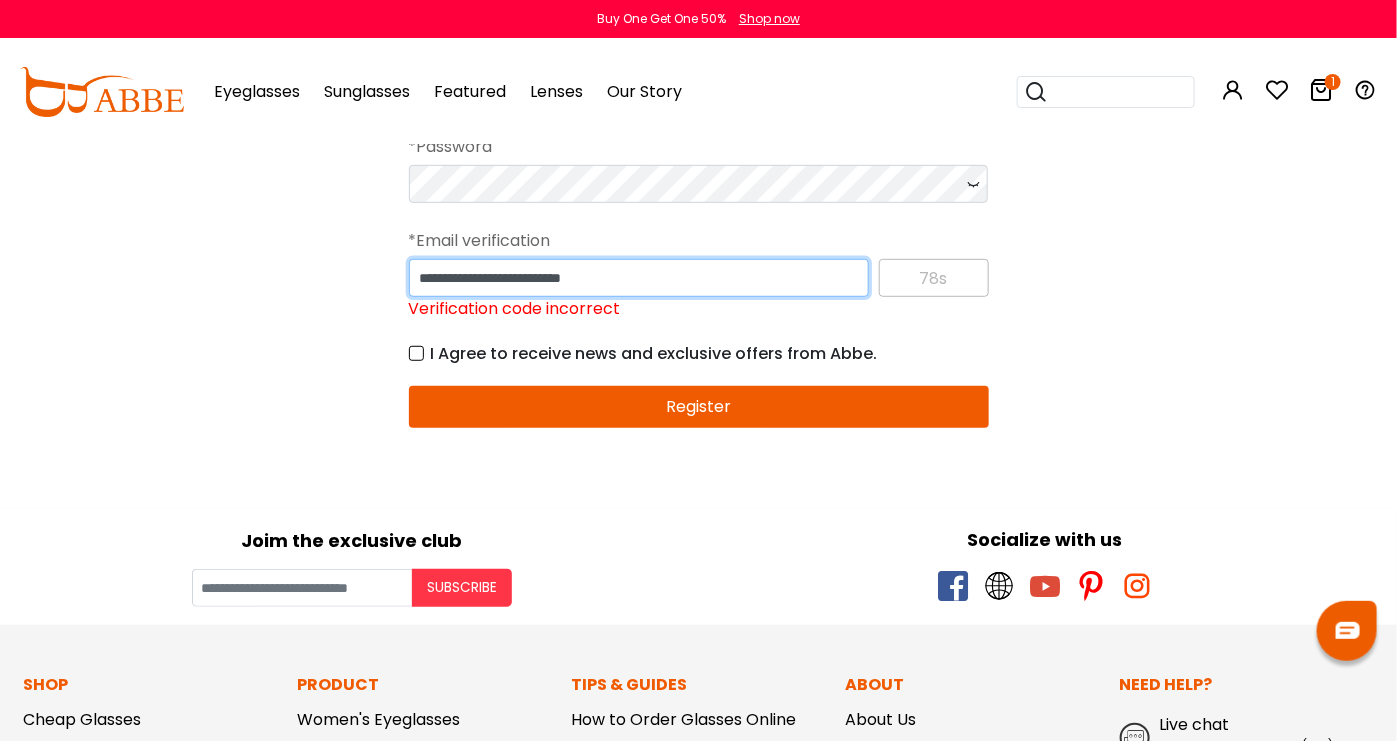 click on "**********" at bounding box center (639, 278) 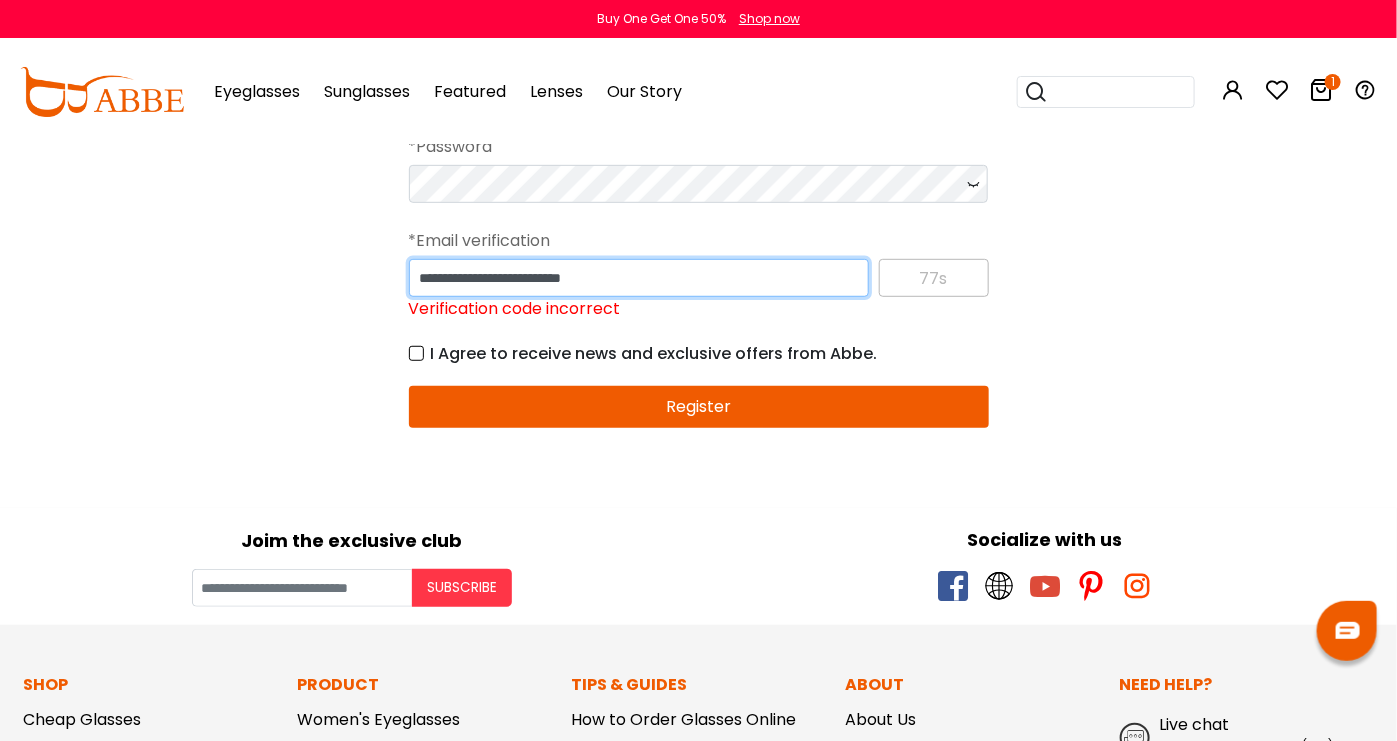 drag, startPoint x: 694, startPoint y: 276, endPoint x: 257, endPoint y: 283, distance: 437.05606 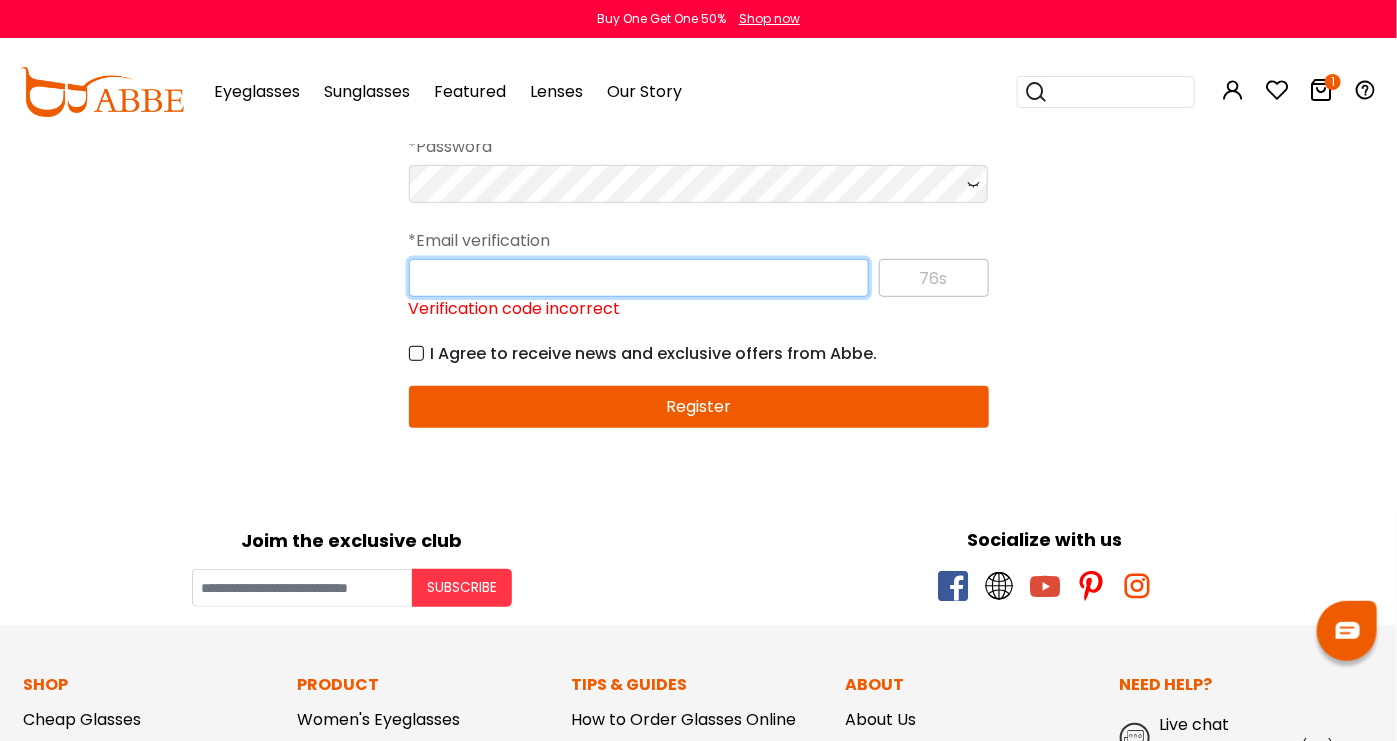 paste on "******" 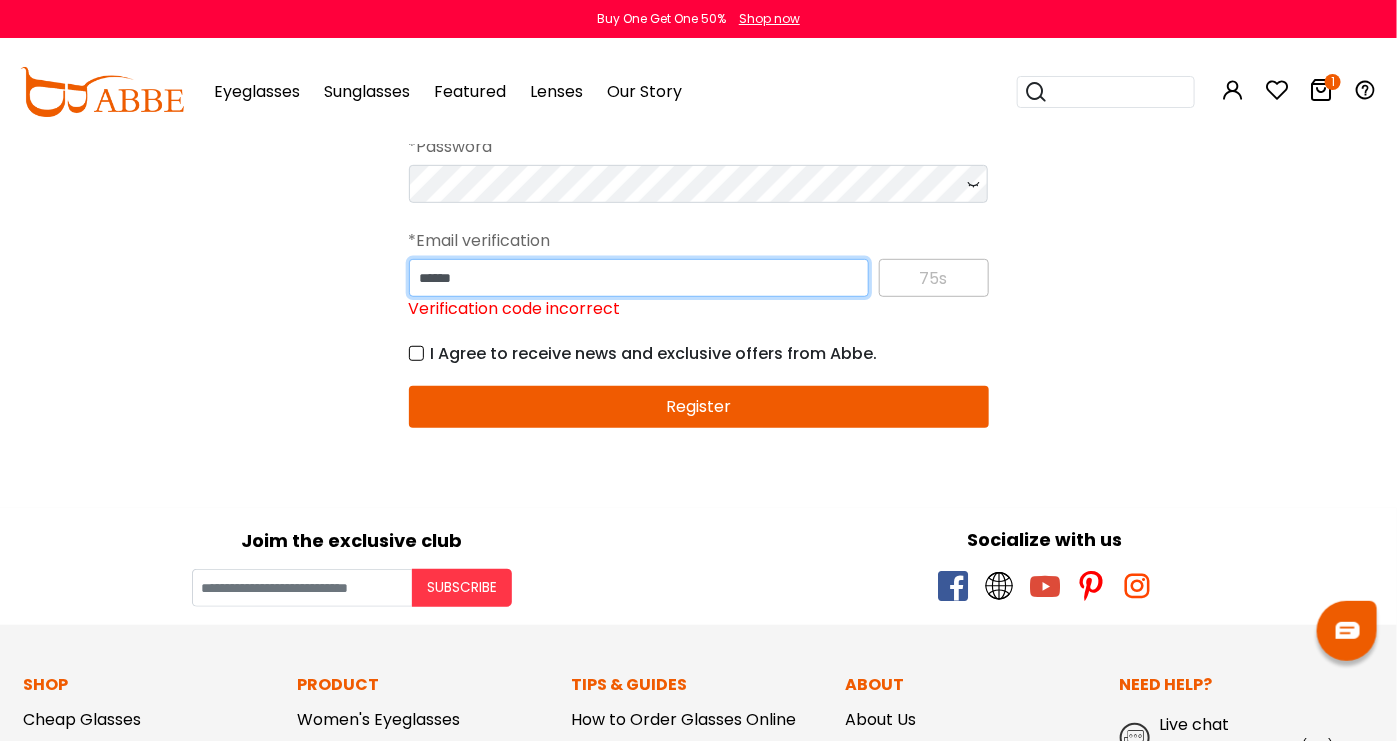 type on "******" 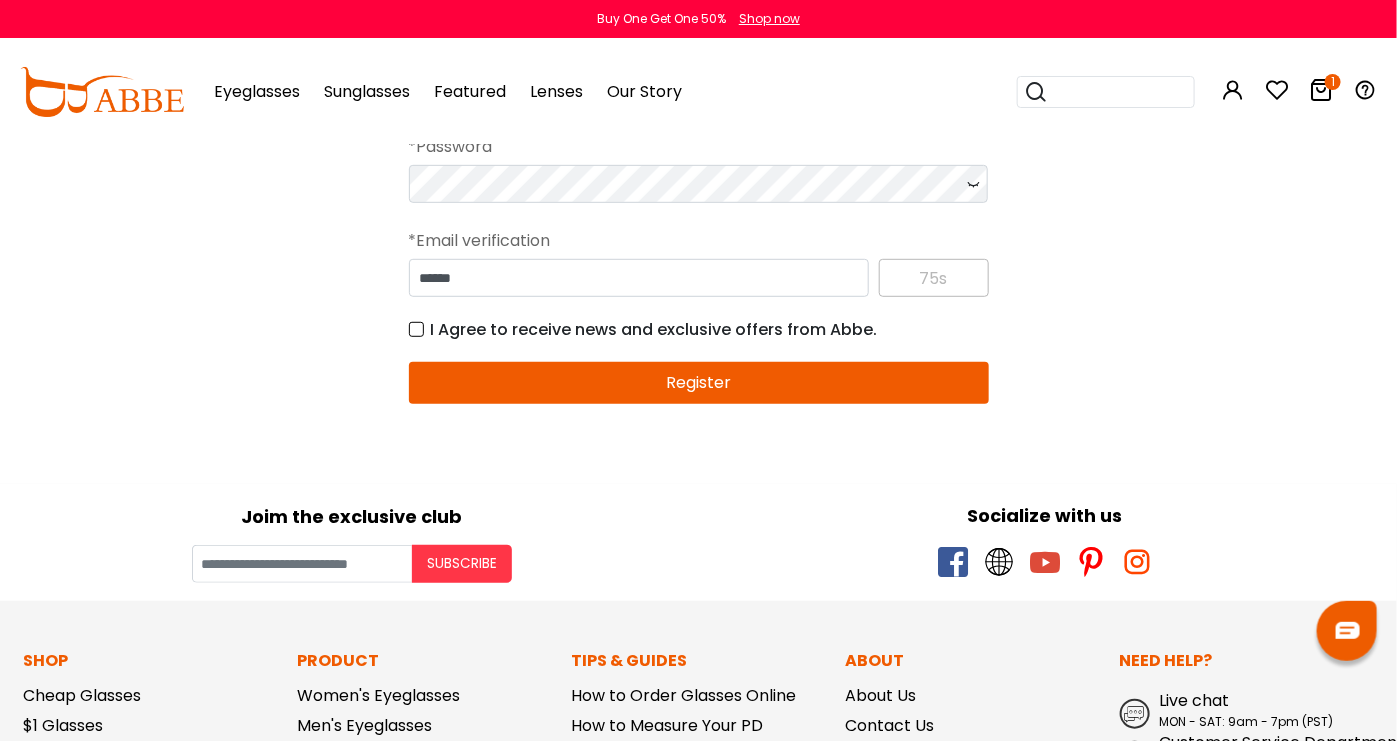 click on "******
75s" at bounding box center [699, 278] 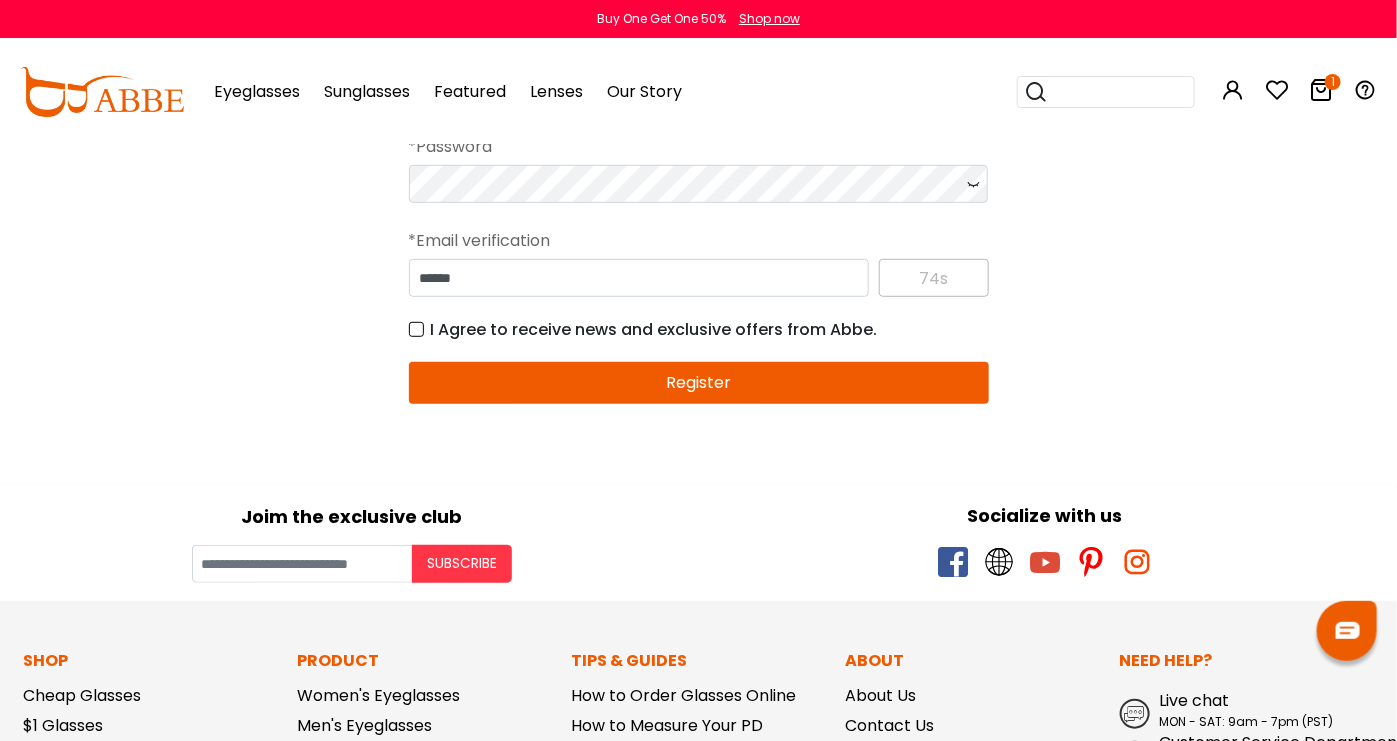 drag, startPoint x: 868, startPoint y: 350, endPoint x: 867, endPoint y: 370, distance: 20.024984 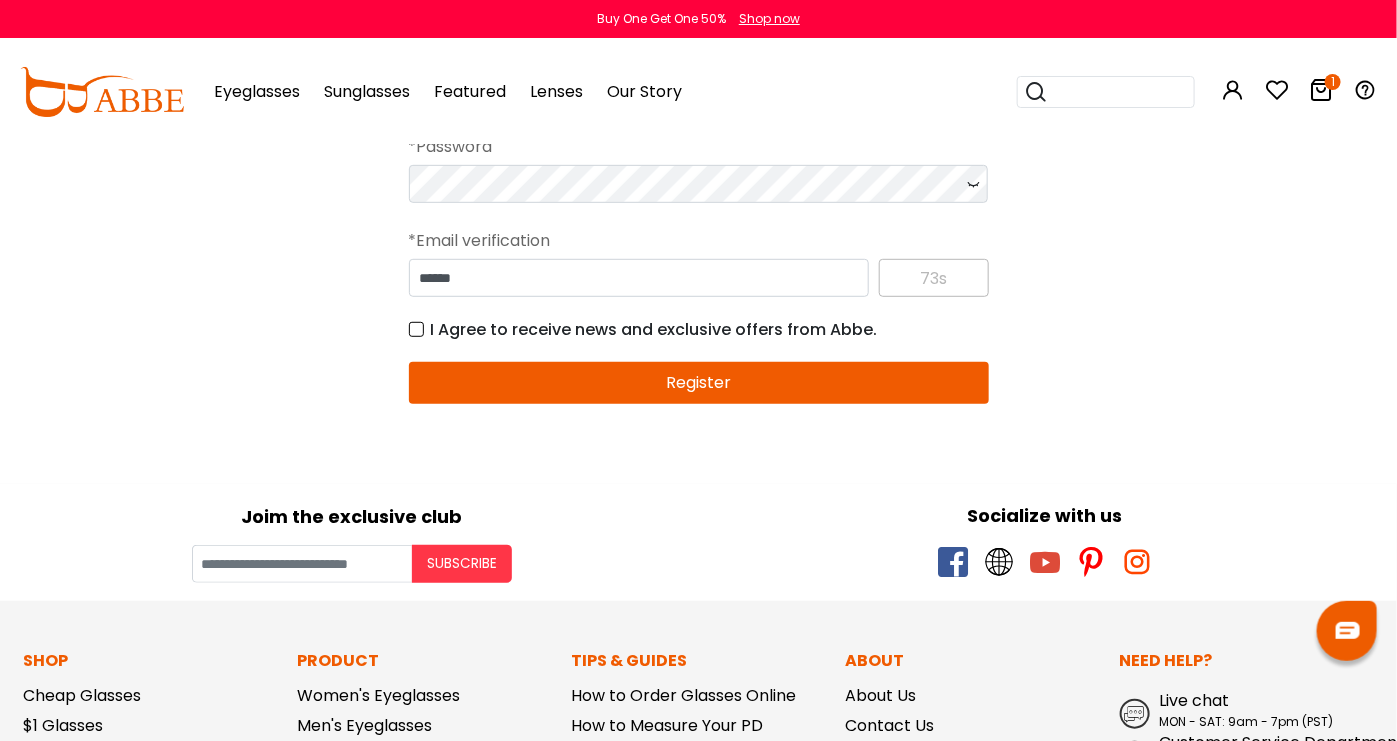 click on "Register" at bounding box center (699, 383) 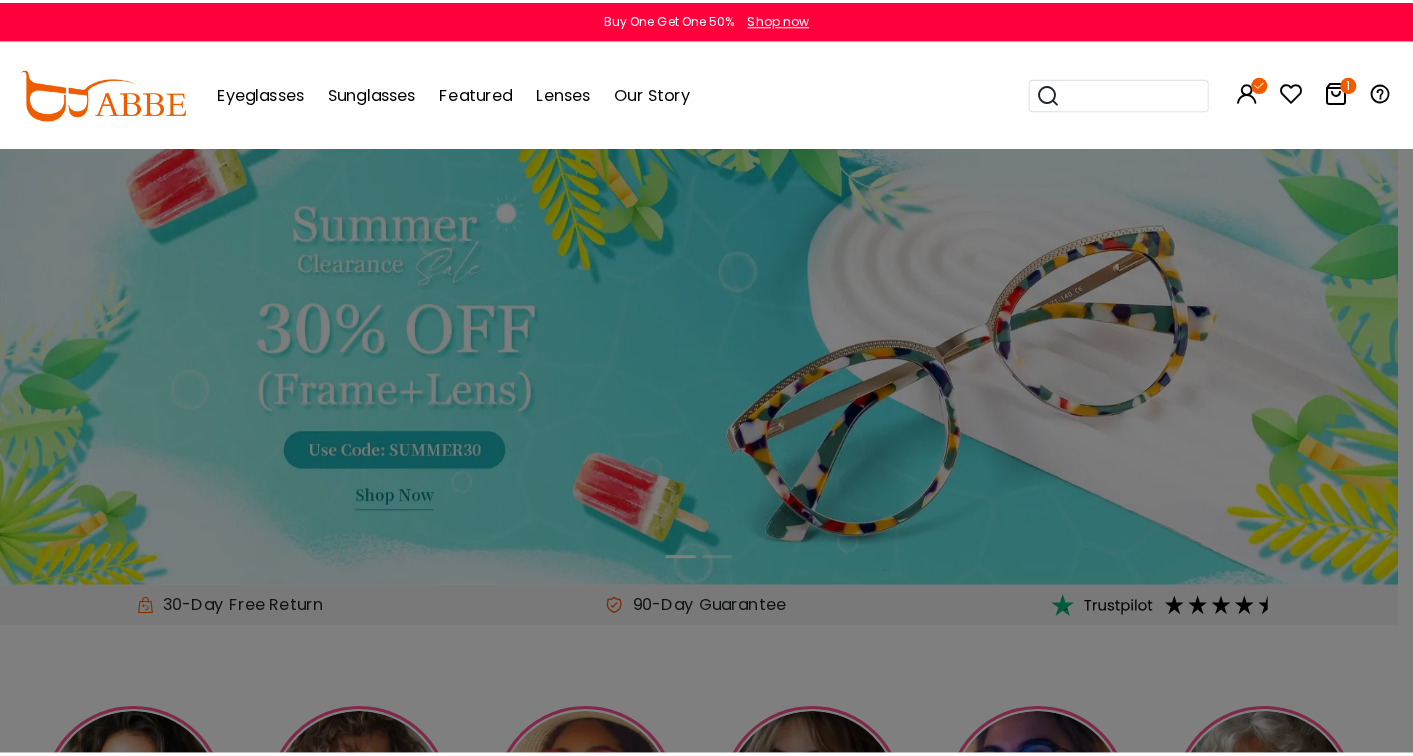 scroll, scrollTop: 0, scrollLeft: 0, axis: both 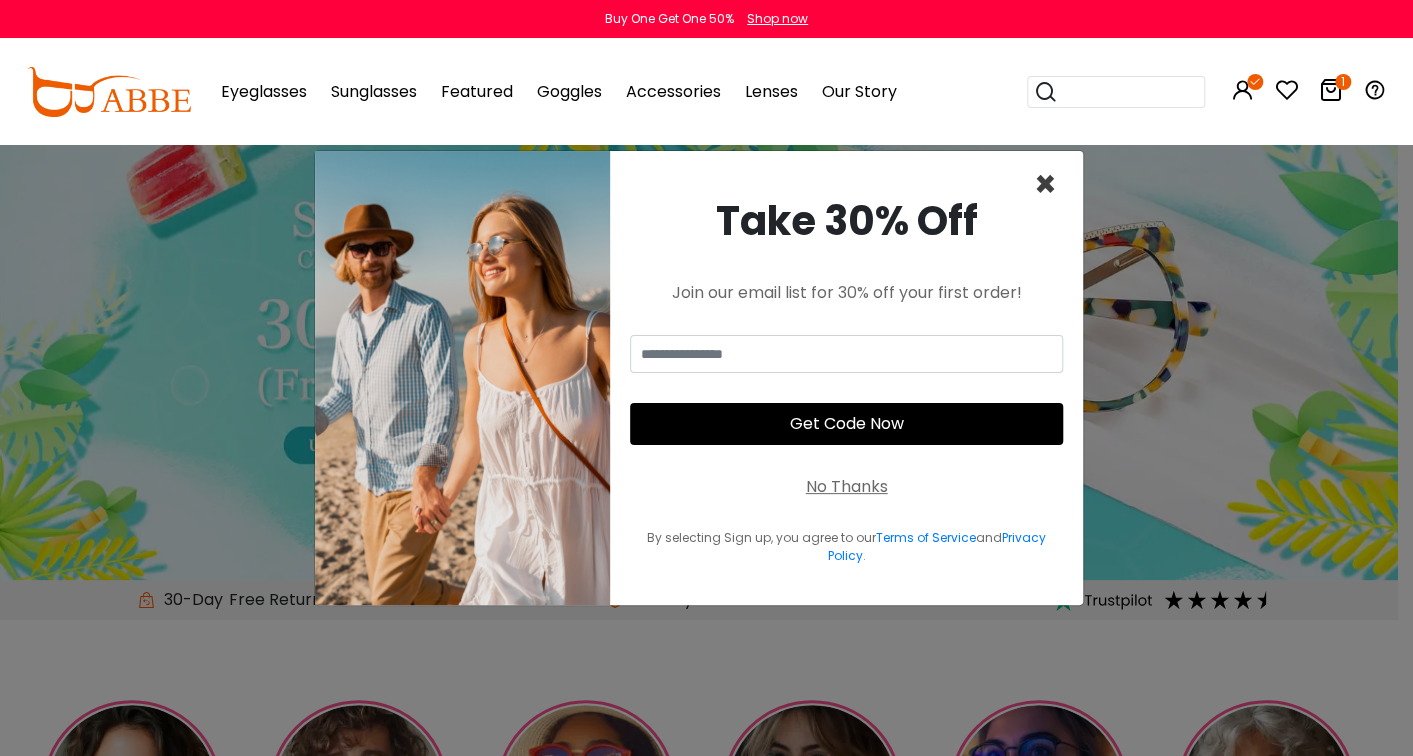 click on "×" at bounding box center (1045, 184) 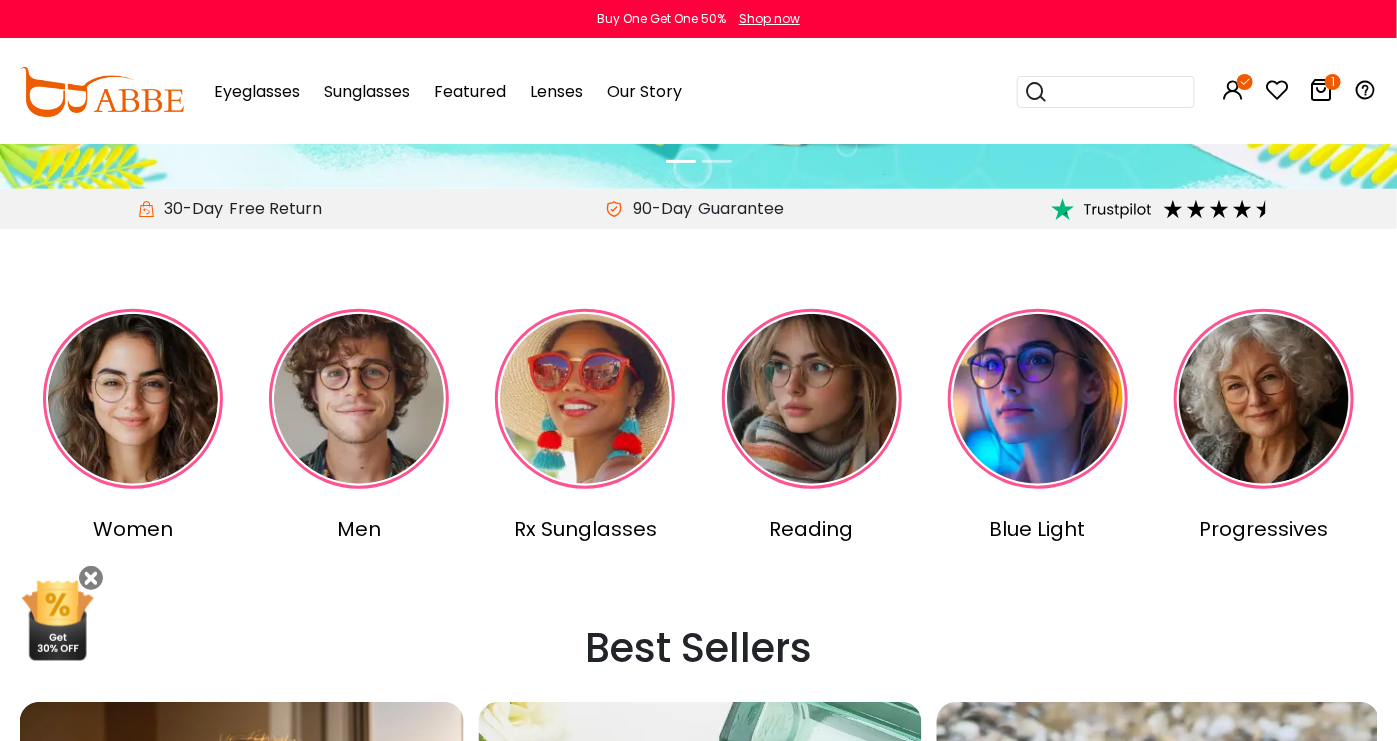 scroll, scrollTop: 0, scrollLeft: 0, axis: both 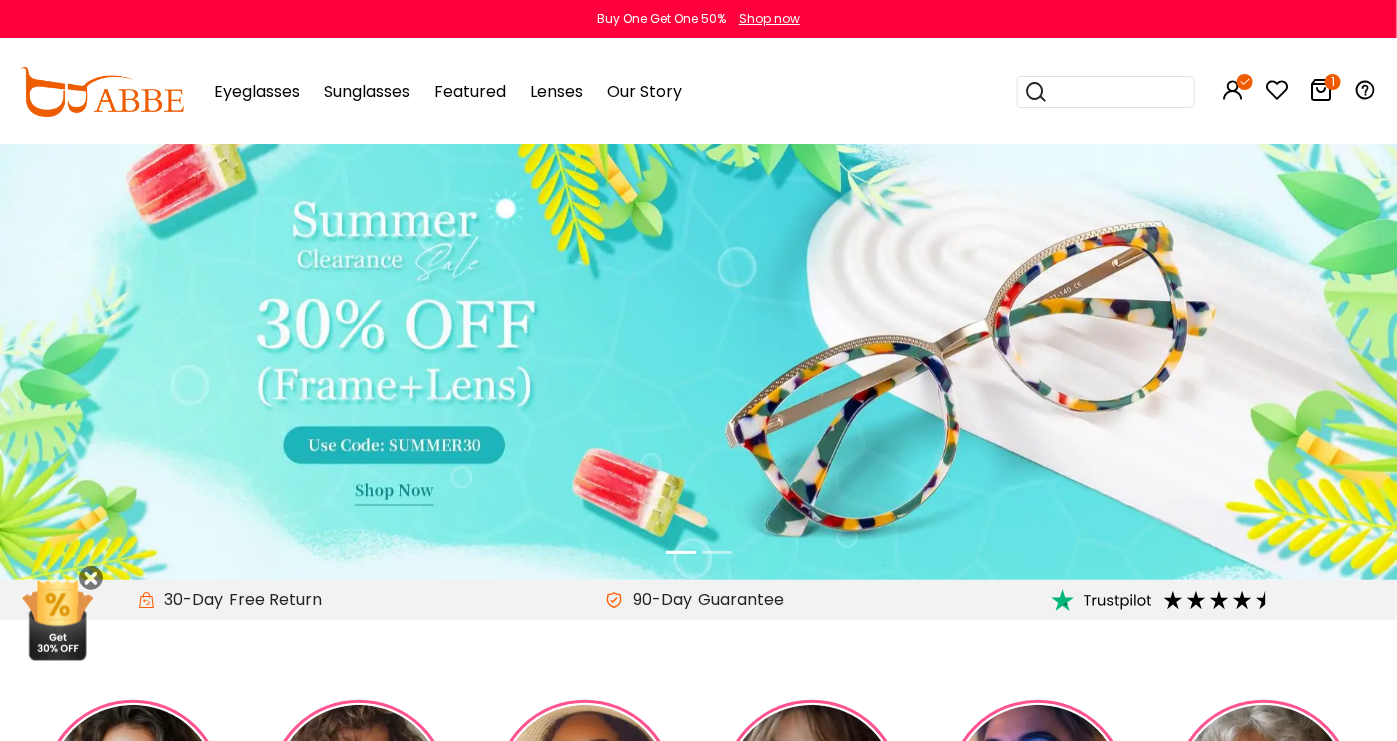 click at bounding box center [1321, 90] 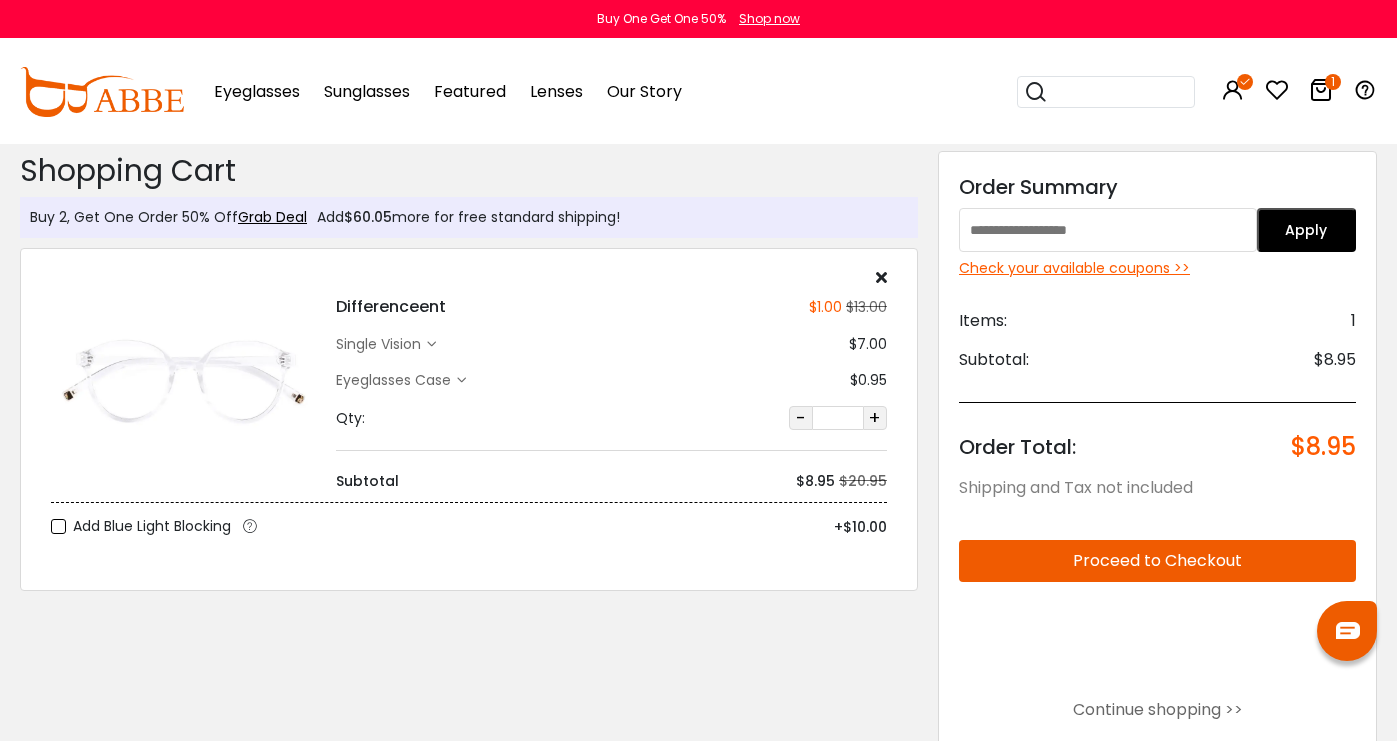 scroll, scrollTop: 0, scrollLeft: 0, axis: both 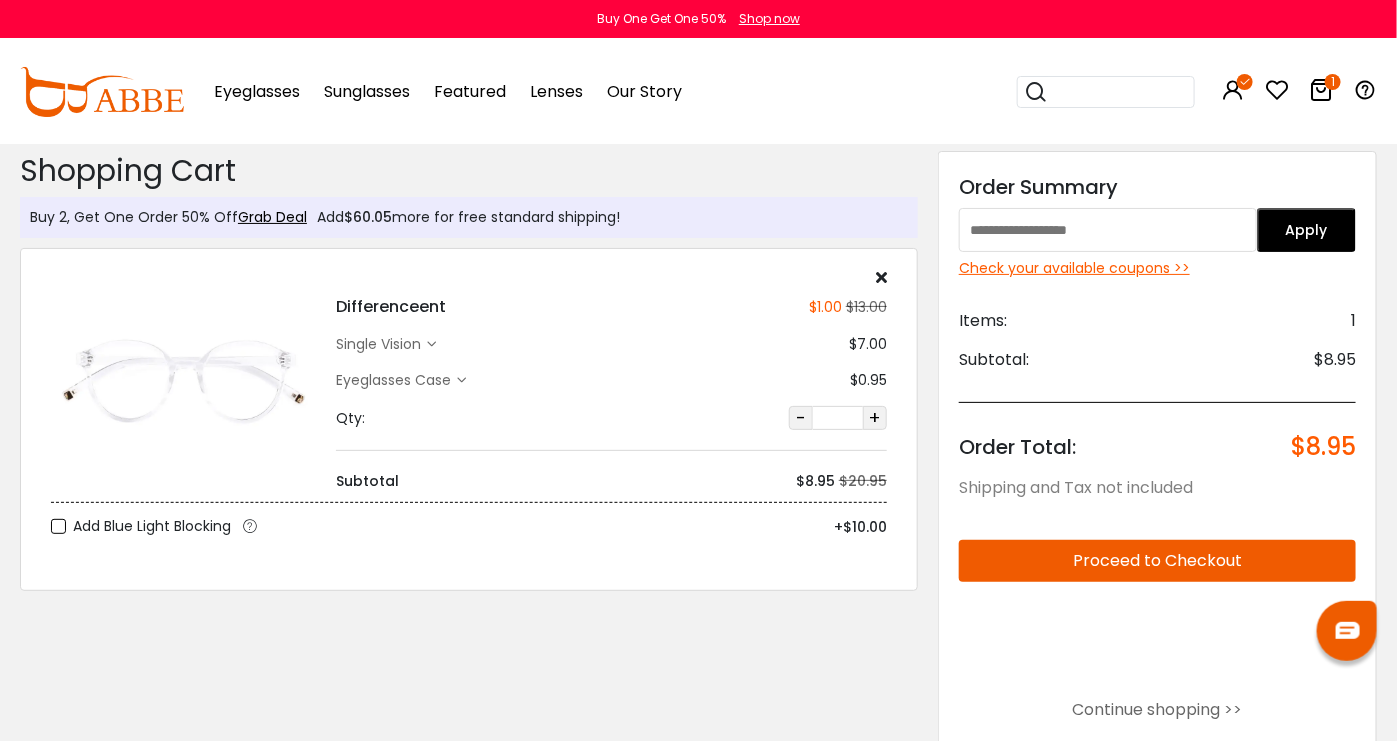 click on "Check your available coupons >>" at bounding box center (1157, 268) 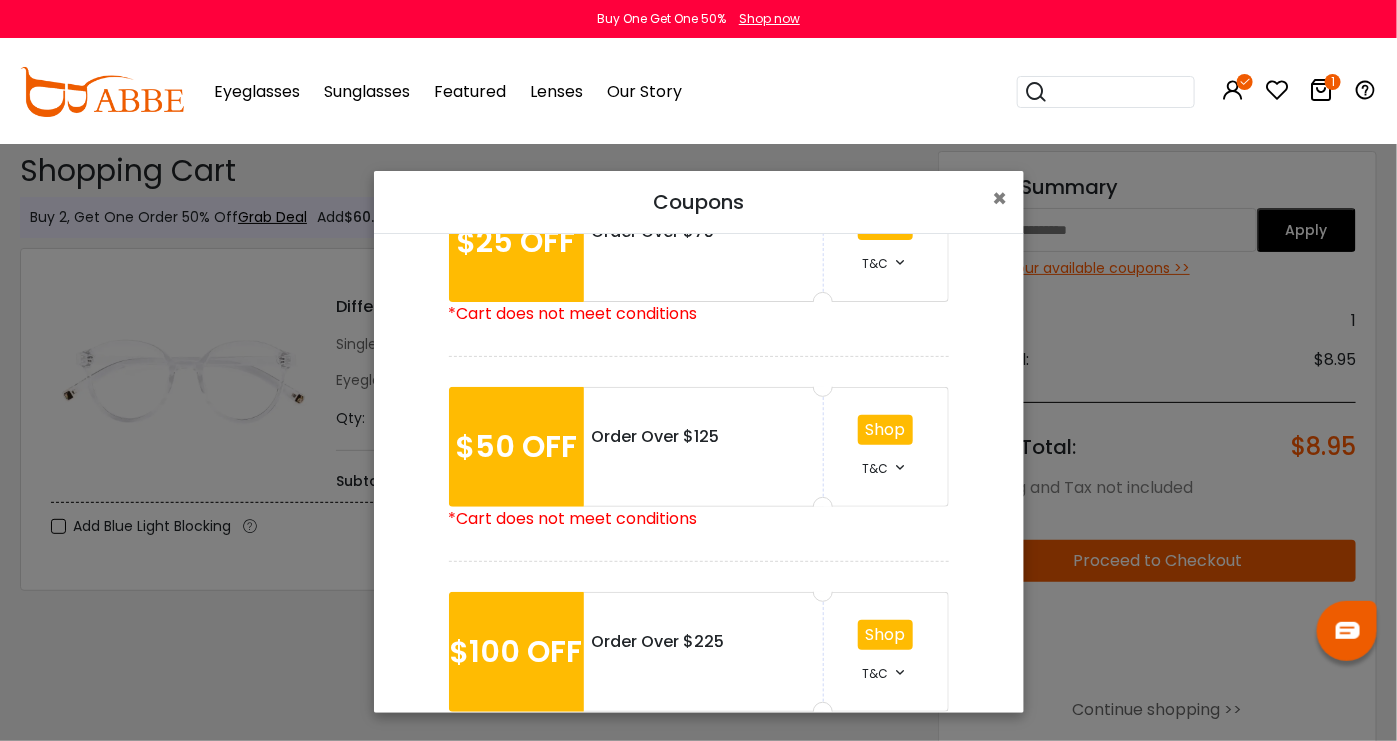 scroll, scrollTop: 347, scrollLeft: 0, axis: vertical 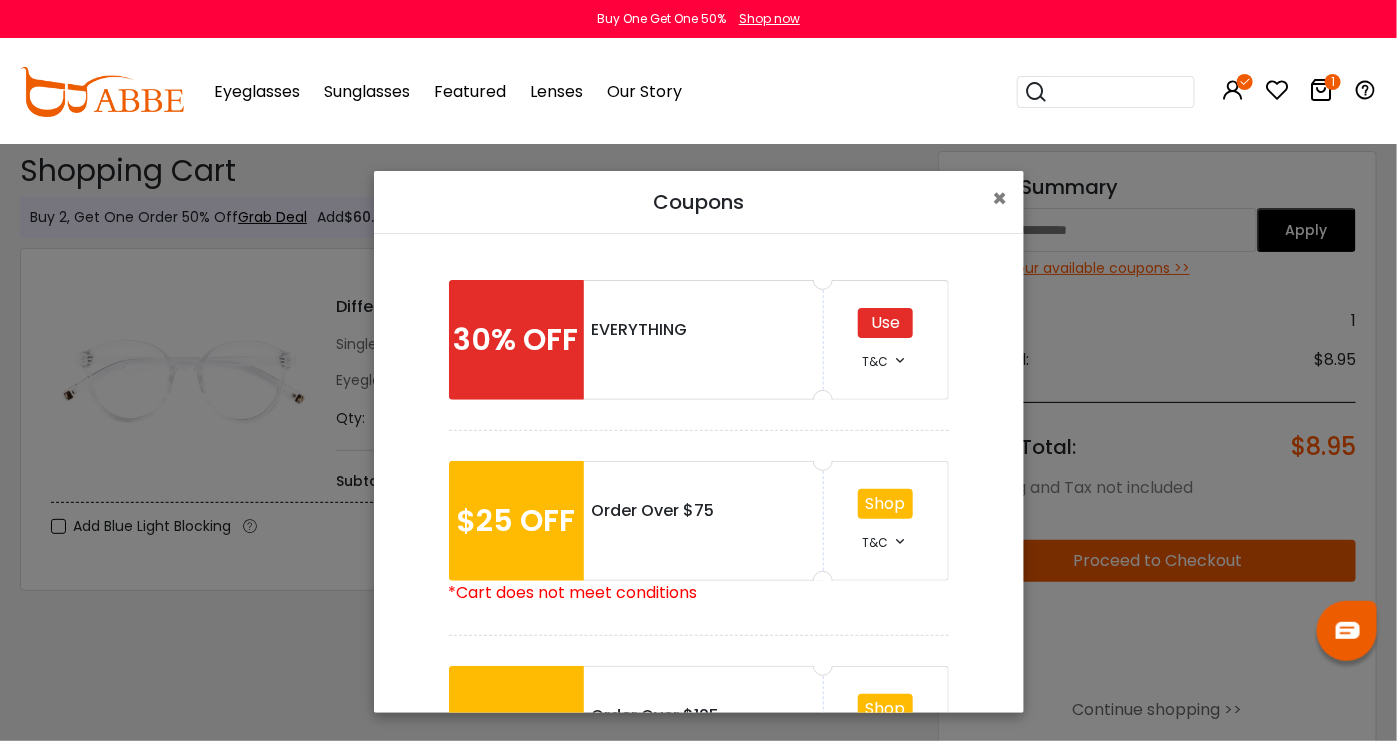 click on "Use" at bounding box center (885, 323) 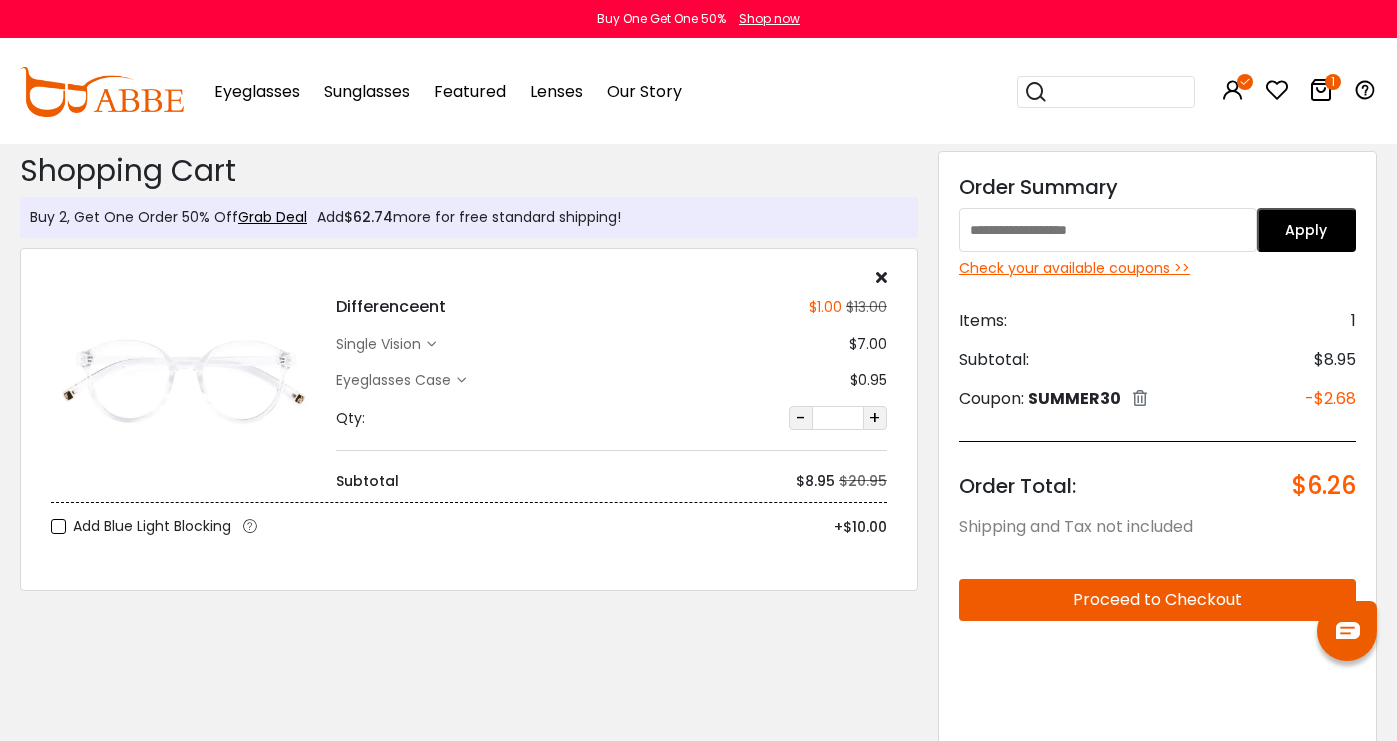 scroll, scrollTop: 0, scrollLeft: 0, axis: both 